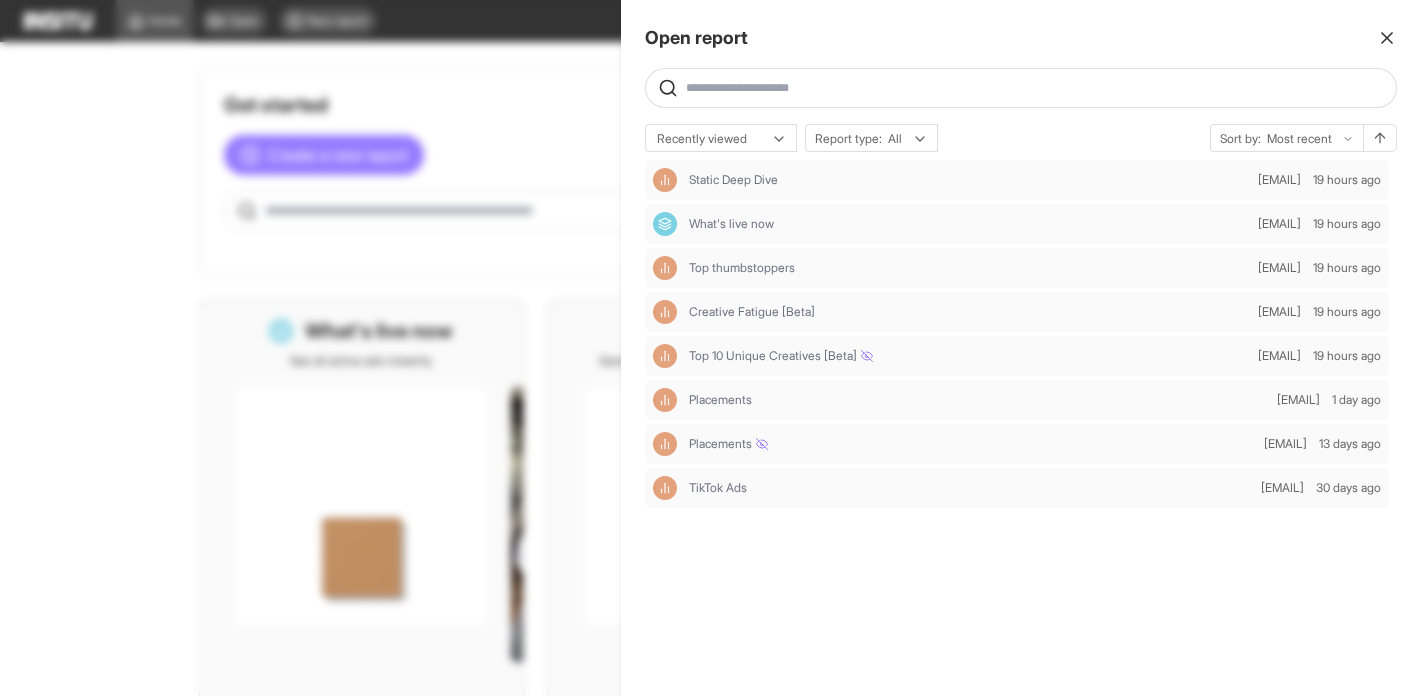 scroll, scrollTop: 0, scrollLeft: 0, axis: both 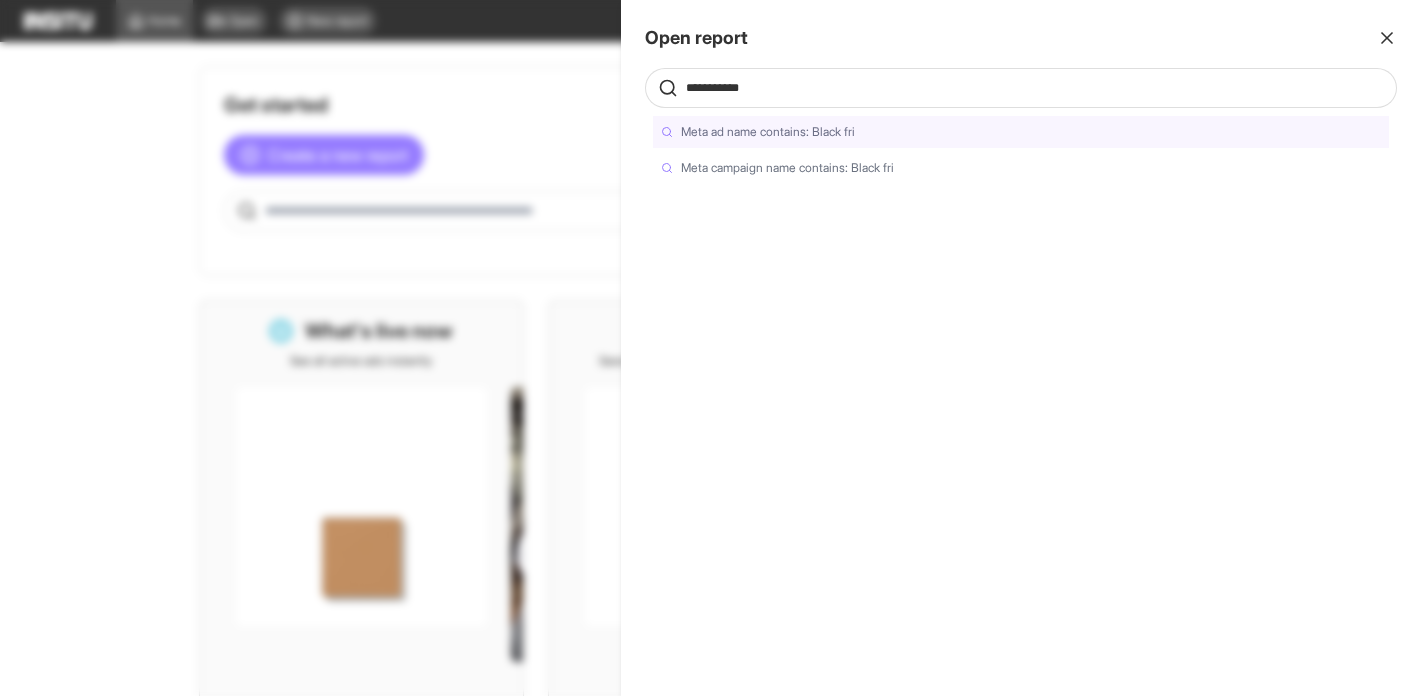 type on "**********" 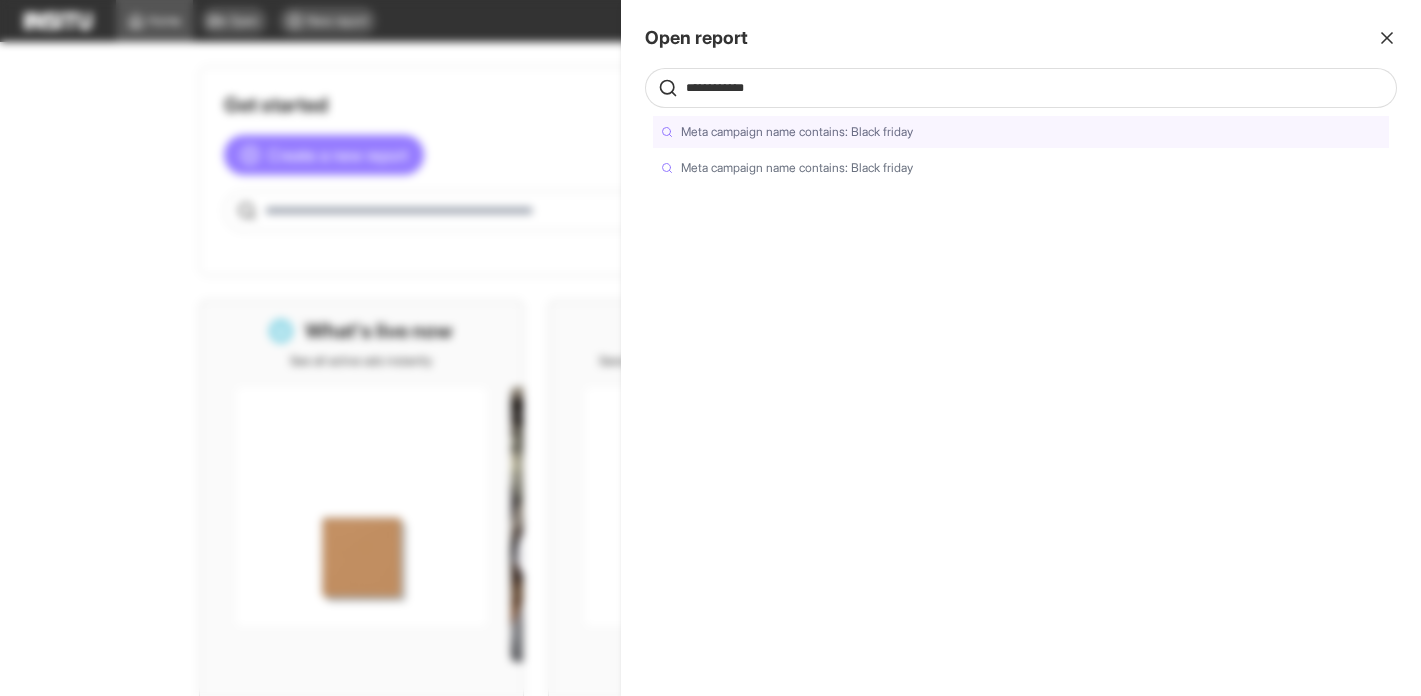 drag, startPoint x: 812, startPoint y: 93, endPoint x: 633, endPoint y: 89, distance: 179.0447 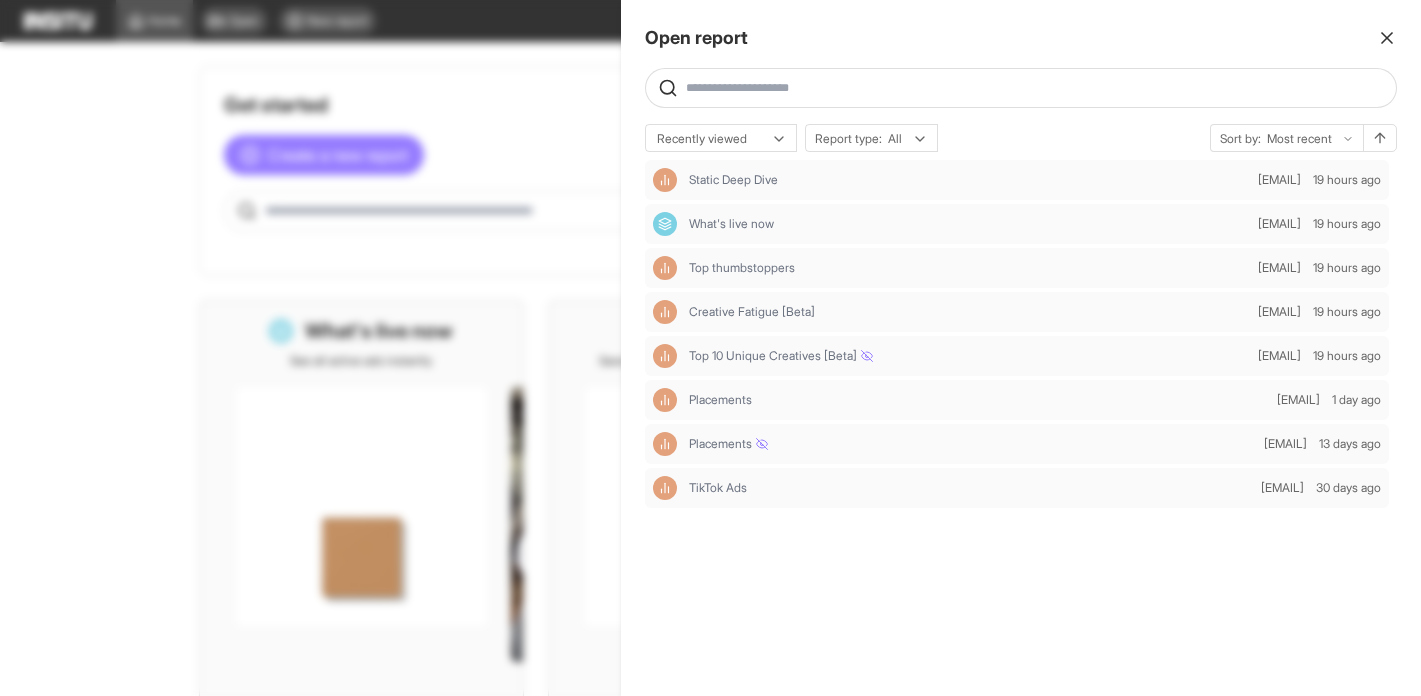 click 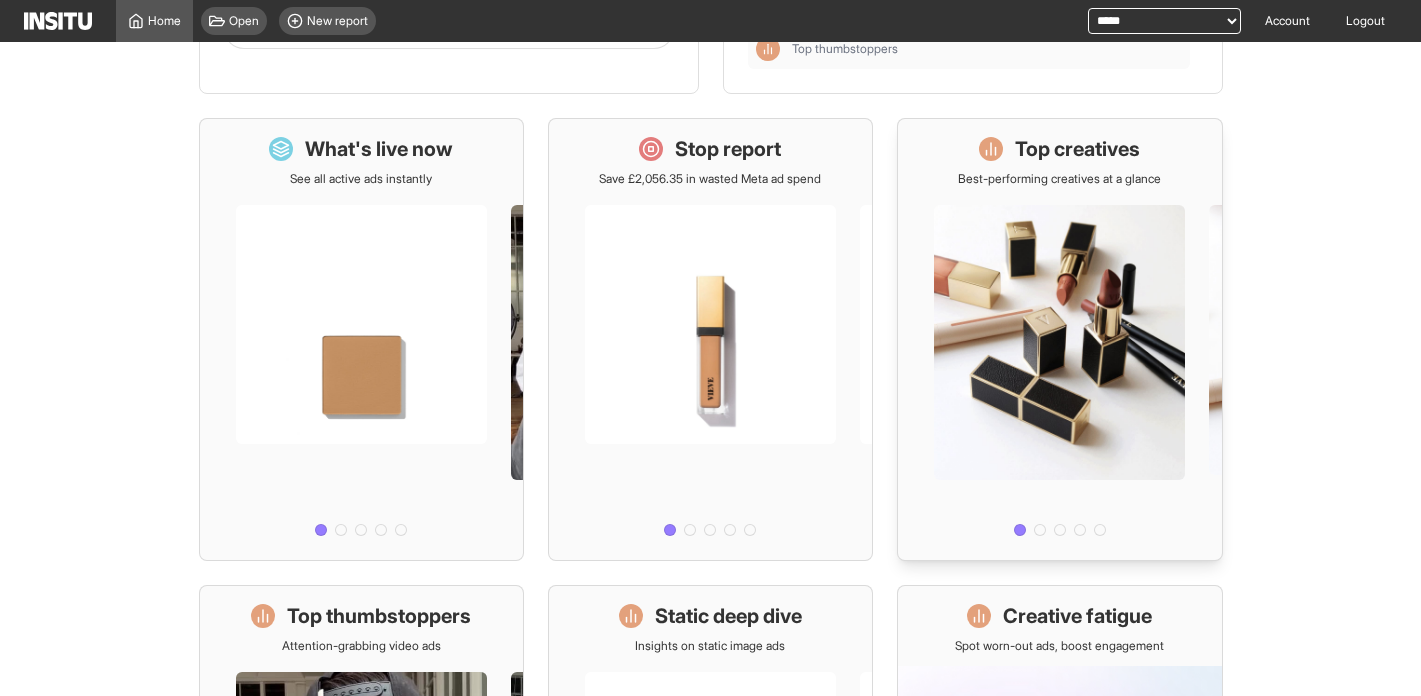 scroll, scrollTop: 0, scrollLeft: 0, axis: both 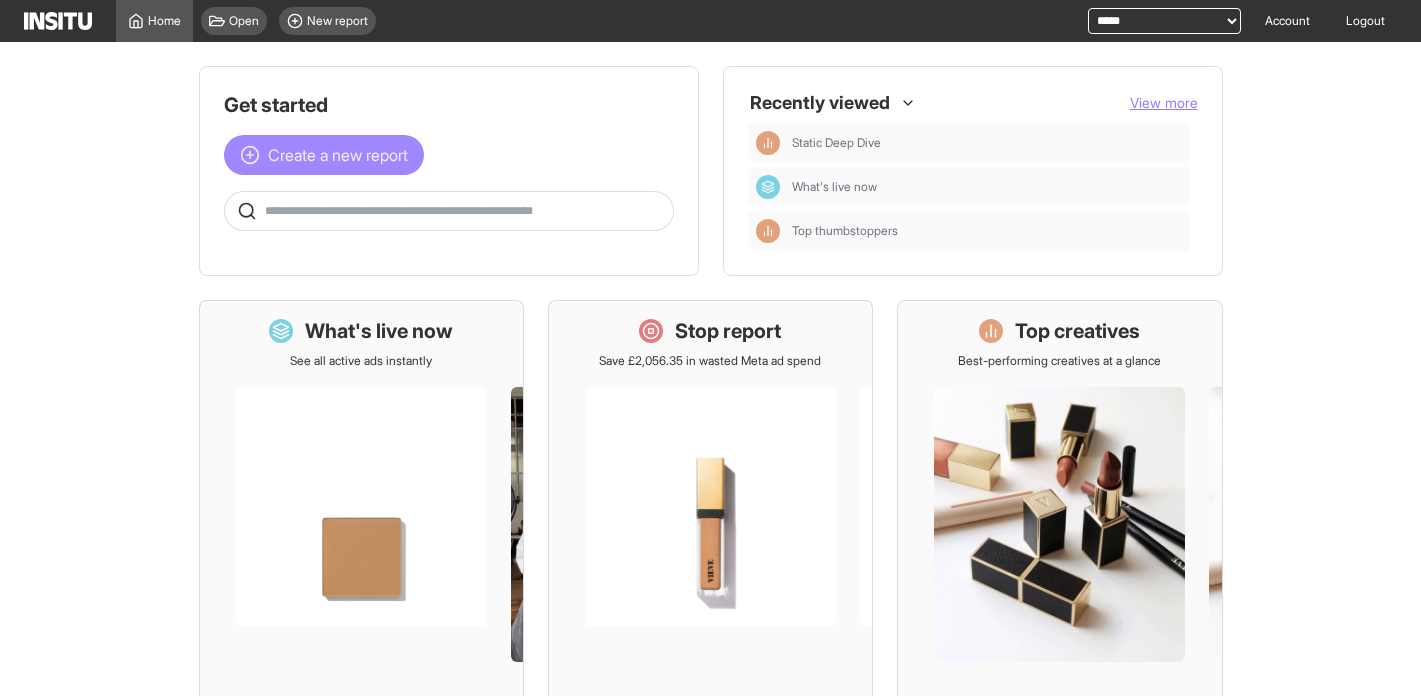 click on "Create a new report" at bounding box center (338, 155) 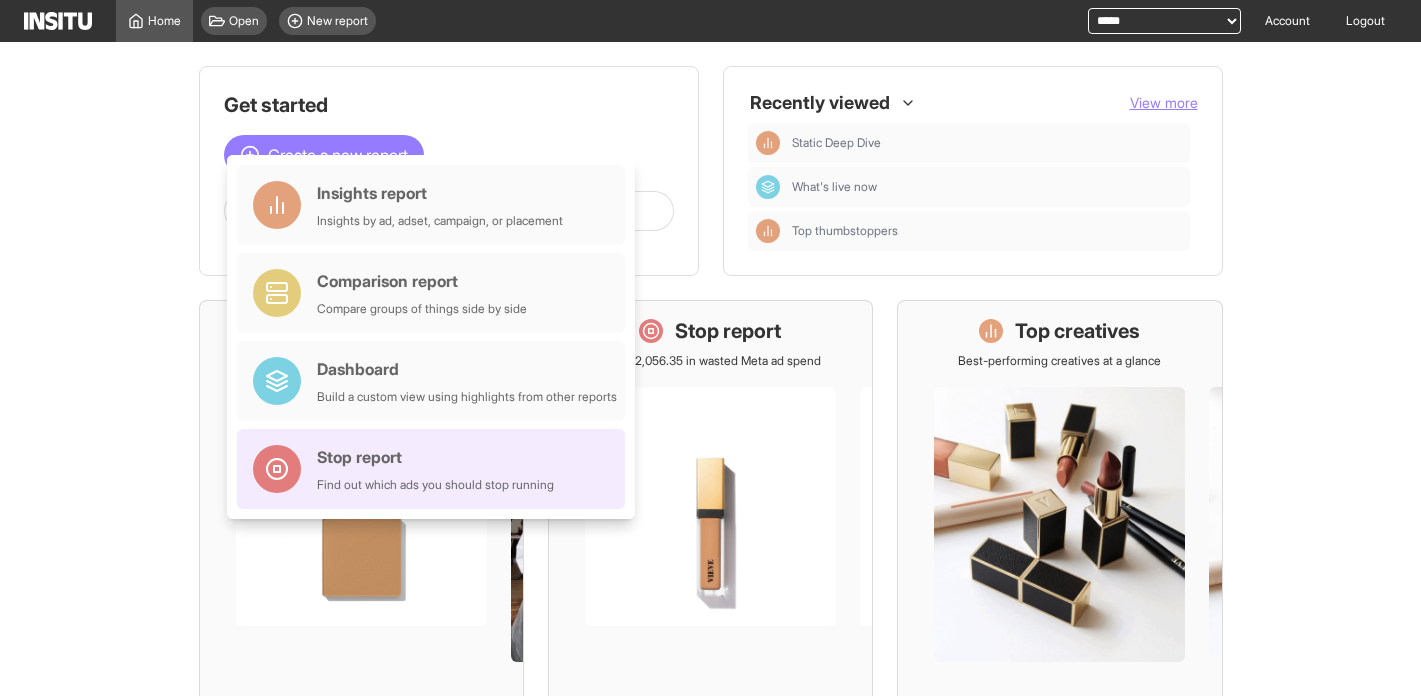 click on "Stop report" at bounding box center (435, 457) 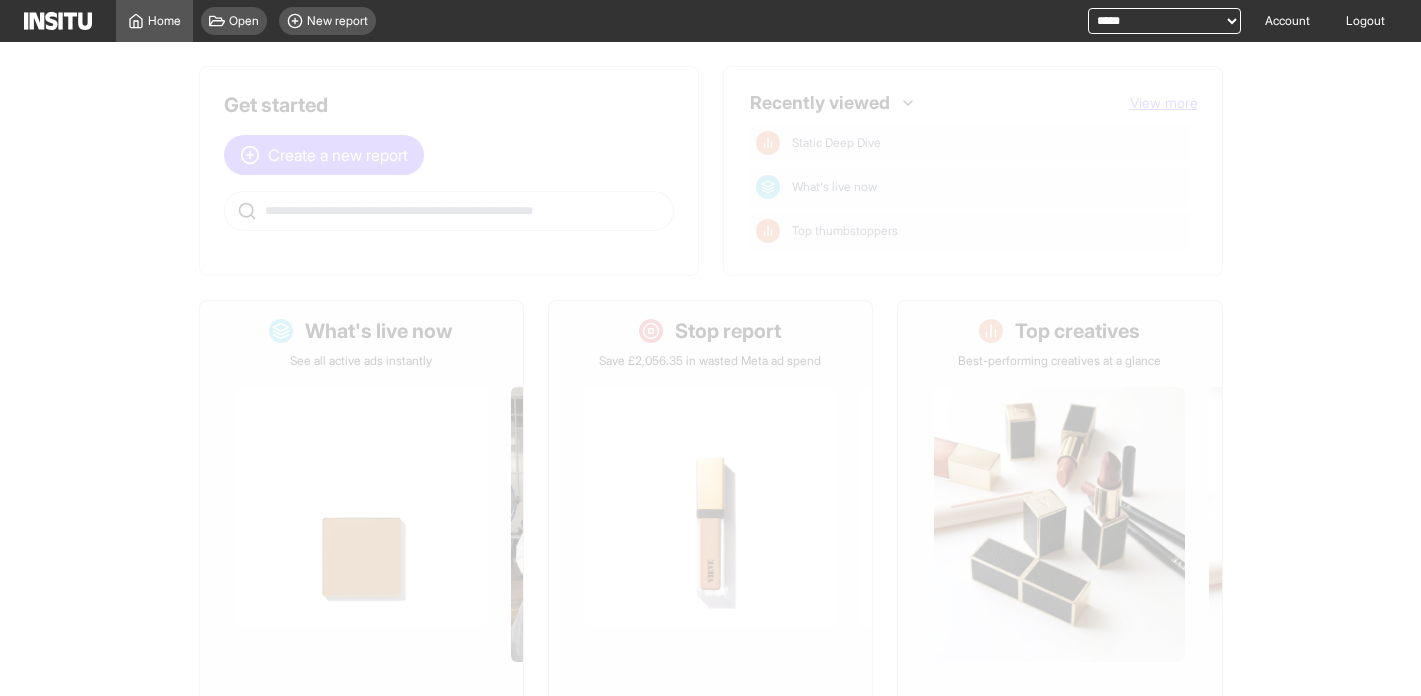select on "**" 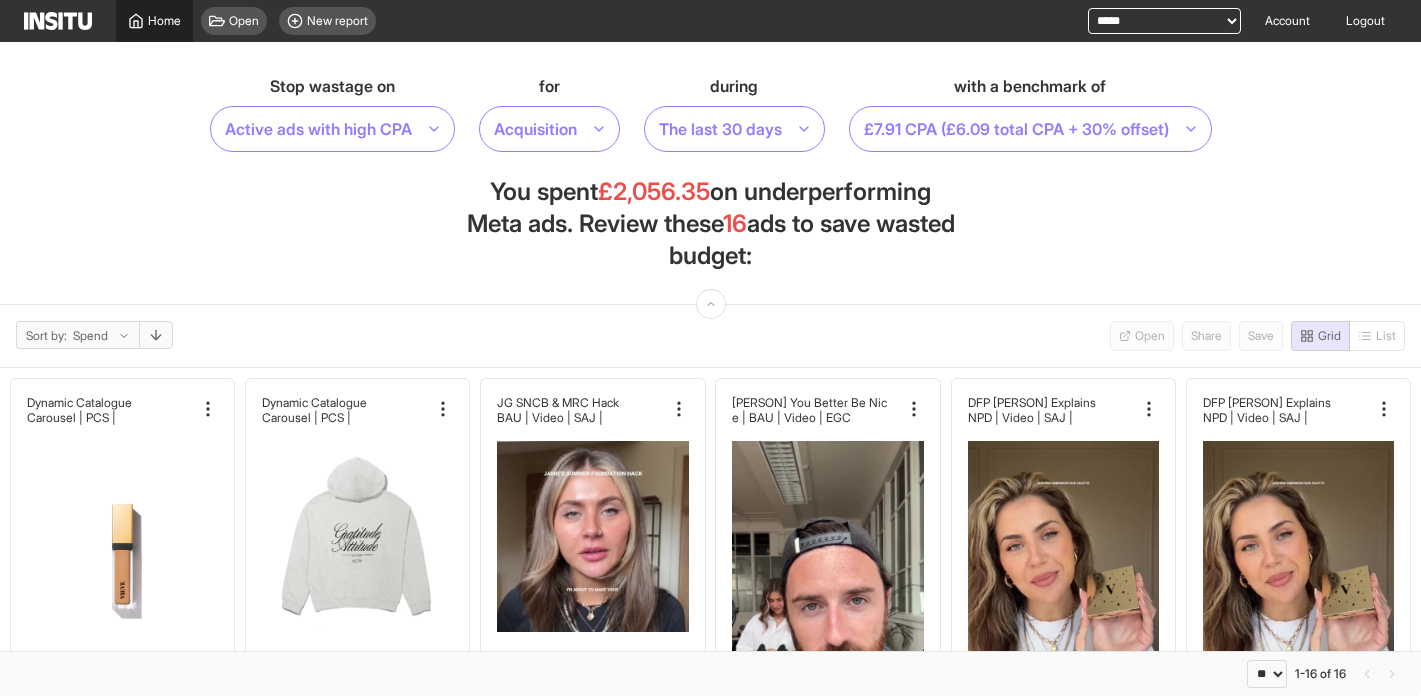 click on "Home" at bounding box center [164, 21] 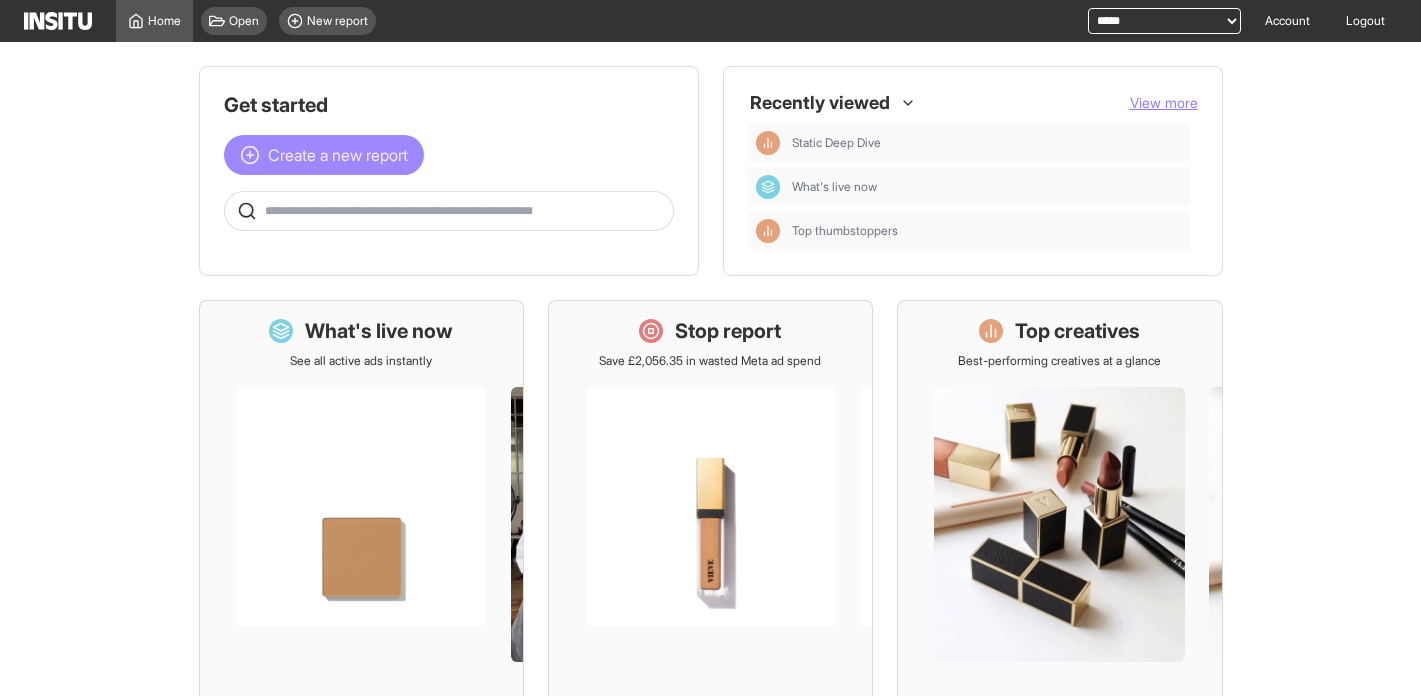 click on "Create a new report" at bounding box center [338, 155] 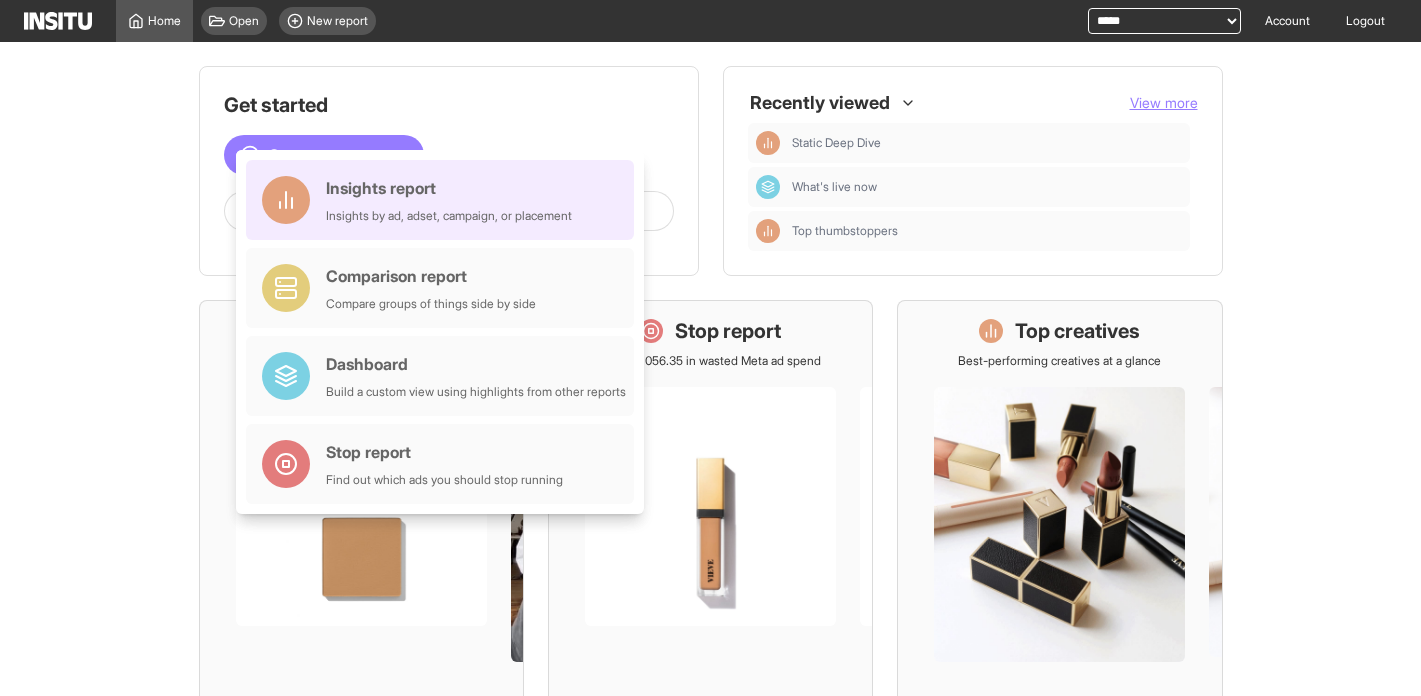 click on "Insights by ad, adset, campaign, or placement" at bounding box center [449, 216] 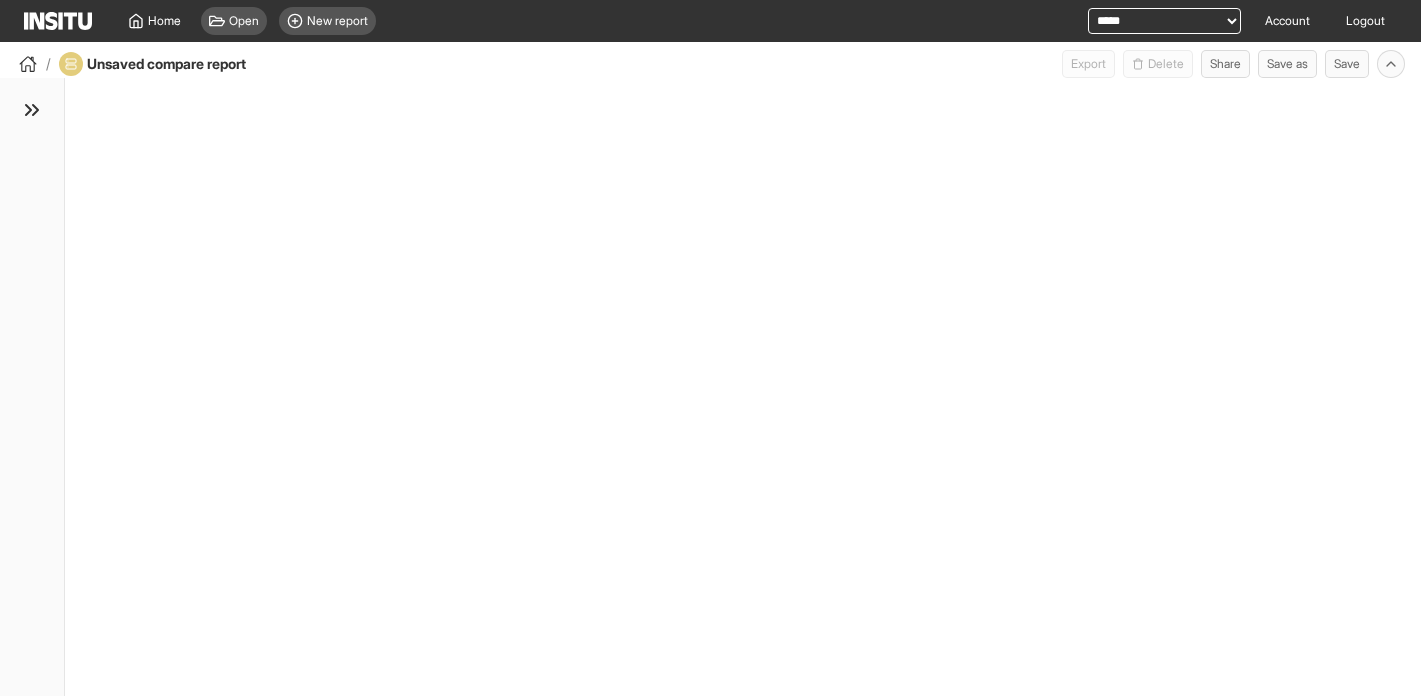 select on "**" 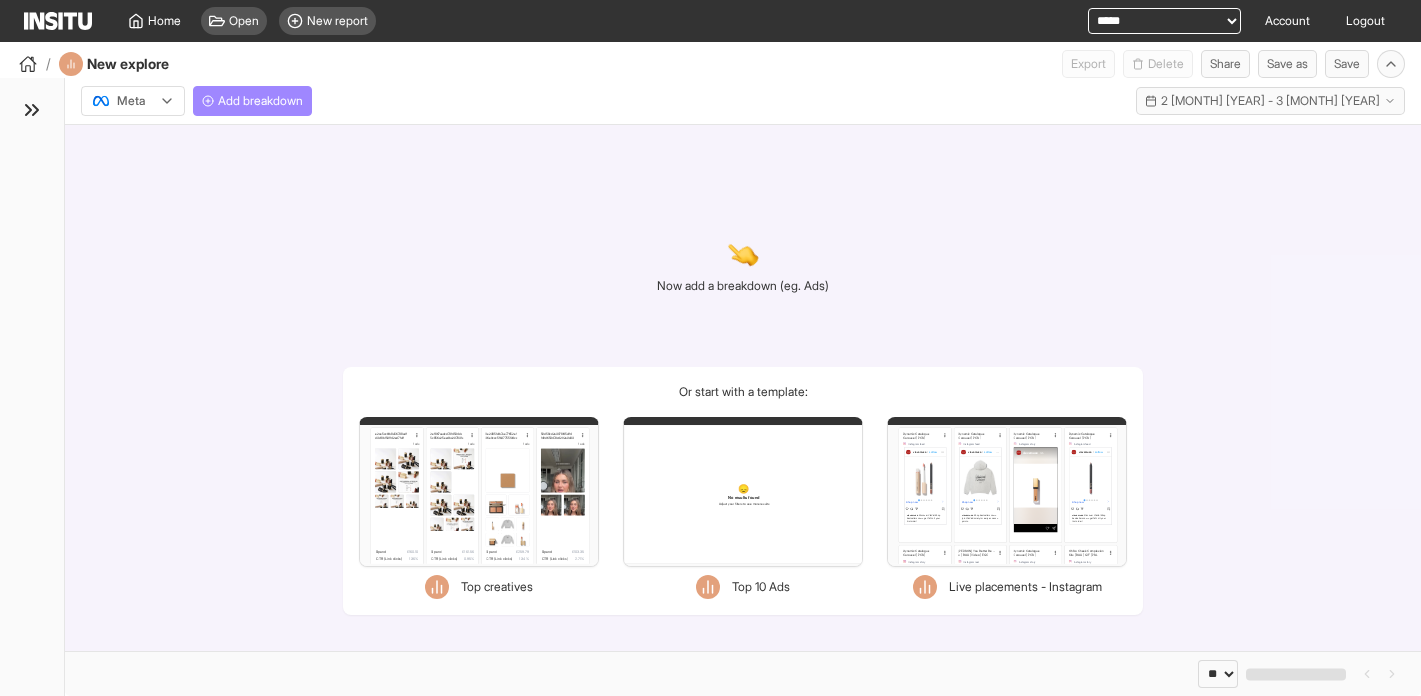 click on "Add breakdown" at bounding box center [260, 101] 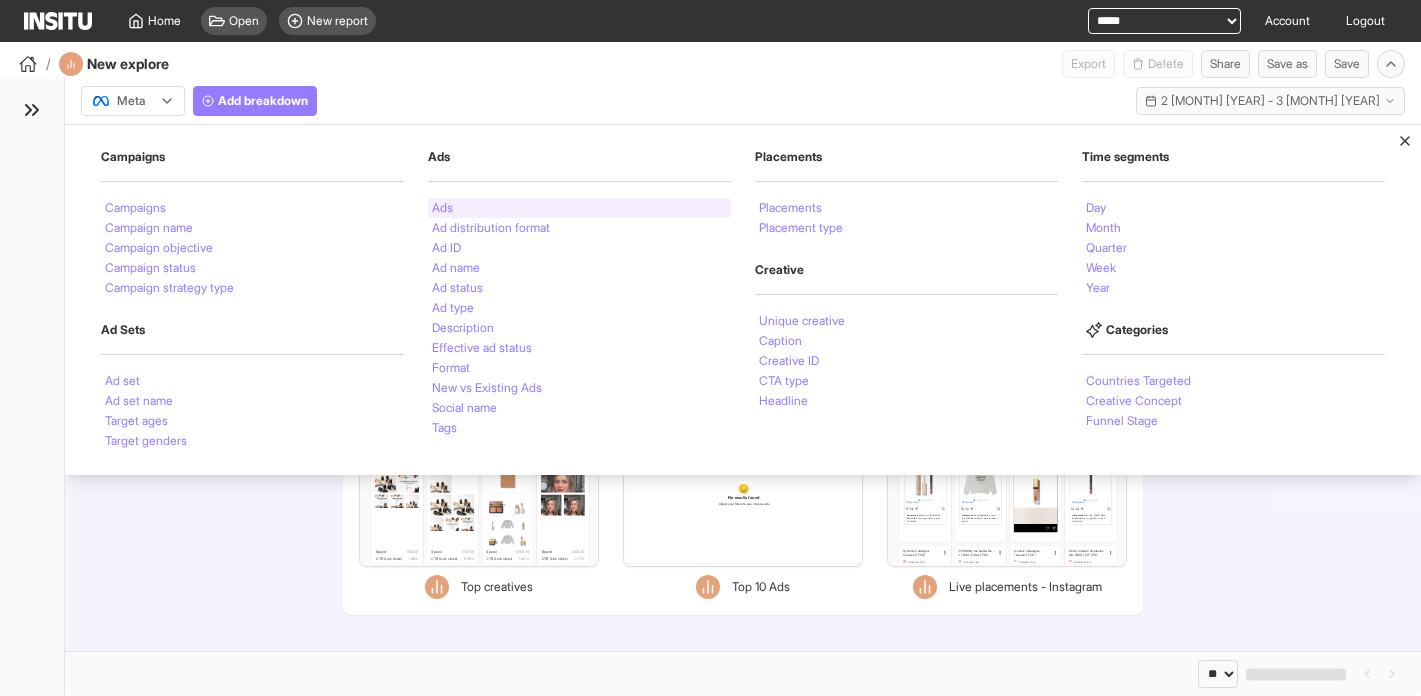 click on "Ads" at bounding box center [579, 208] 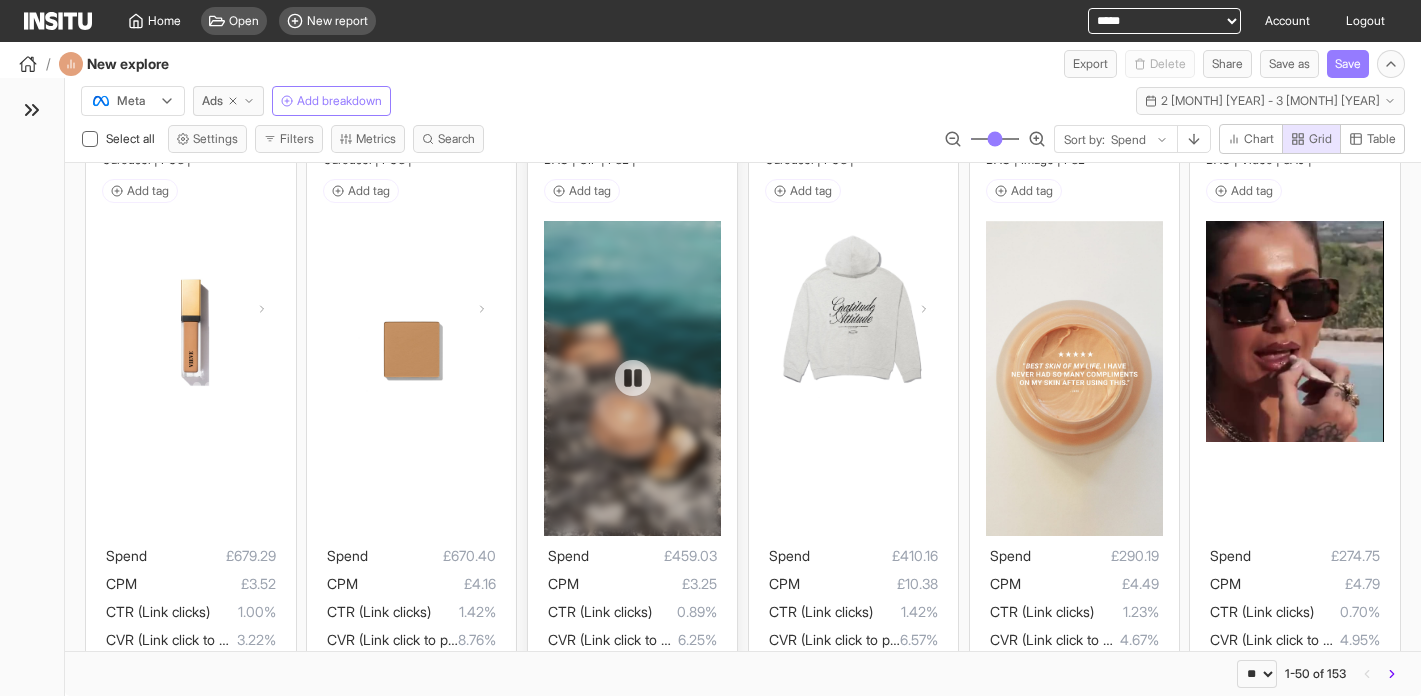 scroll, scrollTop: 0, scrollLeft: 0, axis: both 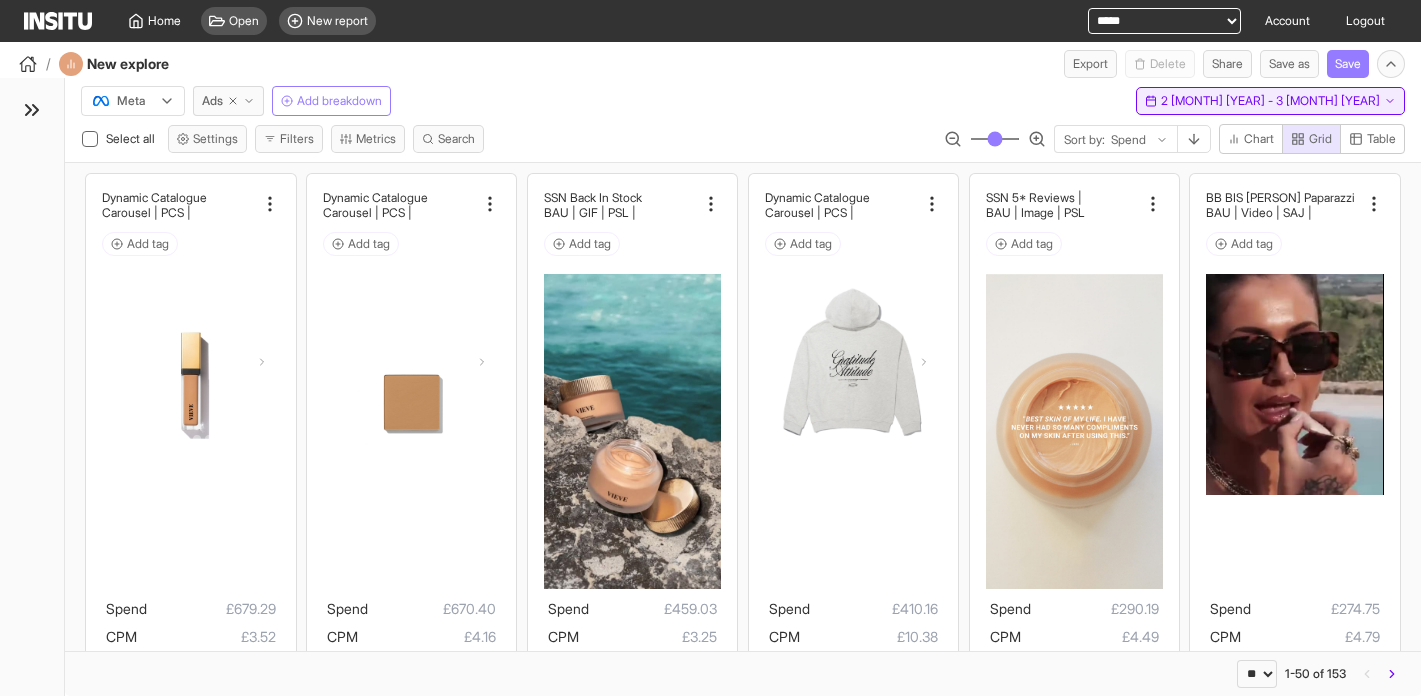 click on "[DATE] - [DATE]" at bounding box center (1270, 101) 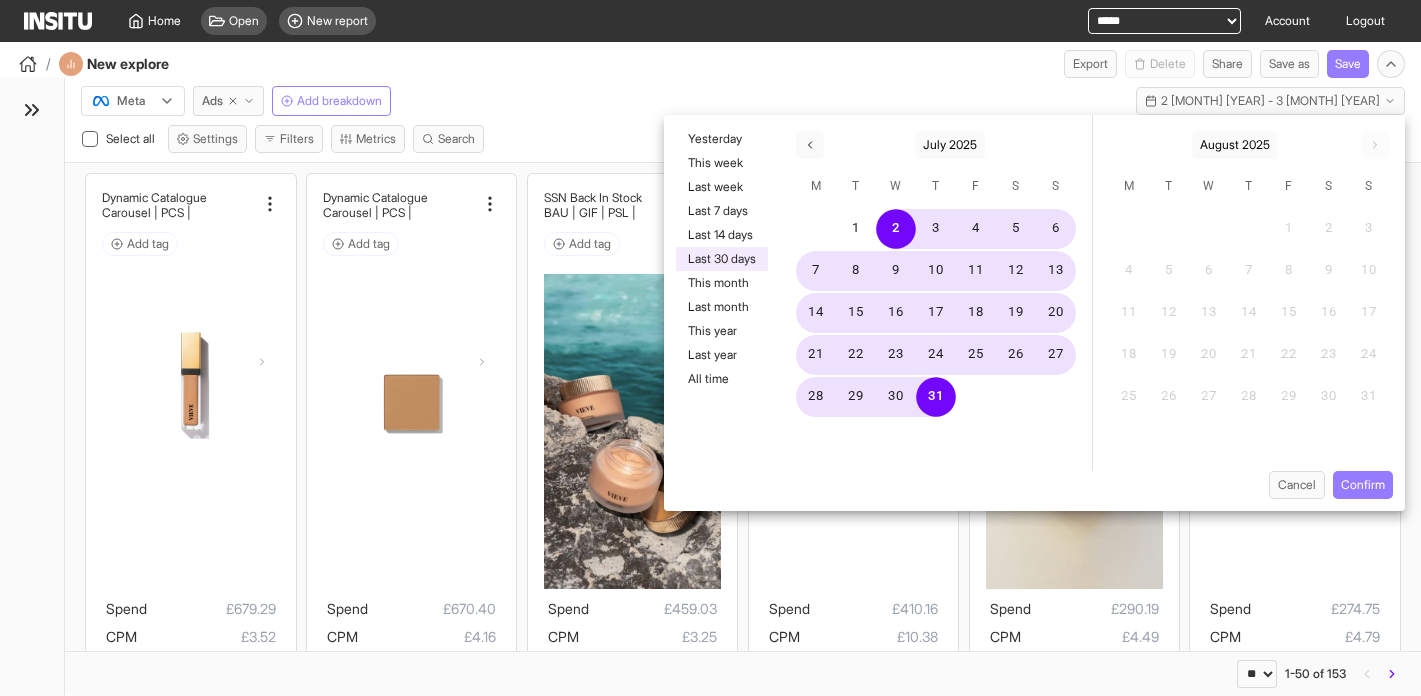 click on "Meta Ads Add breakdown Last 30 days - Wed 2 - Thu 31 Jul, 2025 2 Jul 25 - 31 Jul 25" at bounding box center [743, 97] 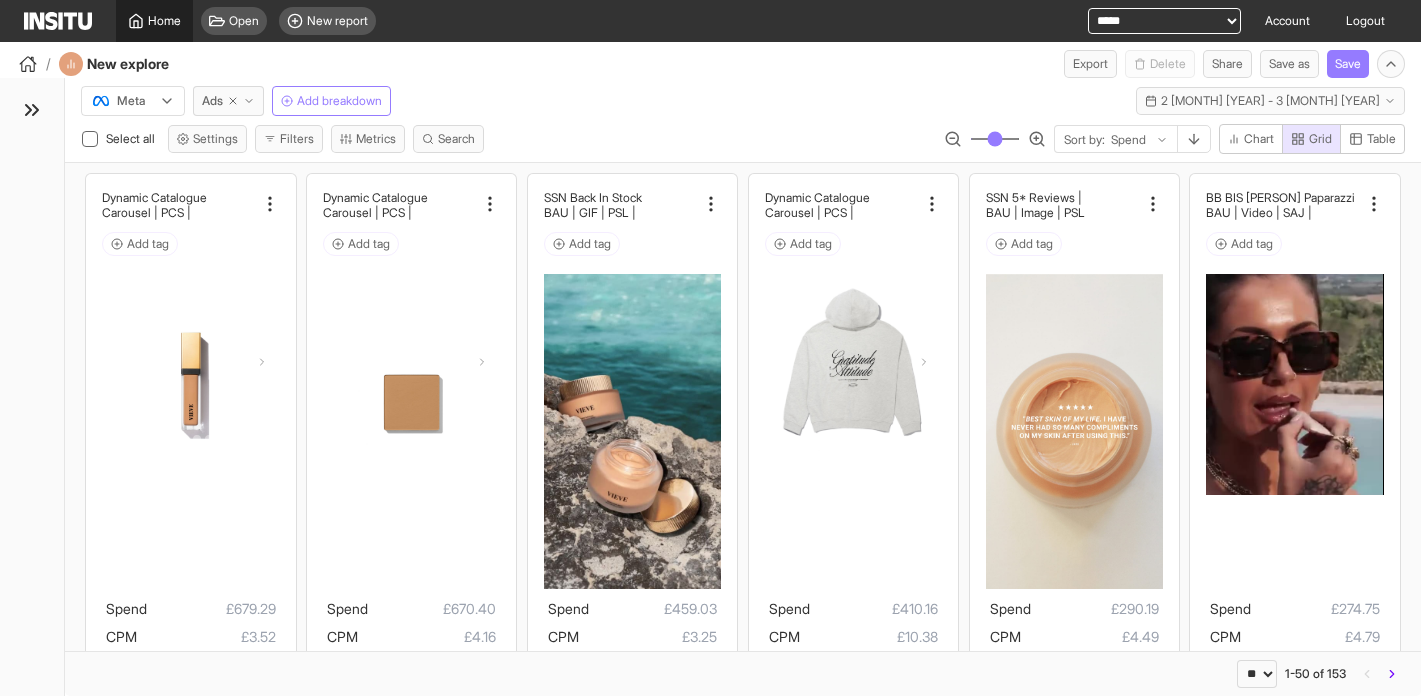 click on "Home" at bounding box center (164, 21) 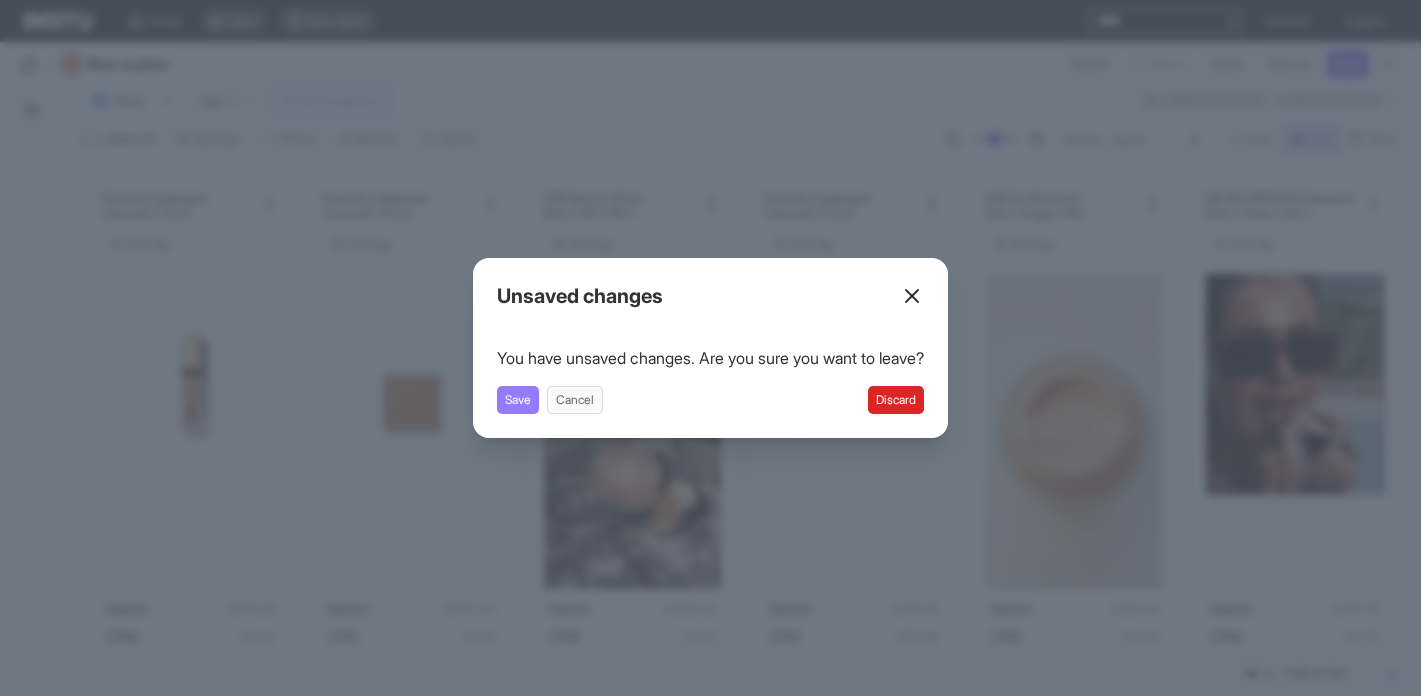 click on "Unsaved changes You have unsaved changes. Are you sure you want to leave? Save Cancel Discard" at bounding box center [710, 348] 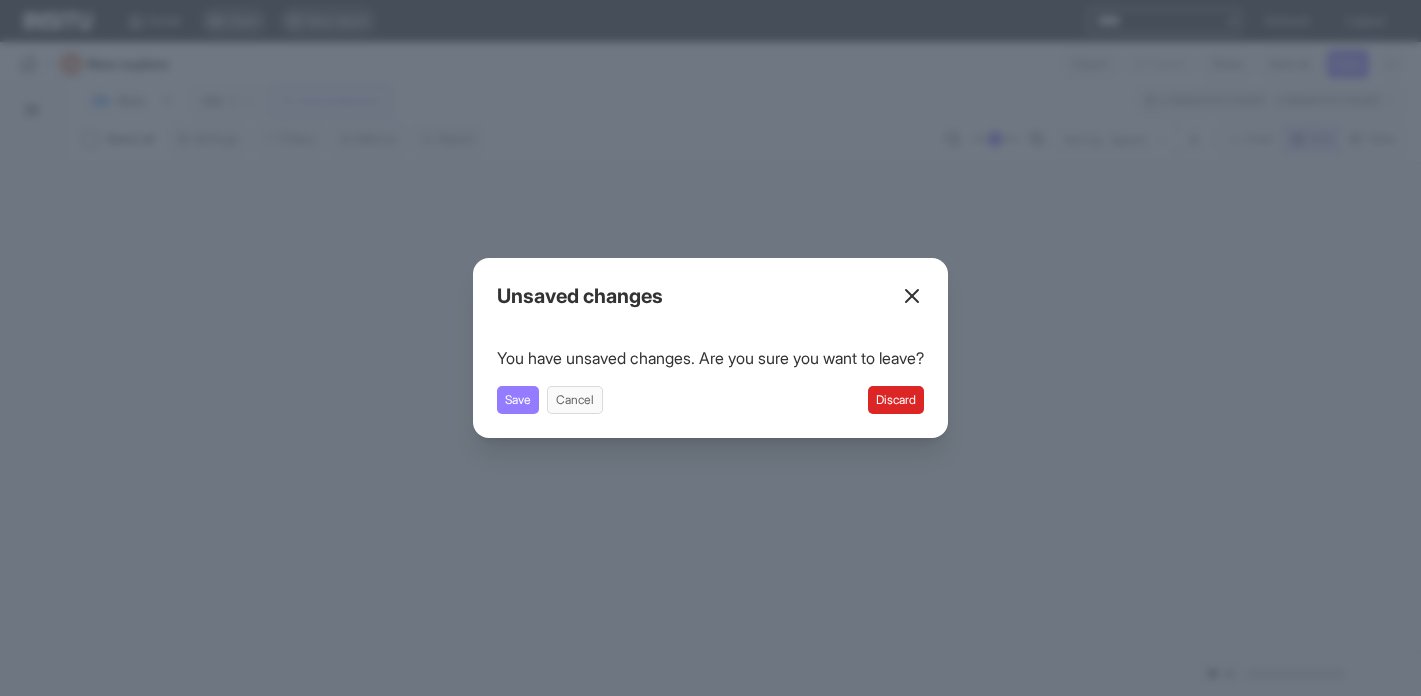 select on "**" 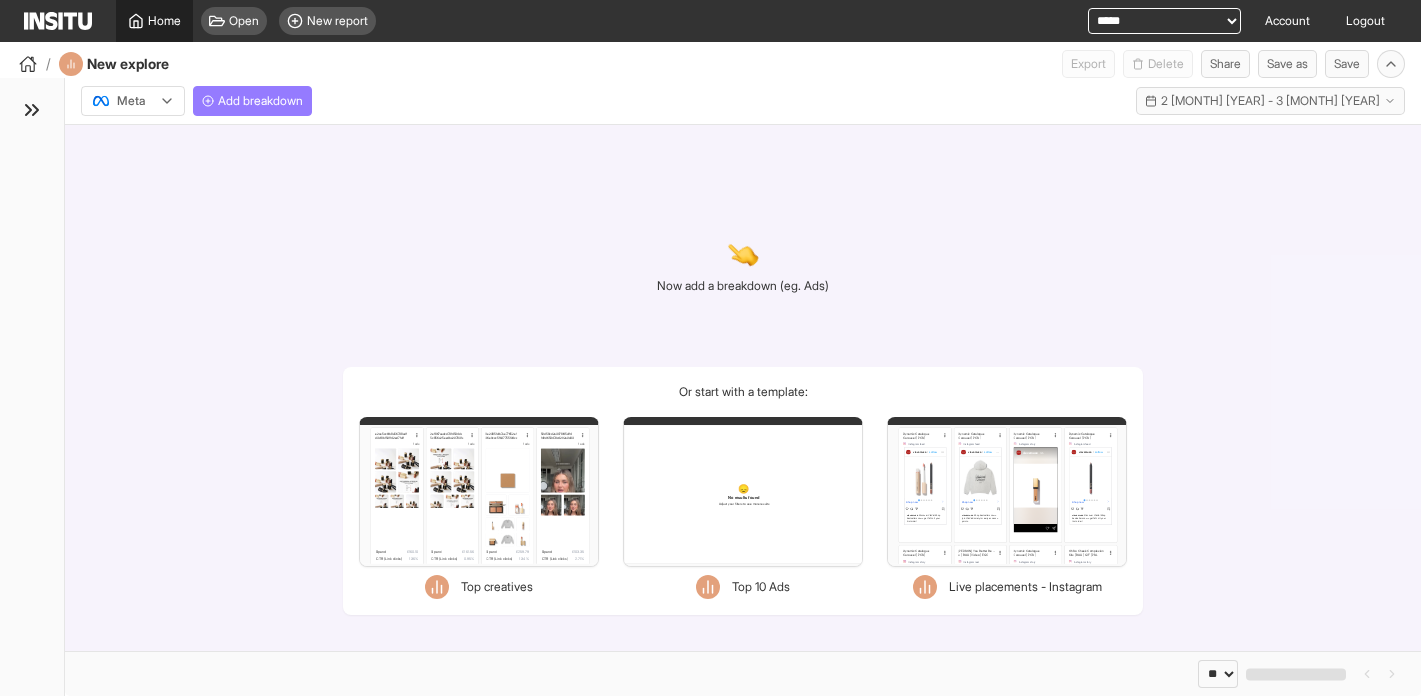 click on "Home" at bounding box center [154, 21] 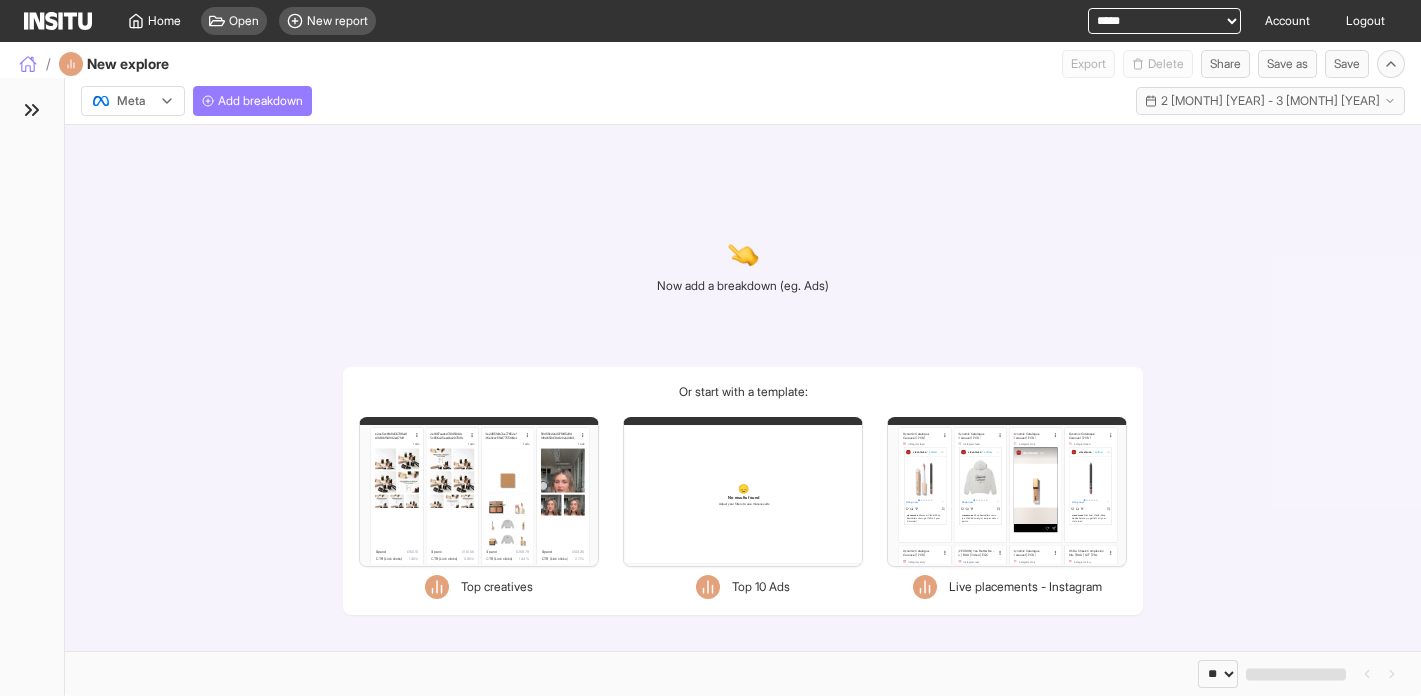 click 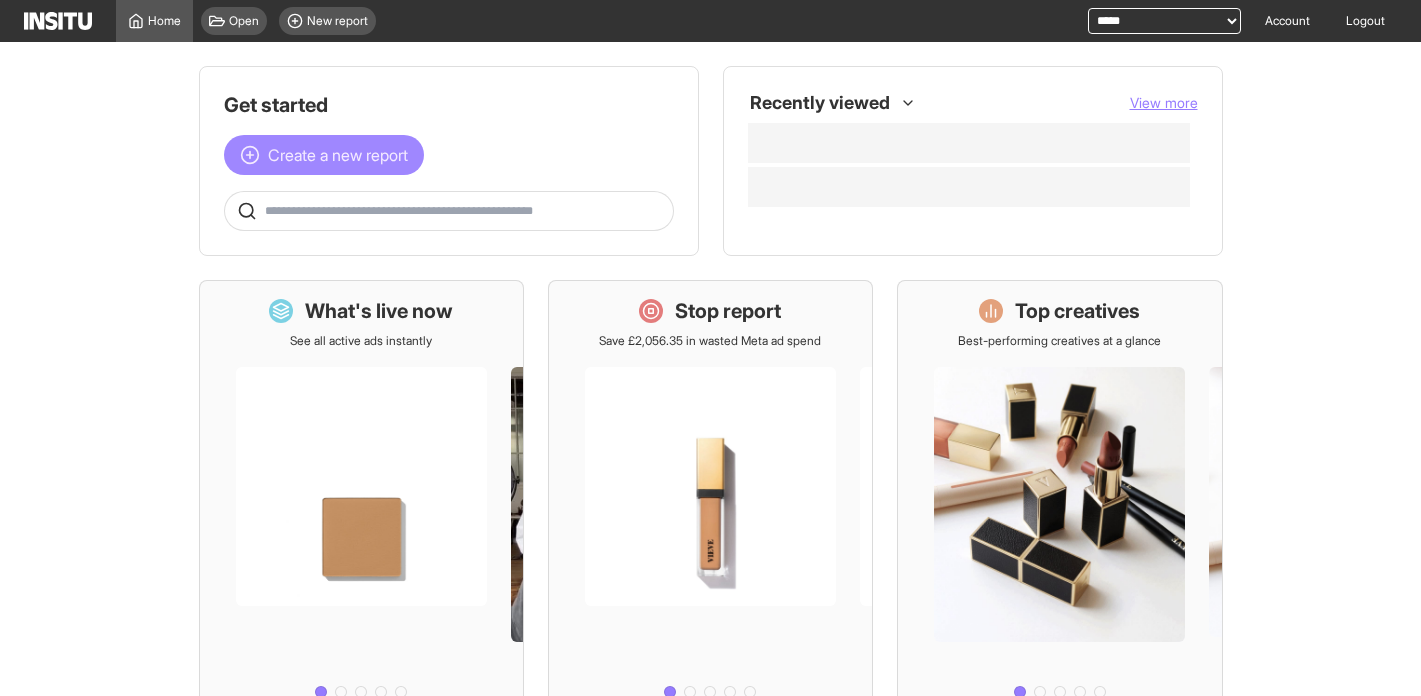 click on "Create a new report" at bounding box center (338, 155) 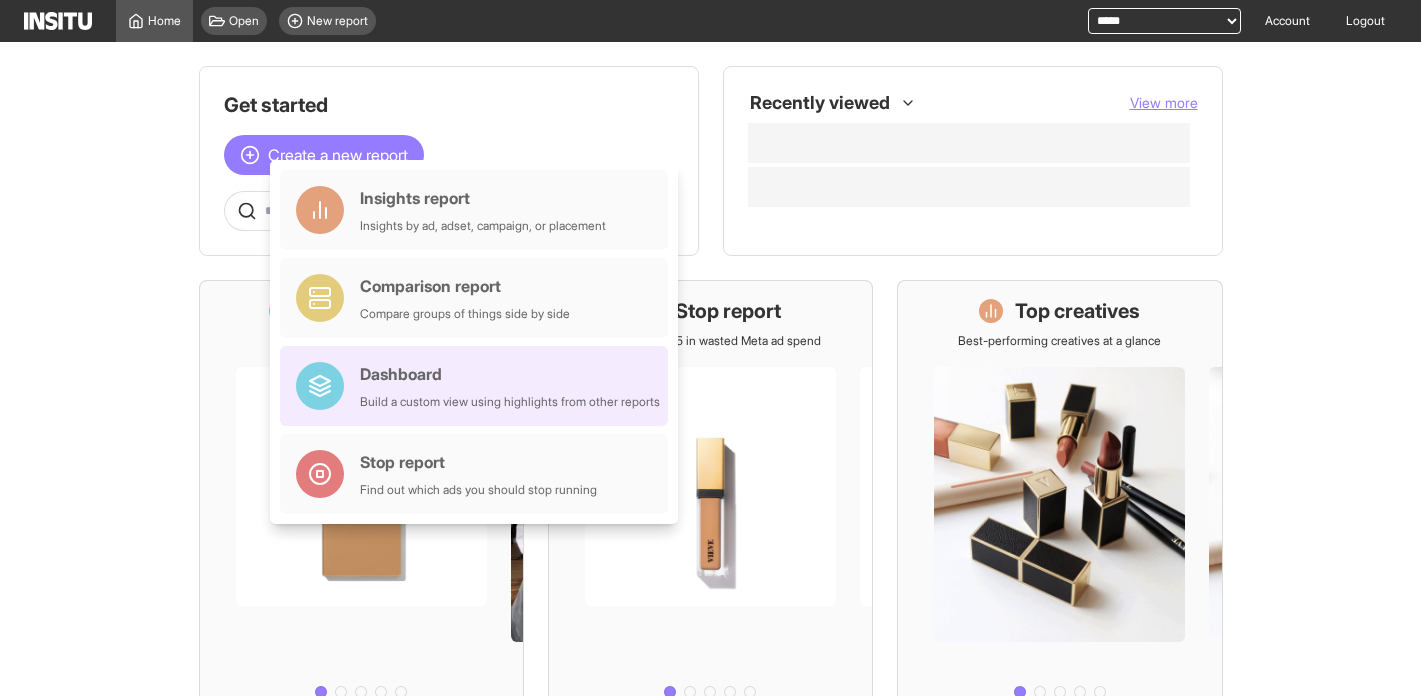 click on "Build a custom view using highlights from other reports" at bounding box center [510, 402] 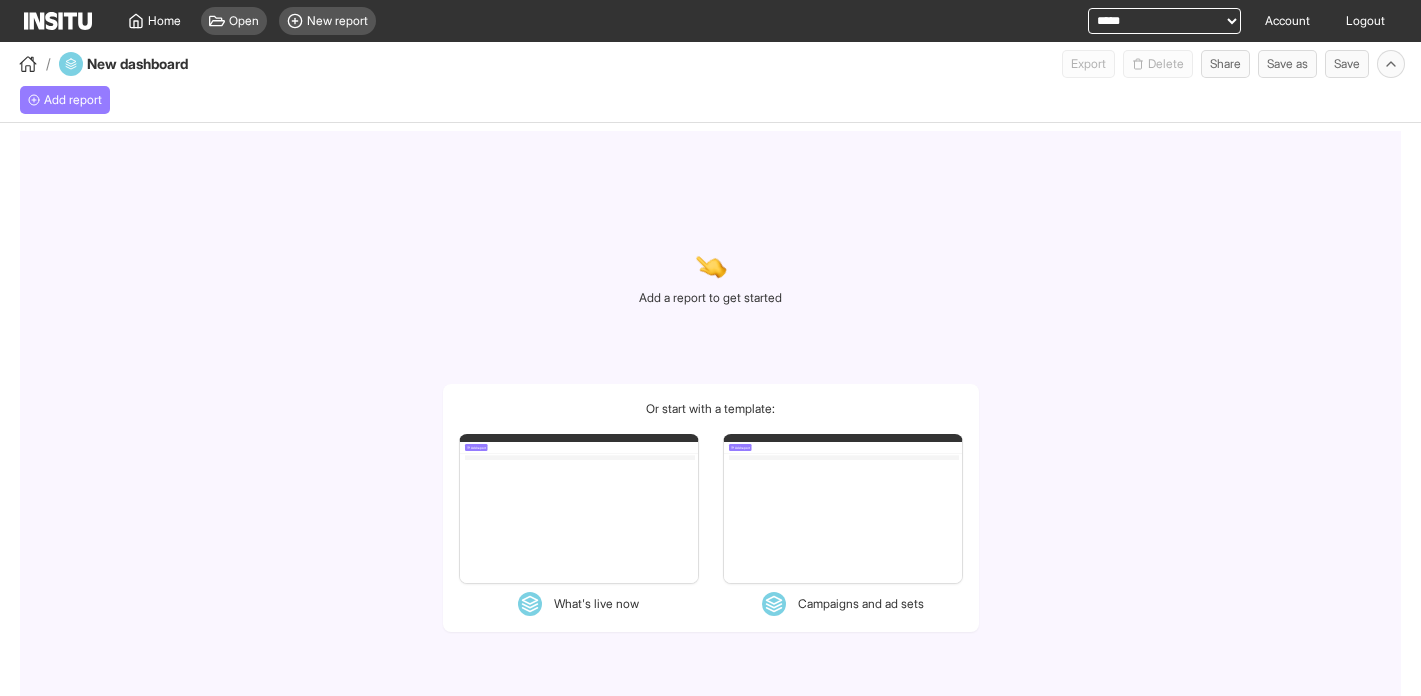 select on "**" 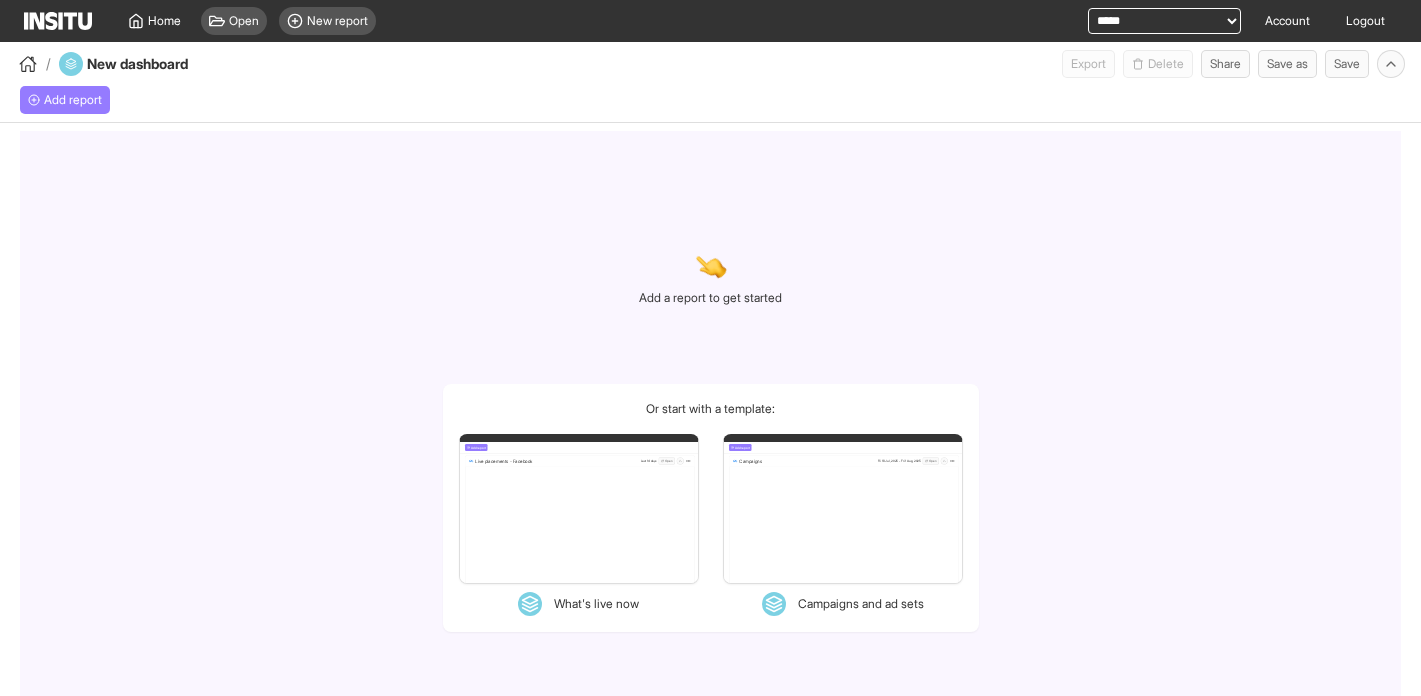 select on "**" 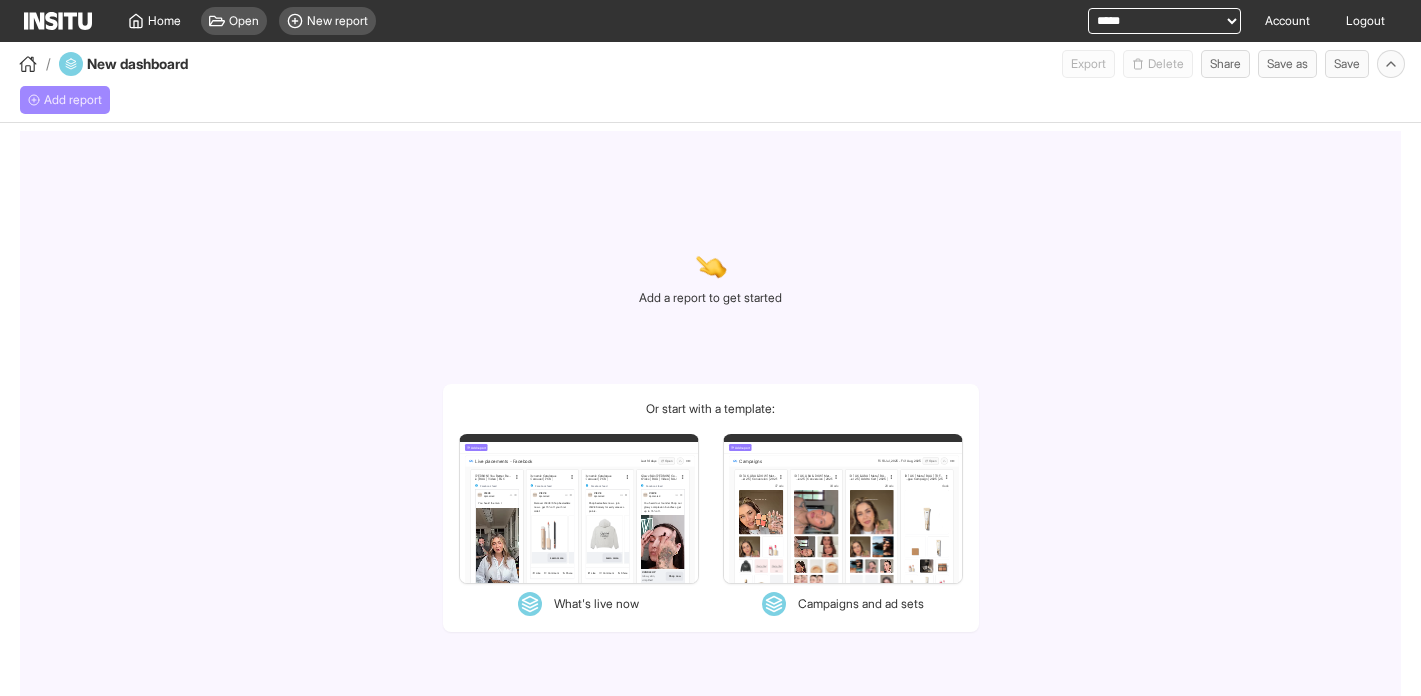 click on "Add report" at bounding box center (73, 100) 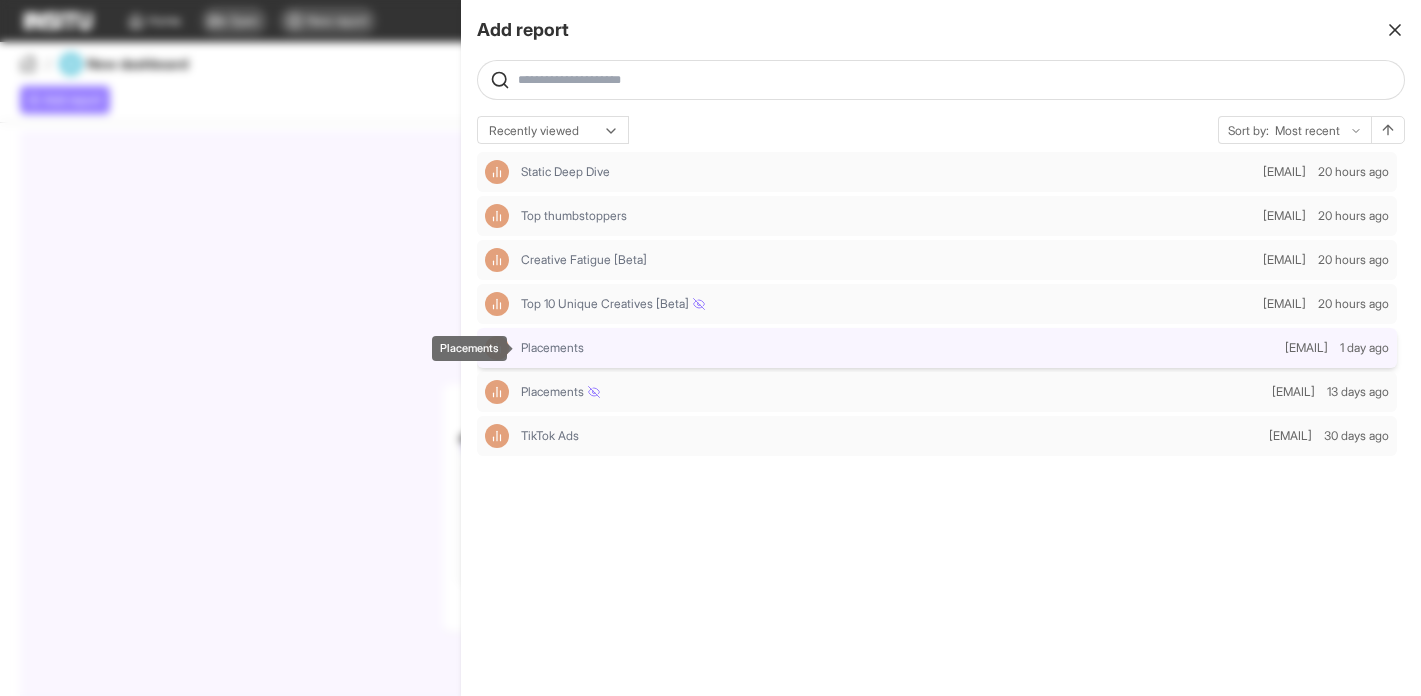click on "Placements" at bounding box center (899, 348) 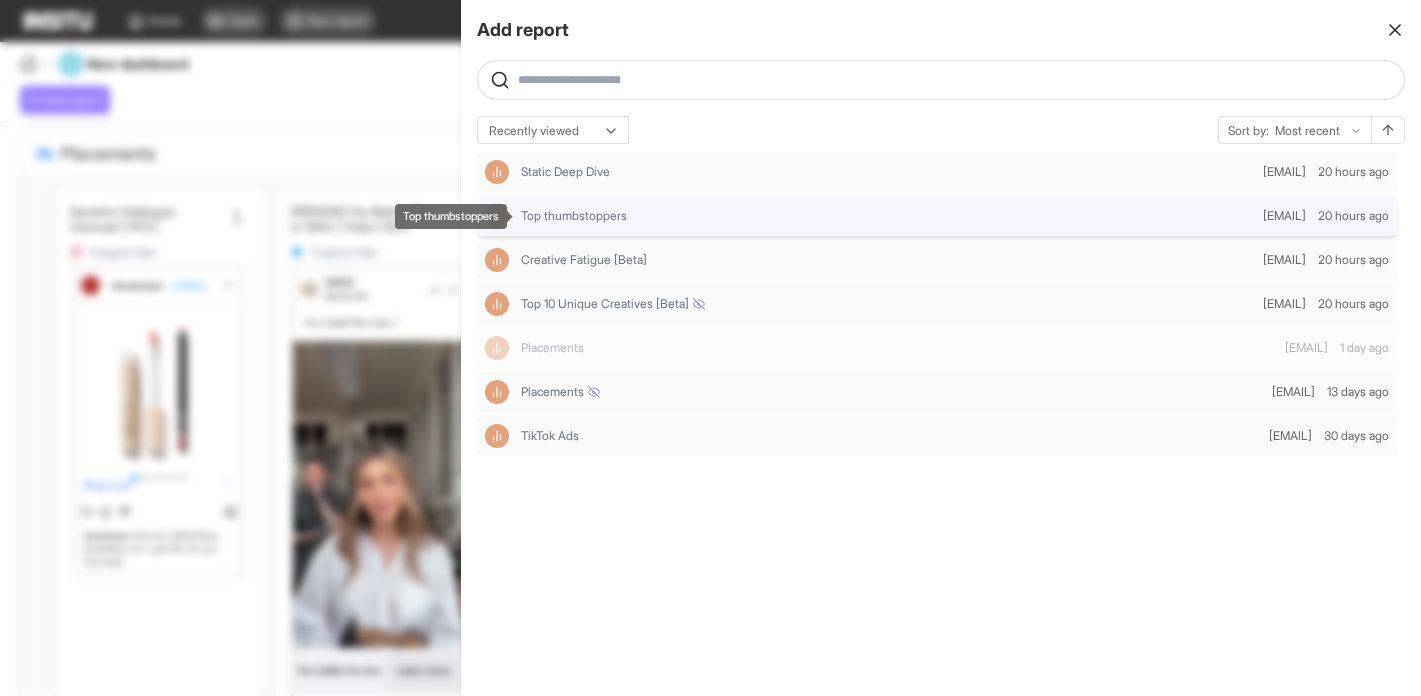 click on "Top thumbstoppers" at bounding box center (888, 216) 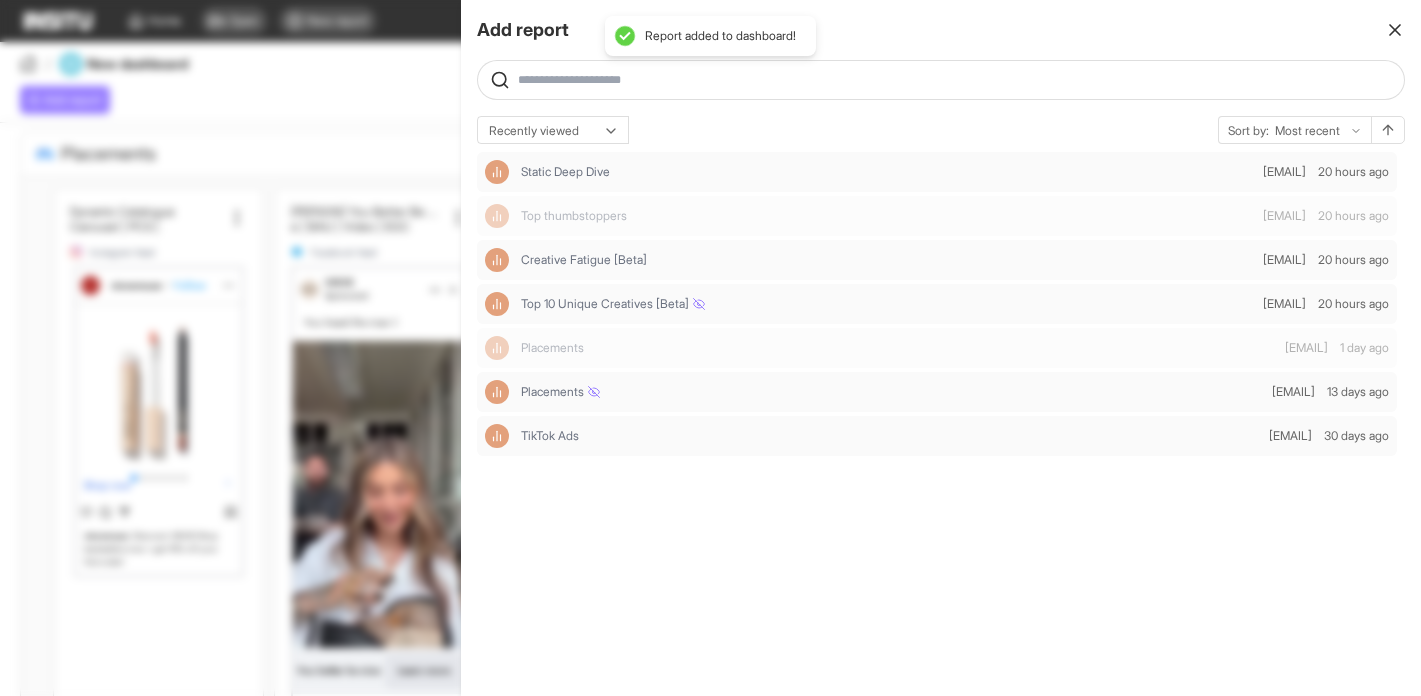 click 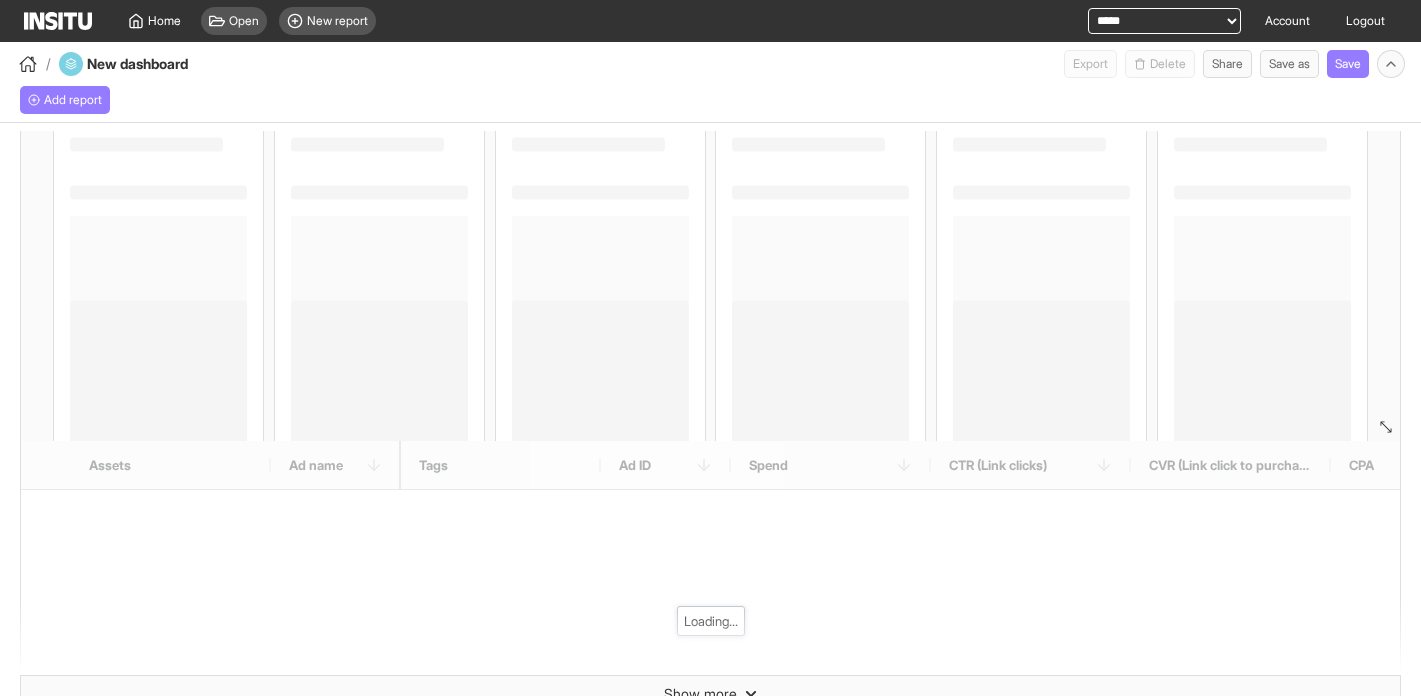 scroll, scrollTop: 794, scrollLeft: 0, axis: vertical 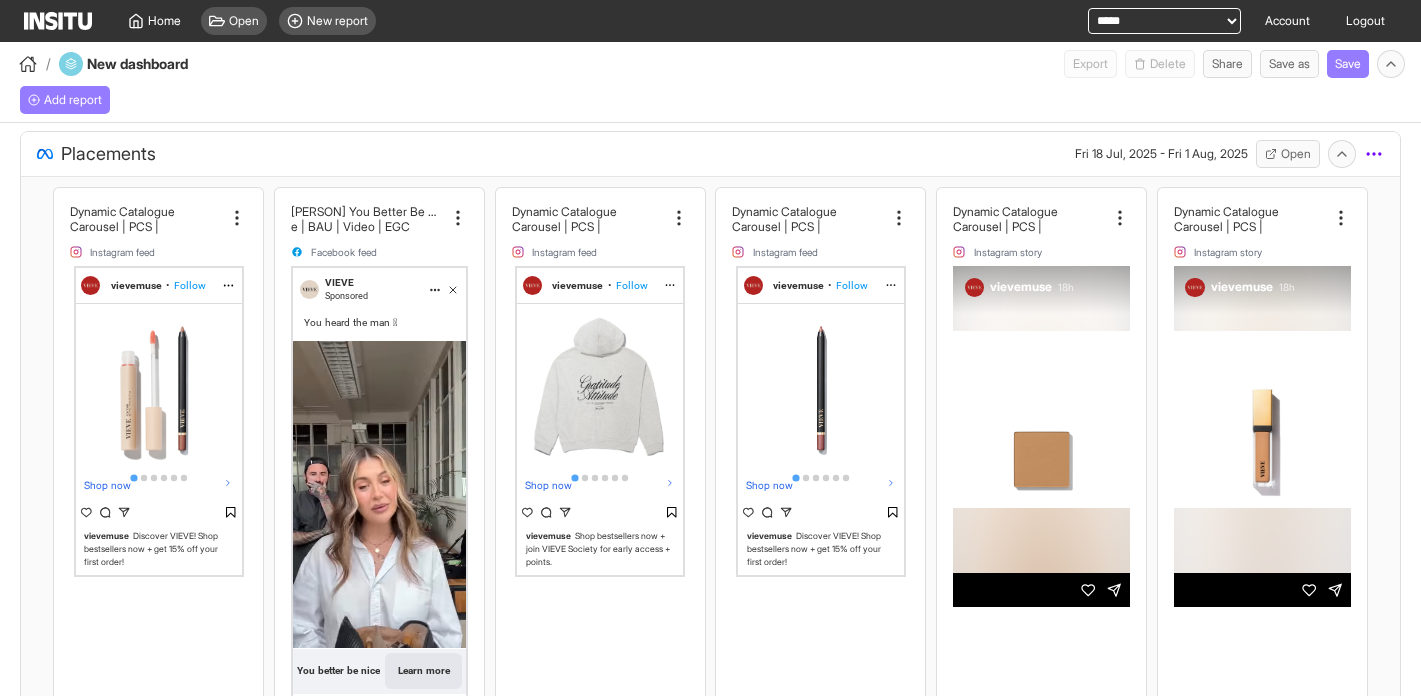 click 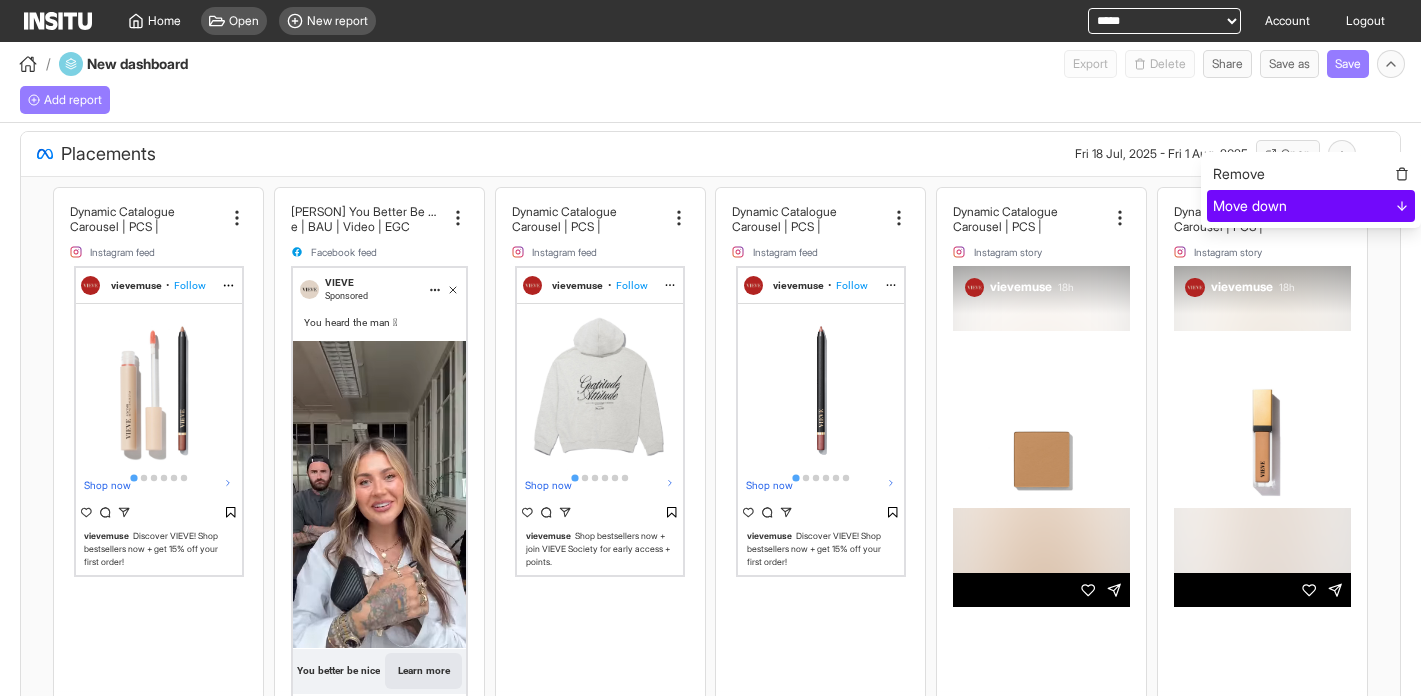 click on "Move down" at bounding box center (1311, 206) 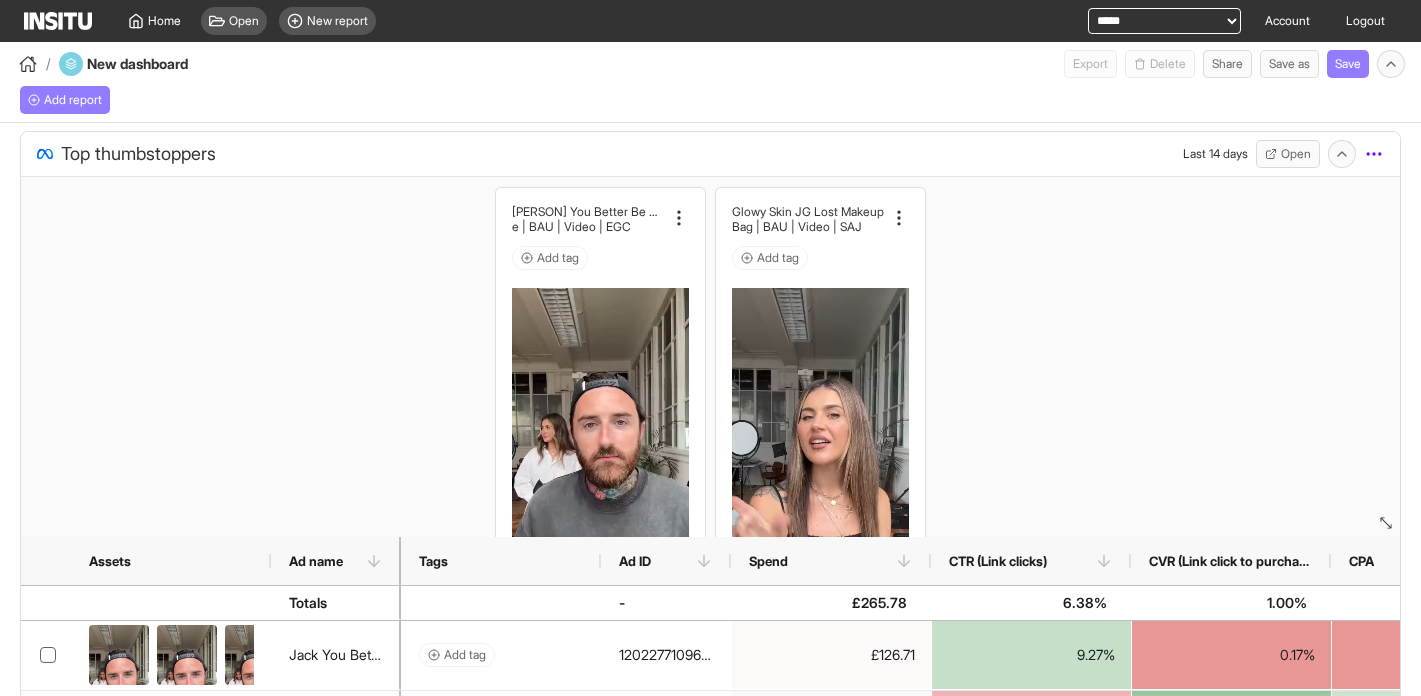 click 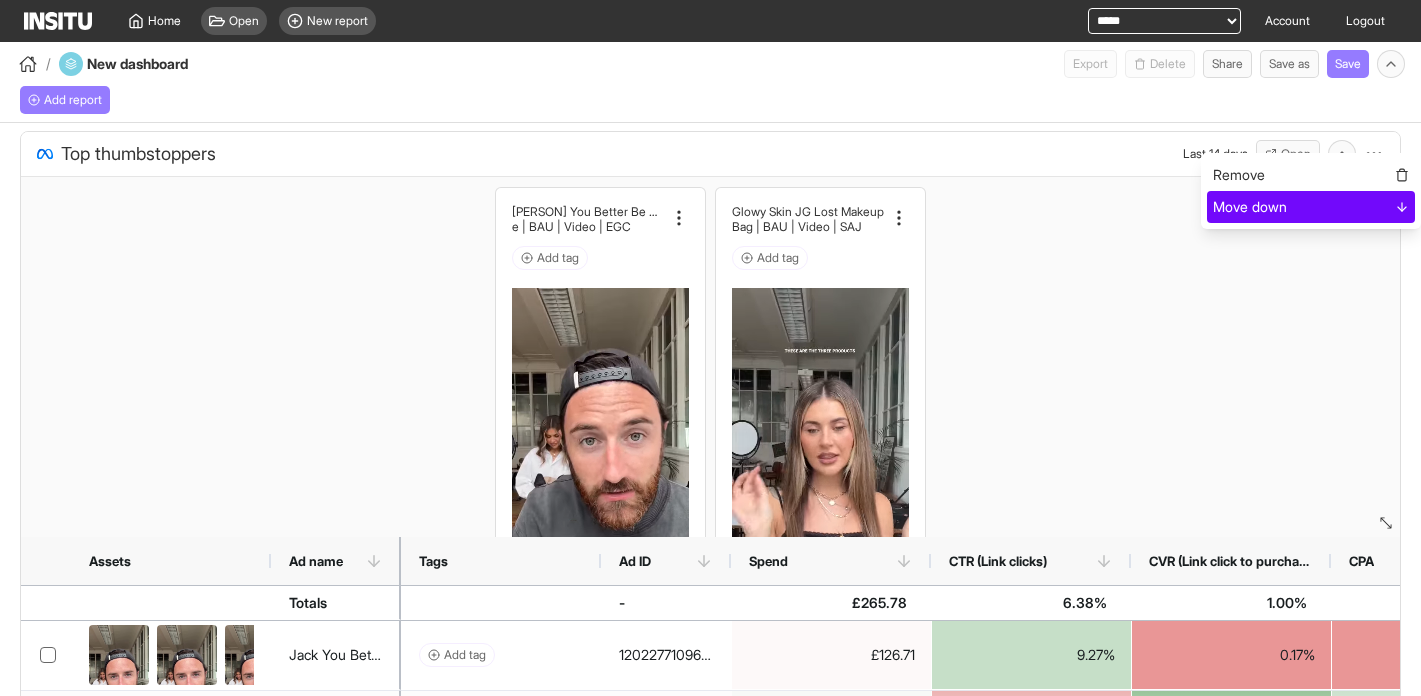 click on "Move down" at bounding box center [1311, 207] 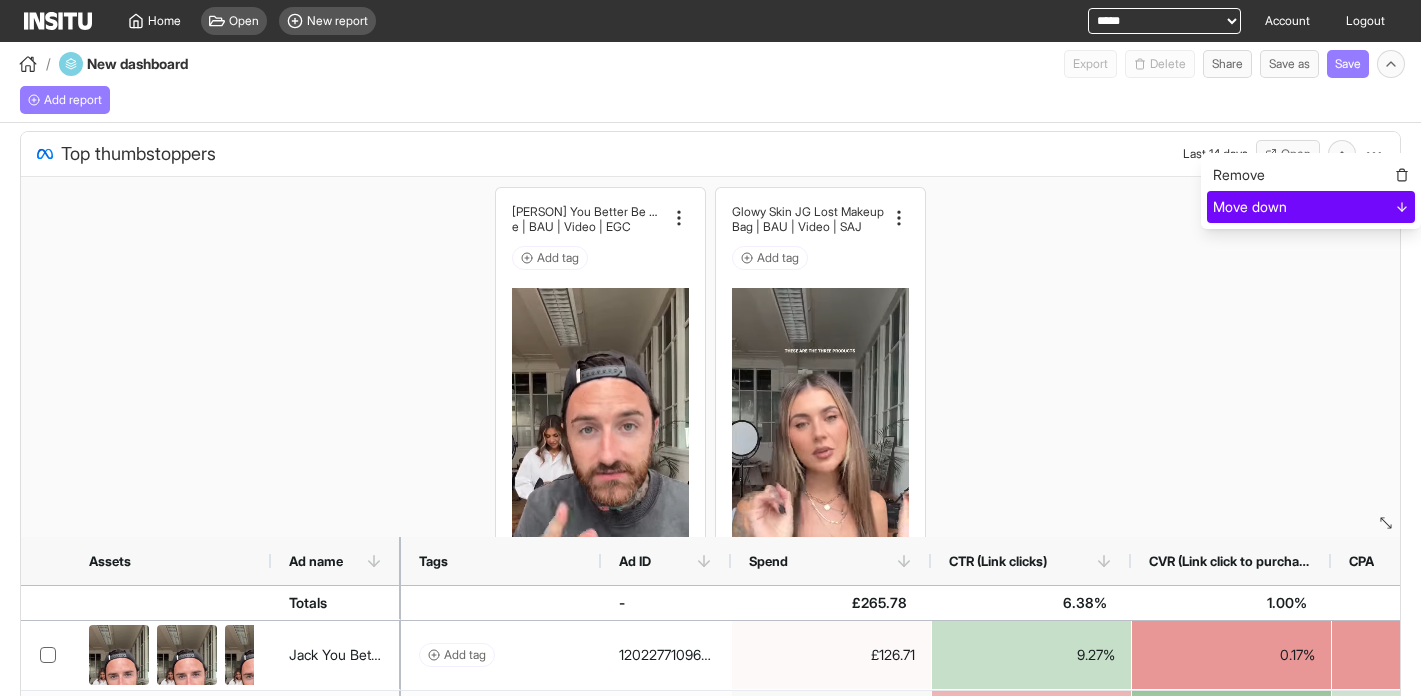 select on "**" 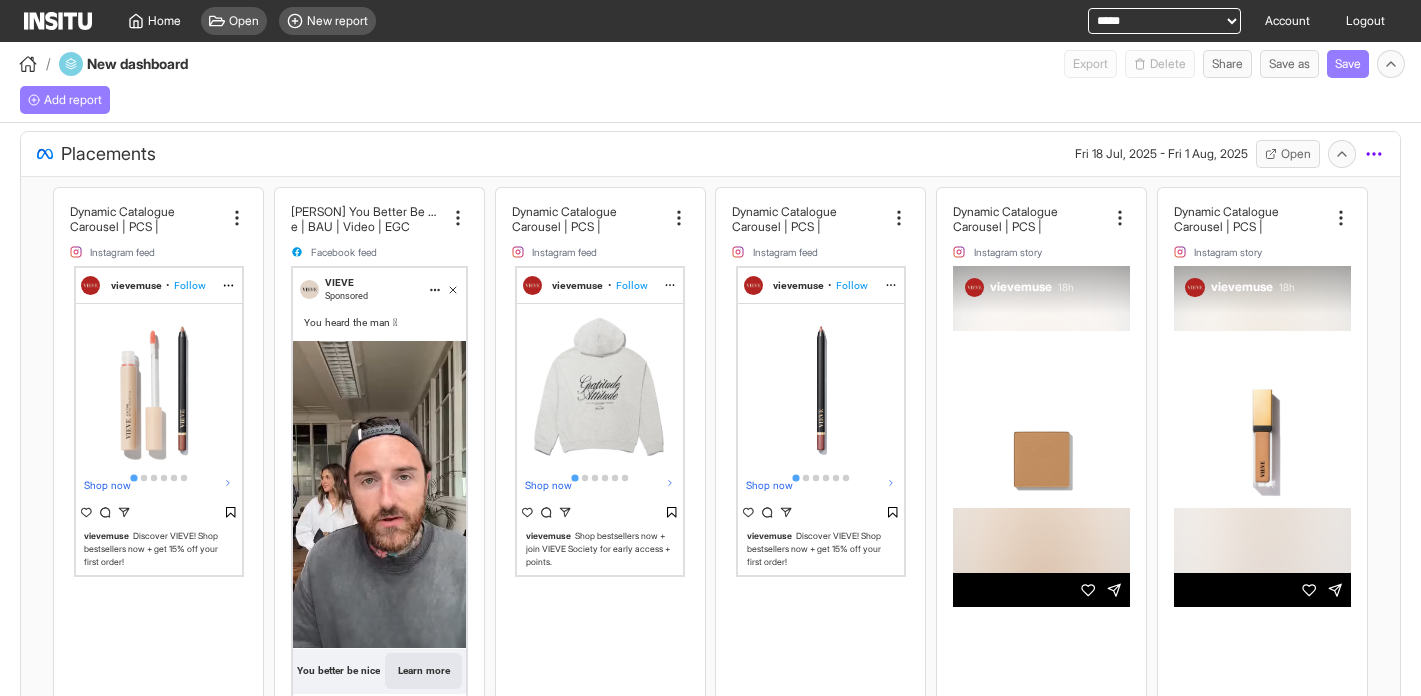 click 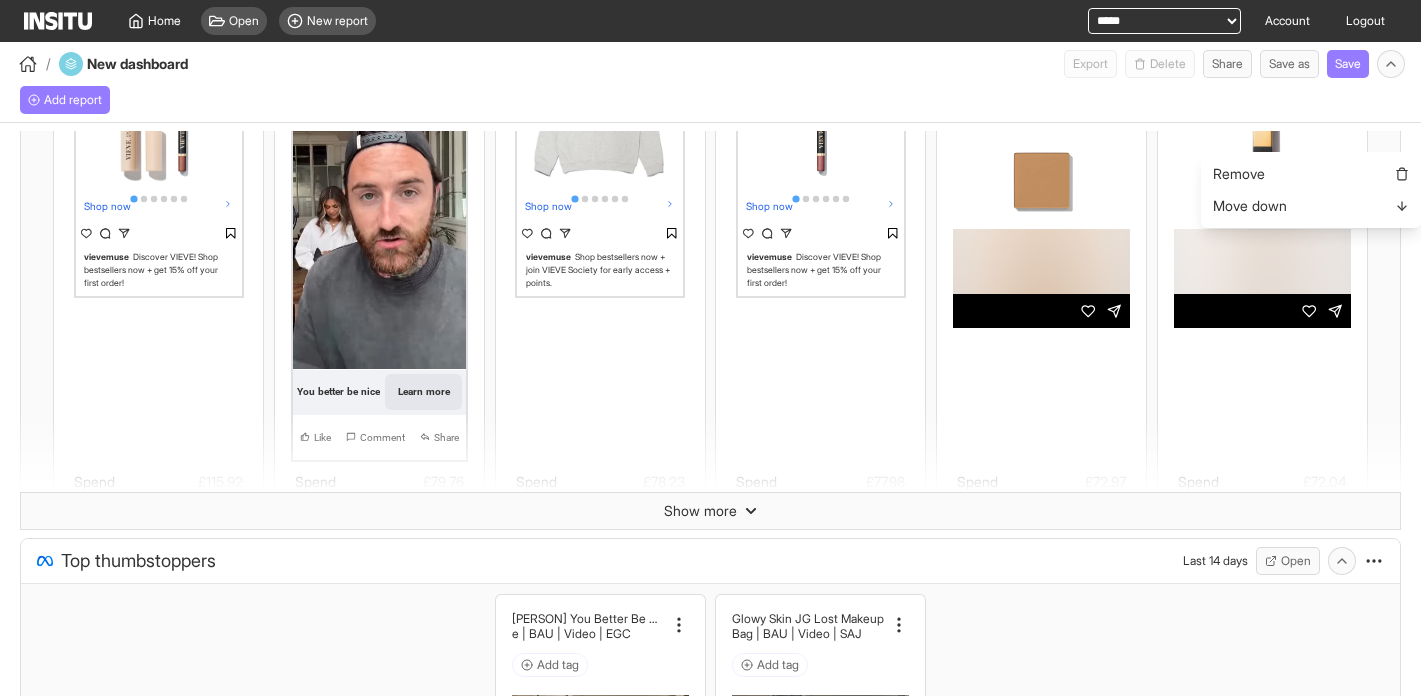 scroll, scrollTop: 0, scrollLeft: 0, axis: both 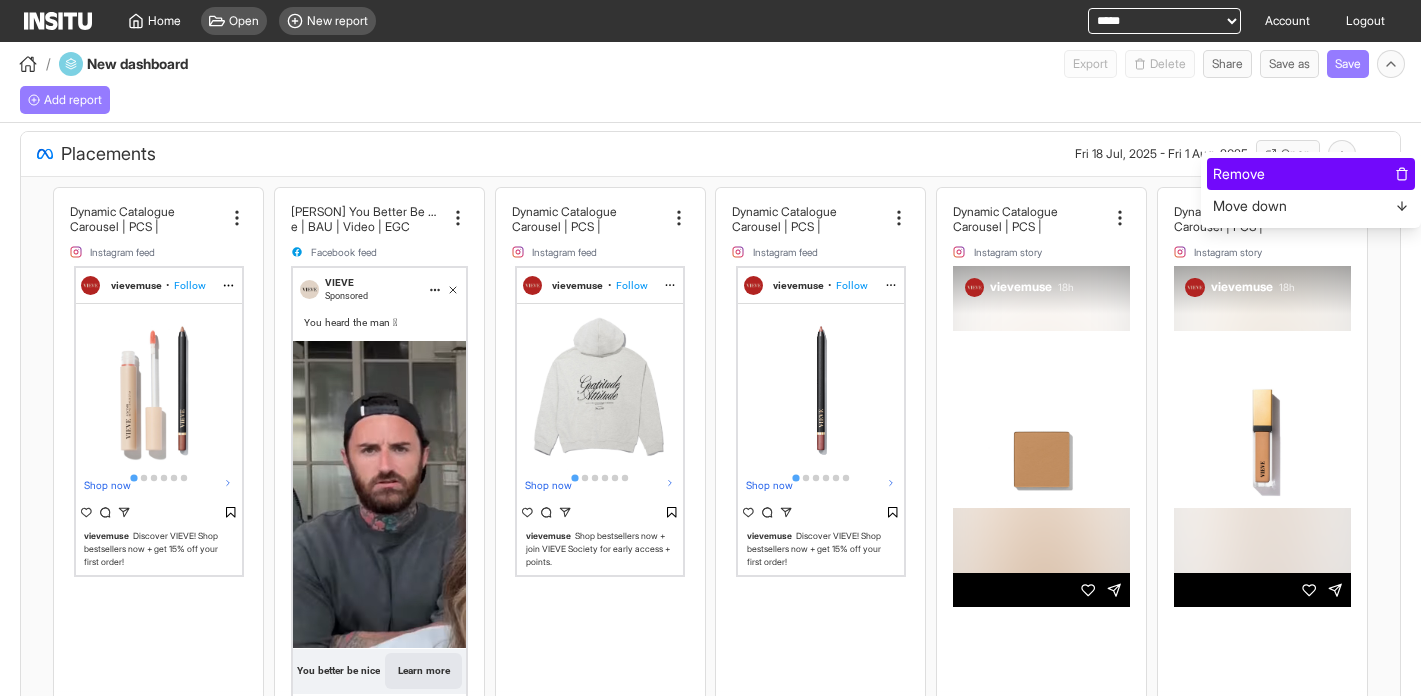 click on "Remove" at bounding box center (1239, 174) 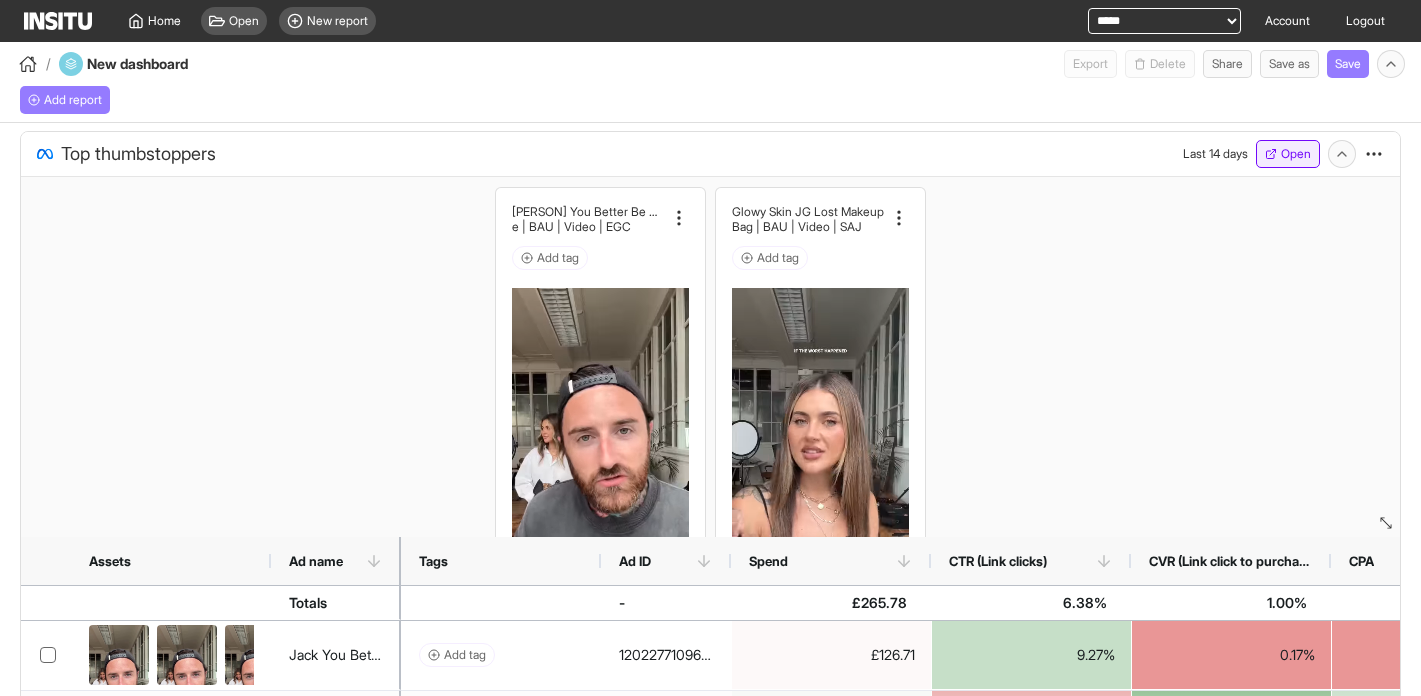 click 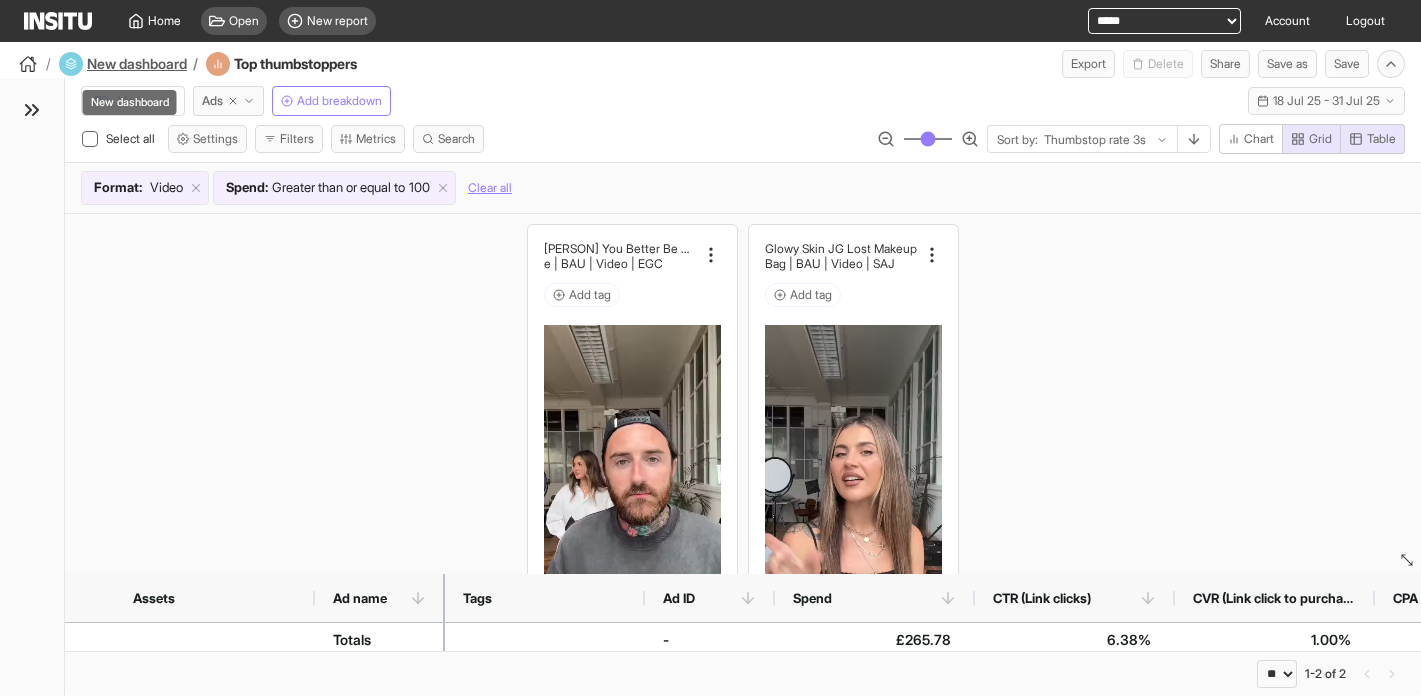 click on "New dashboard" at bounding box center (137, 64) 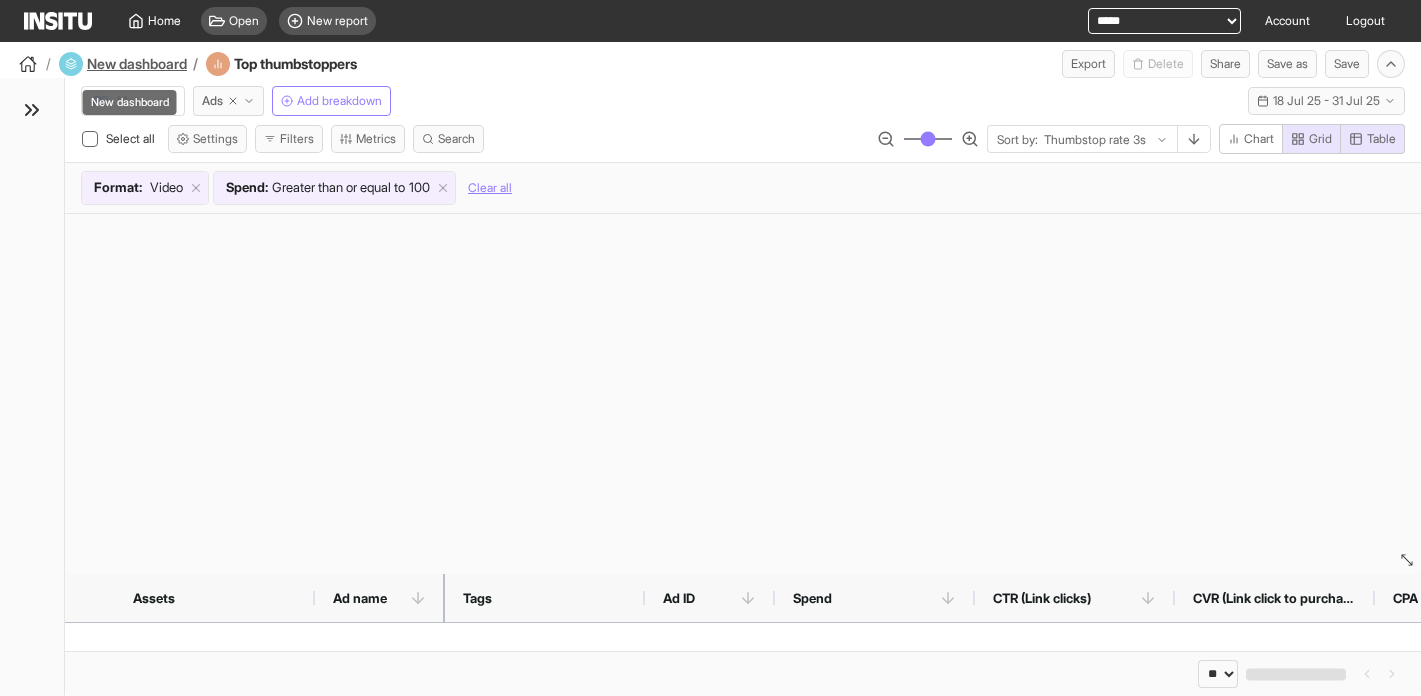 select on "**" 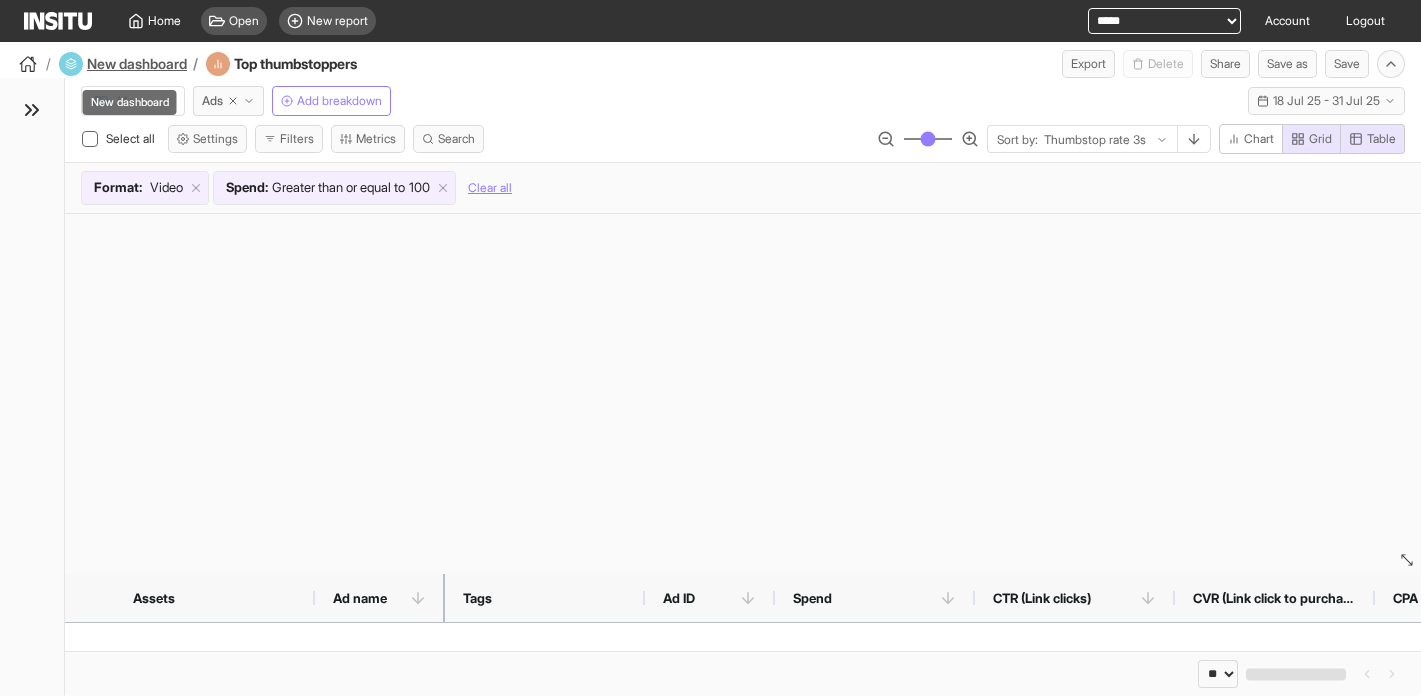 select on "**" 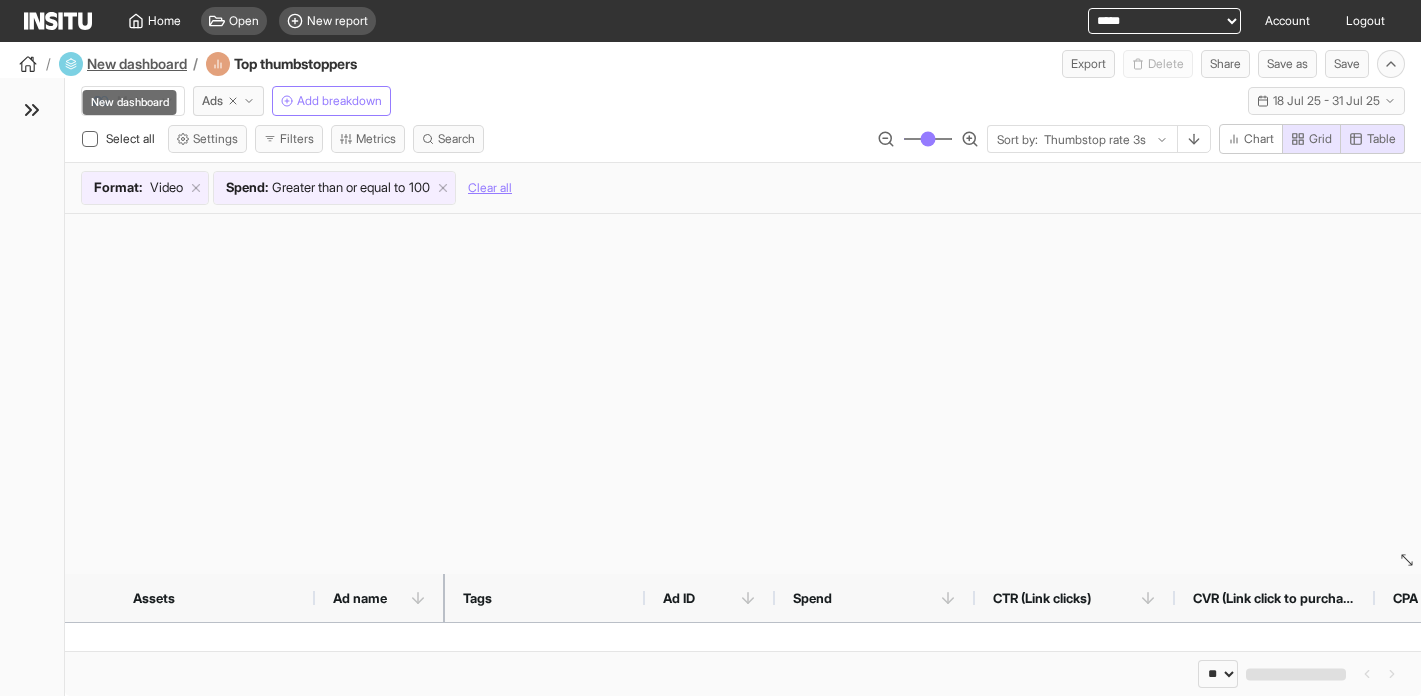 select on "**" 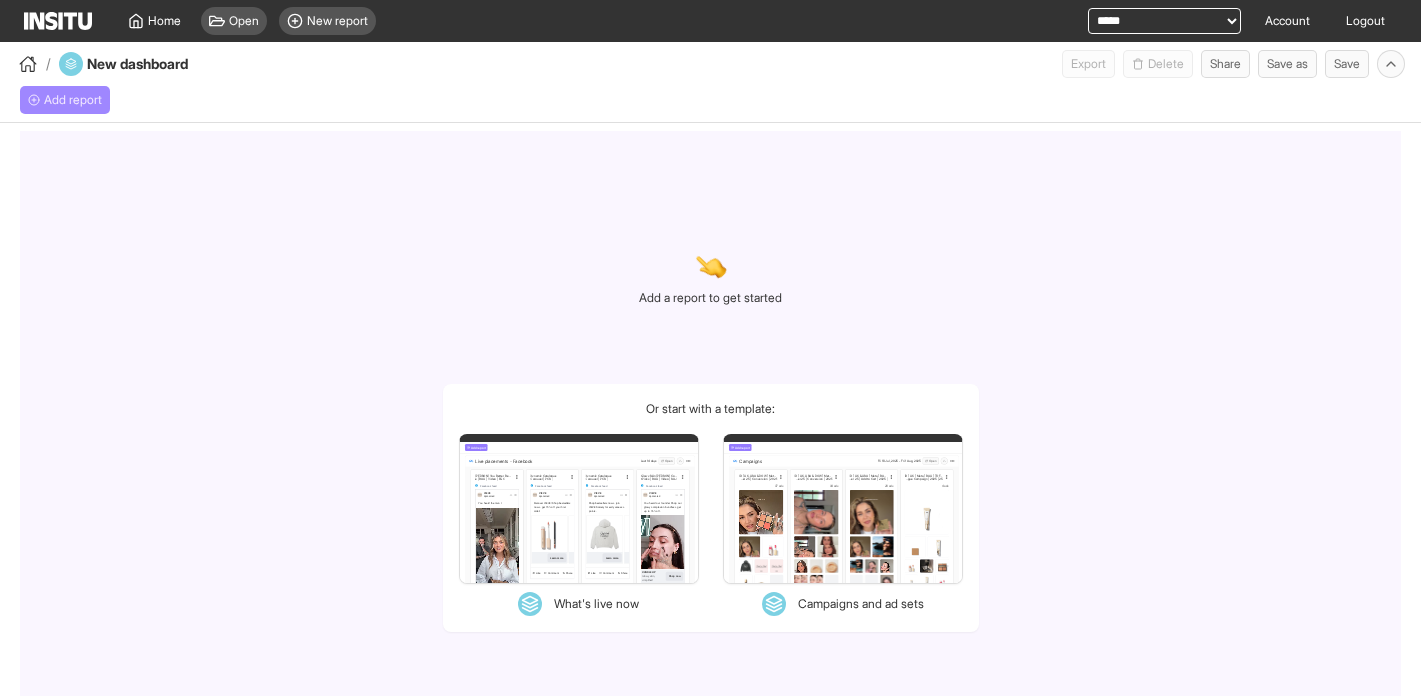 click on "Add report" at bounding box center [73, 100] 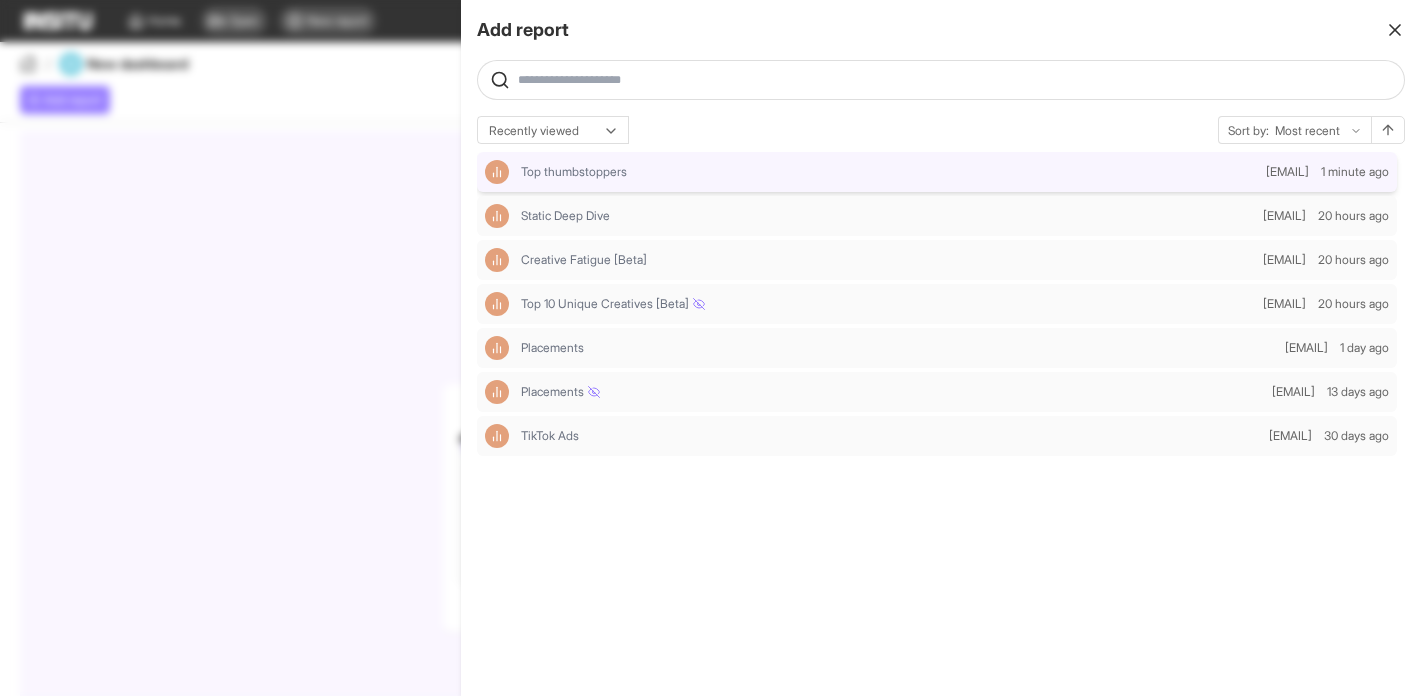 click on "Top thumbstoppers" at bounding box center [574, 172] 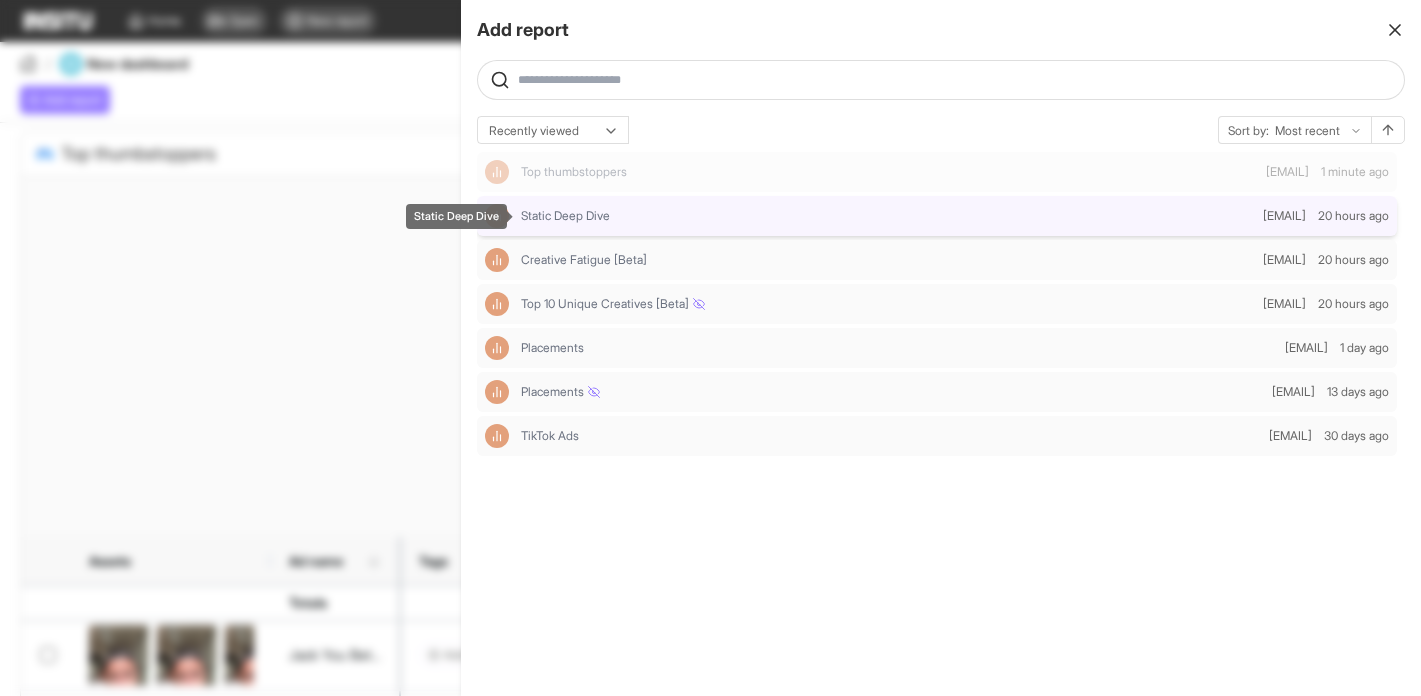click on "Static Deep Dive" at bounding box center (888, 216) 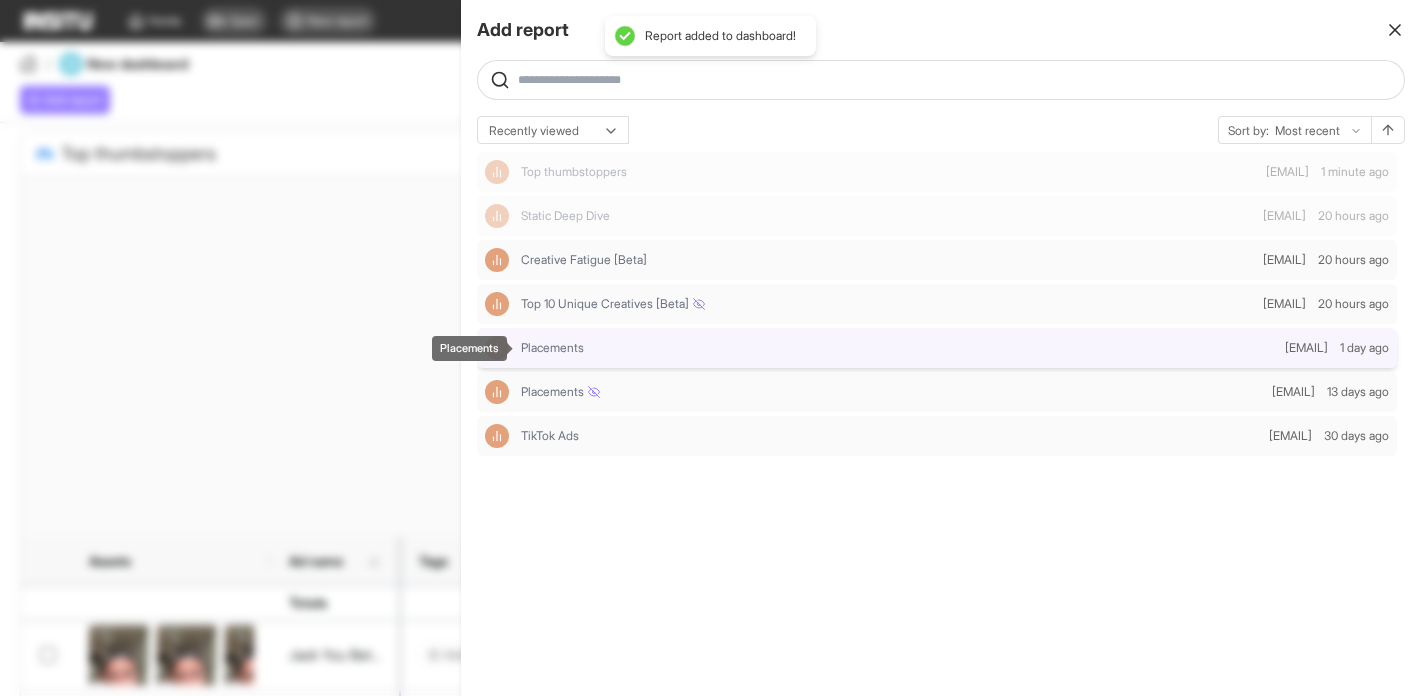 click on "Placements" at bounding box center [899, 348] 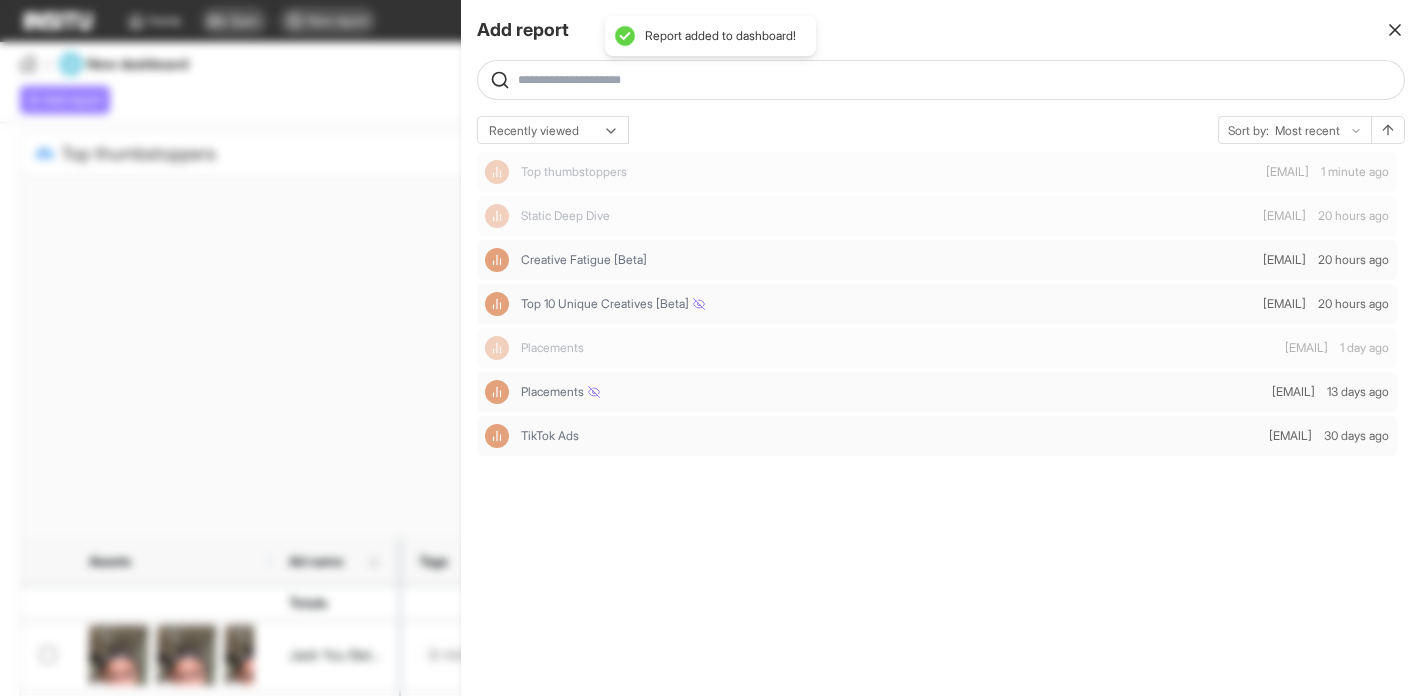 click 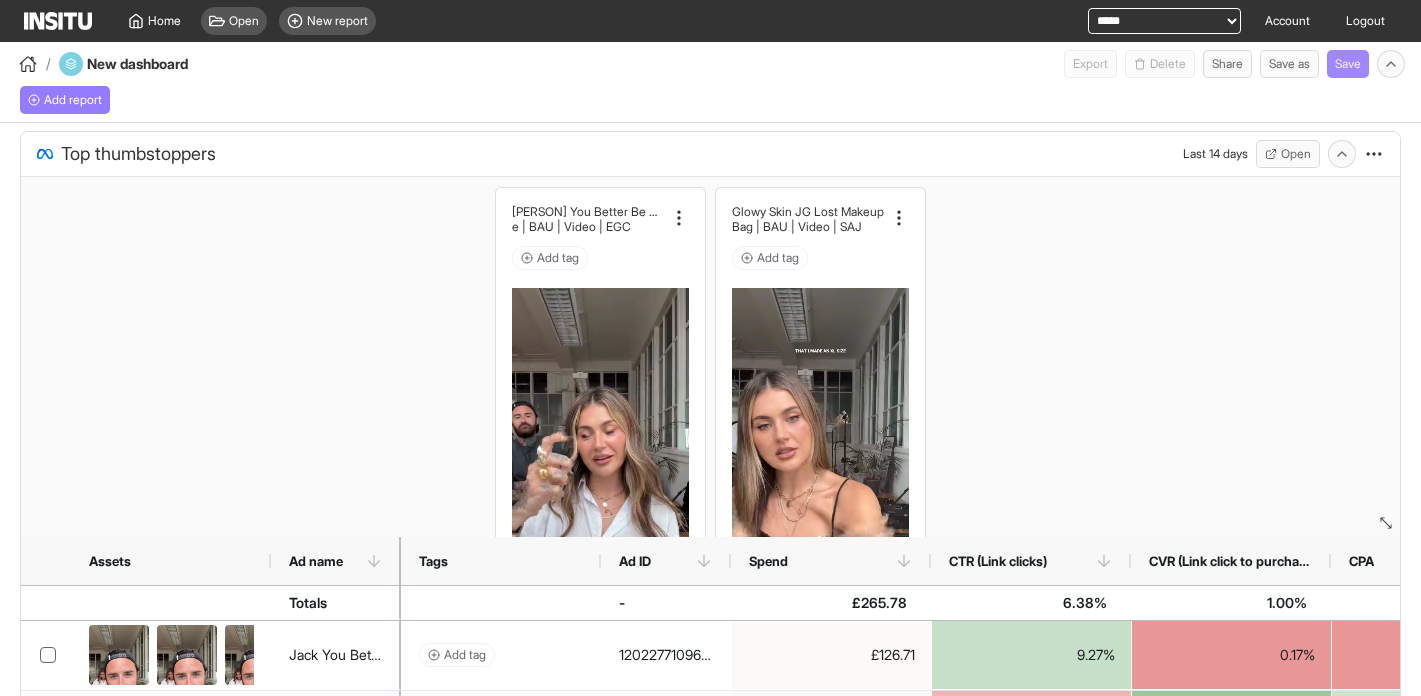 click on "Save" at bounding box center (1348, 64) 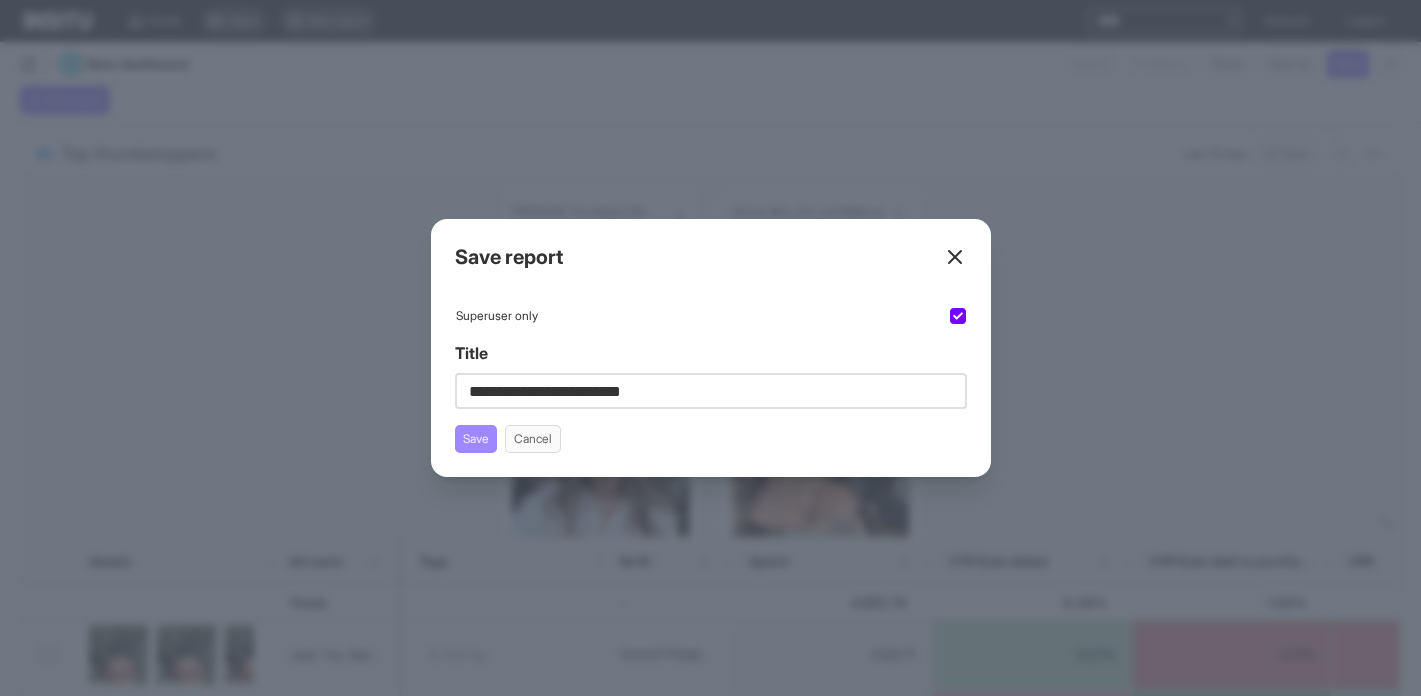 type on "**********" 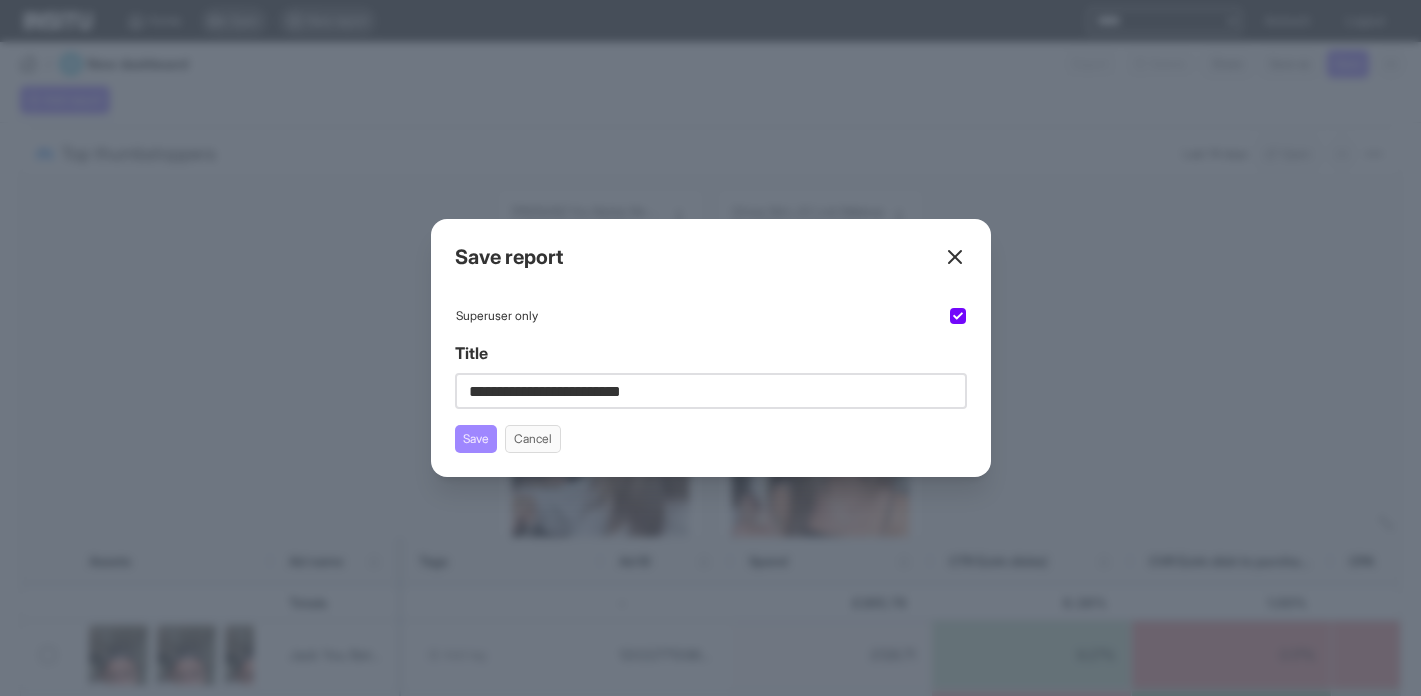 click on "Save" at bounding box center [476, 439] 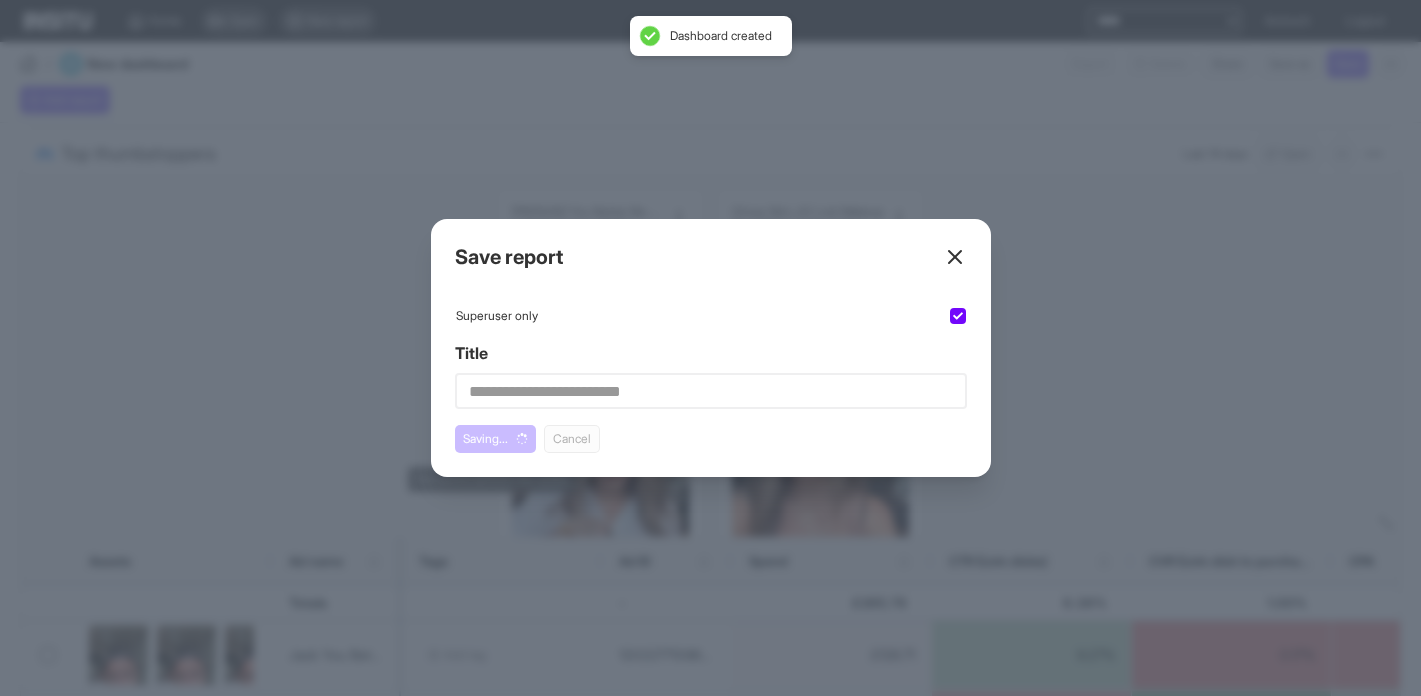 select on "**" 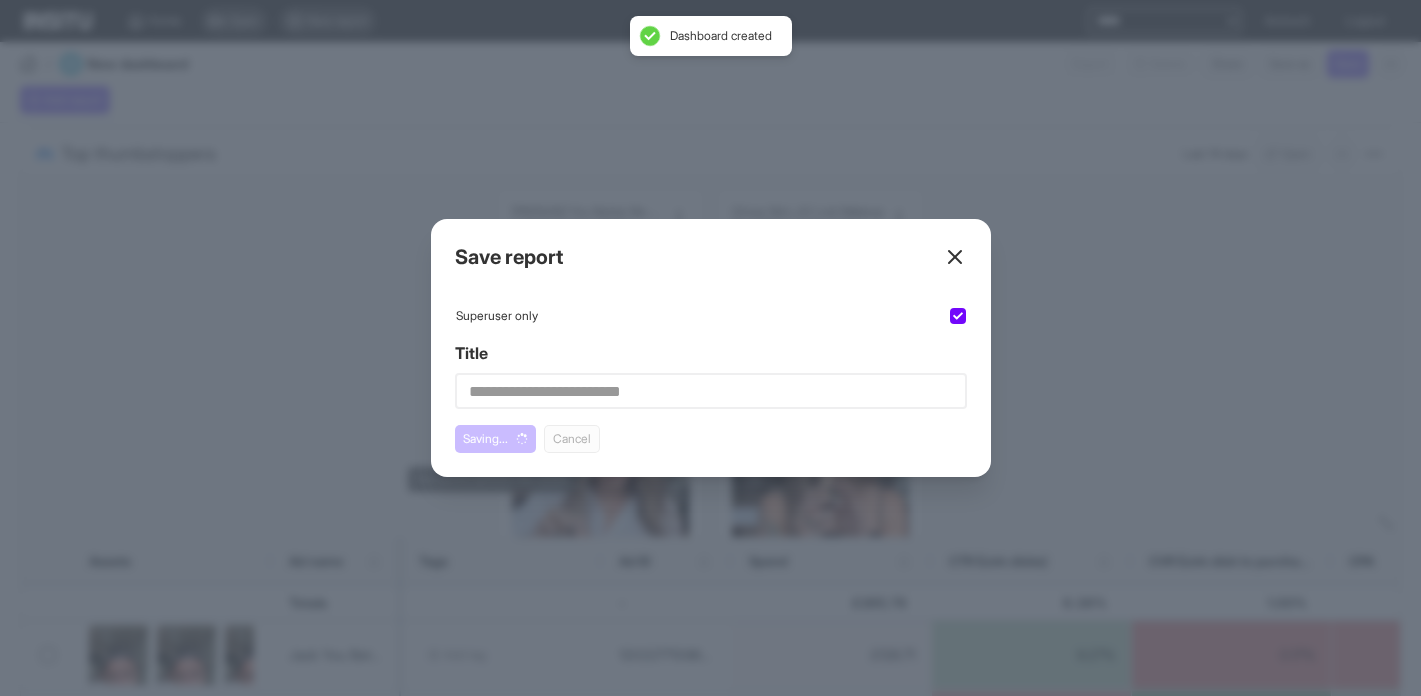 select on "**" 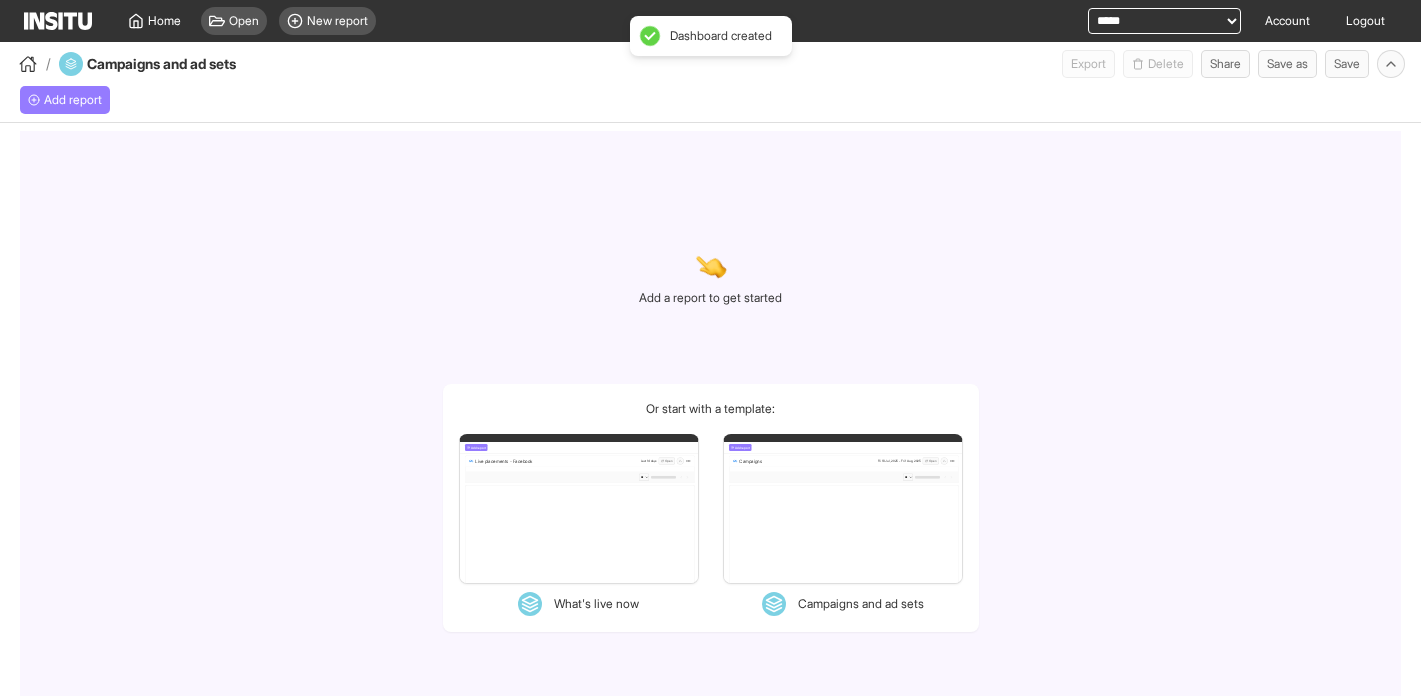 select on "**" 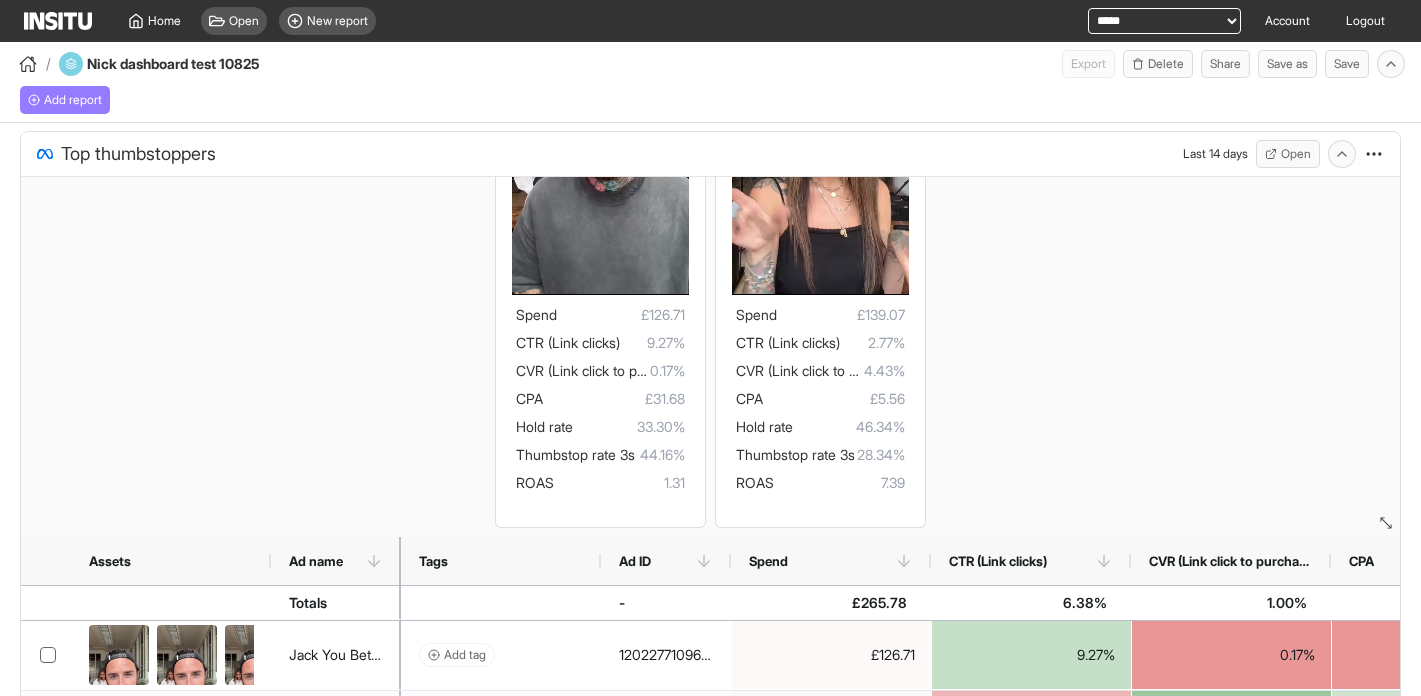 scroll, scrollTop: 0, scrollLeft: 0, axis: both 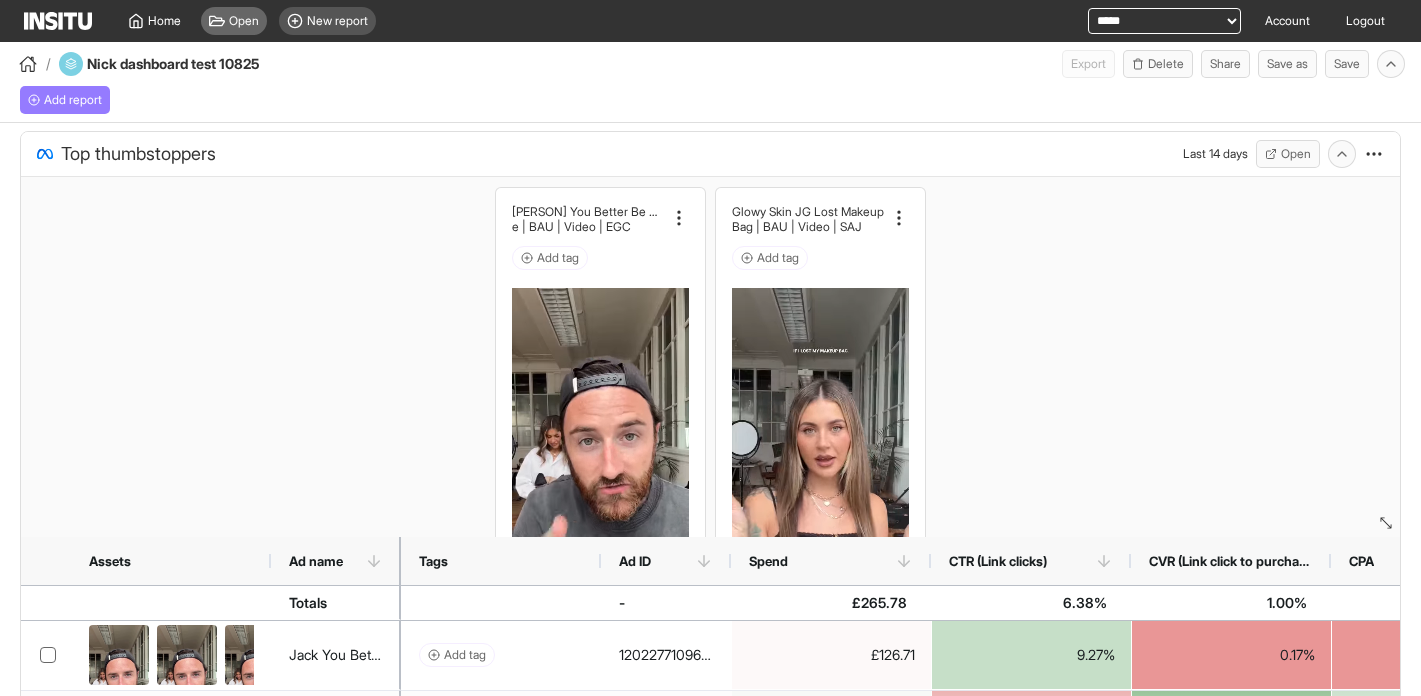 click on "Open" at bounding box center [244, 21] 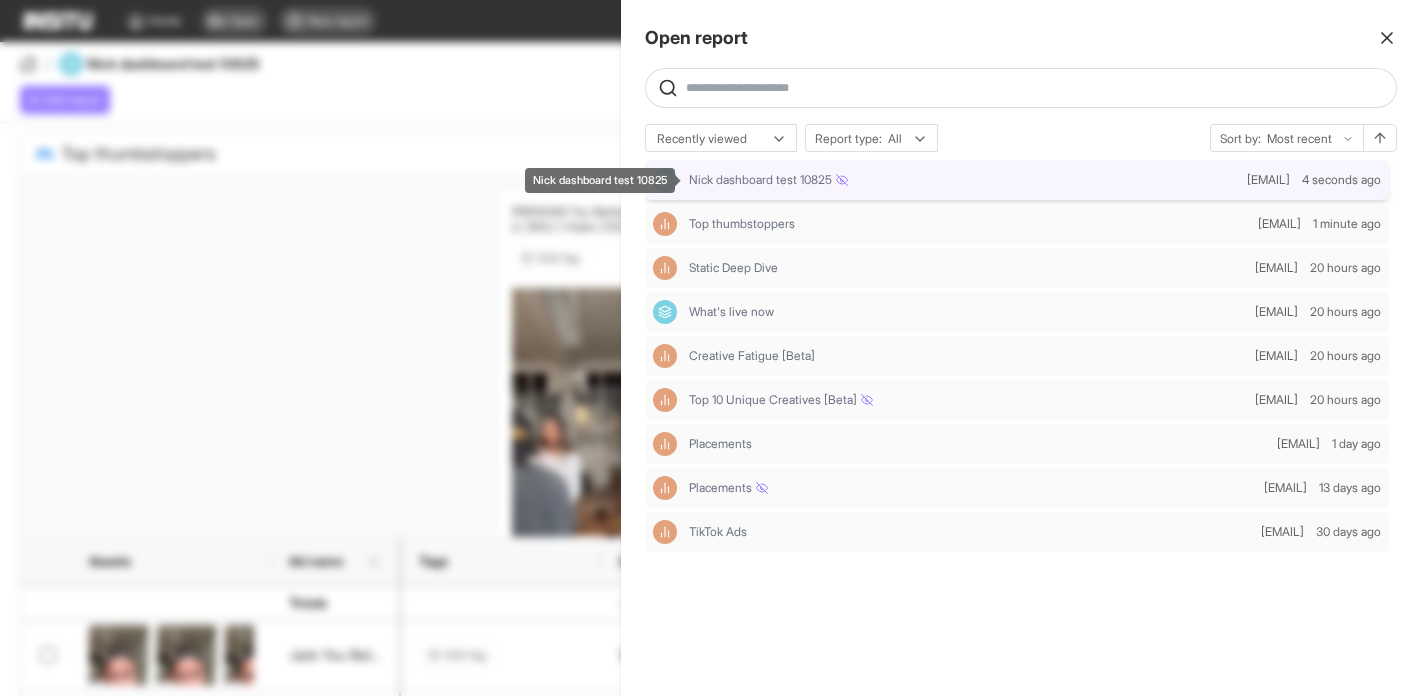 click on "Nick dashboard test 10825" at bounding box center [964, 180] 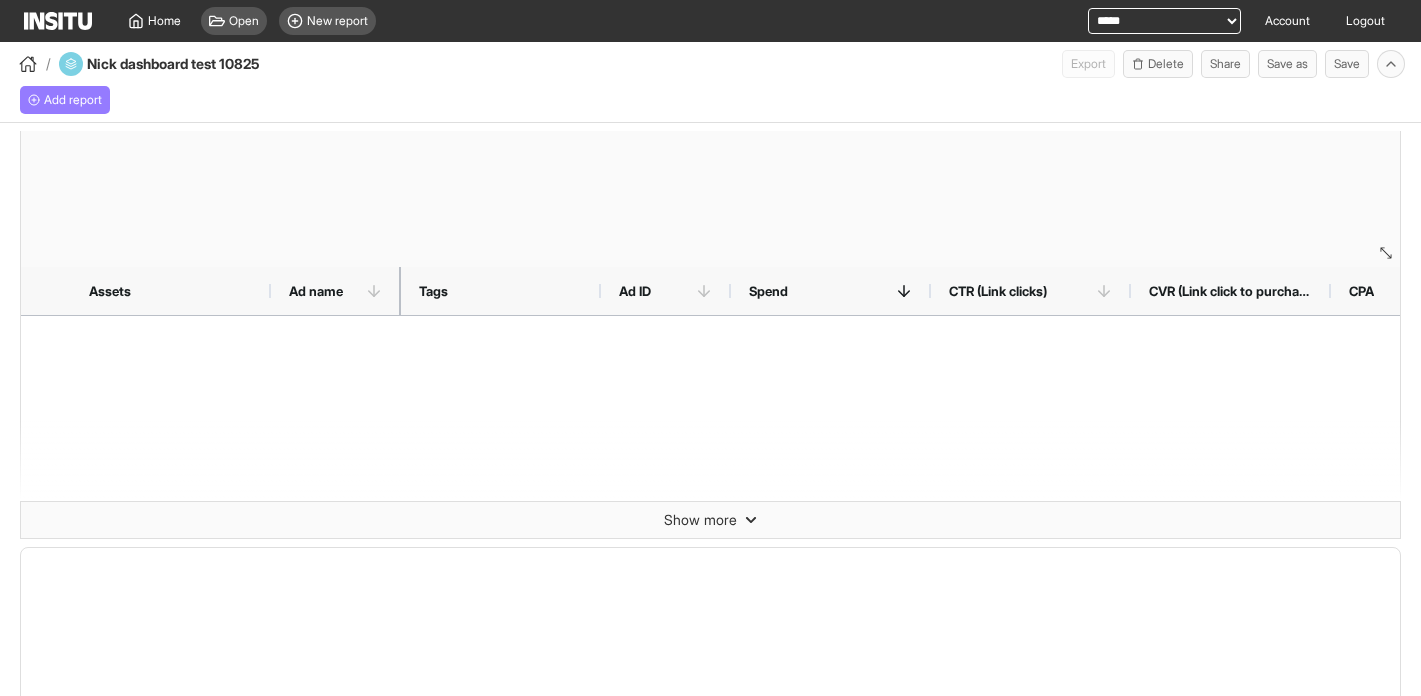 select on "**" 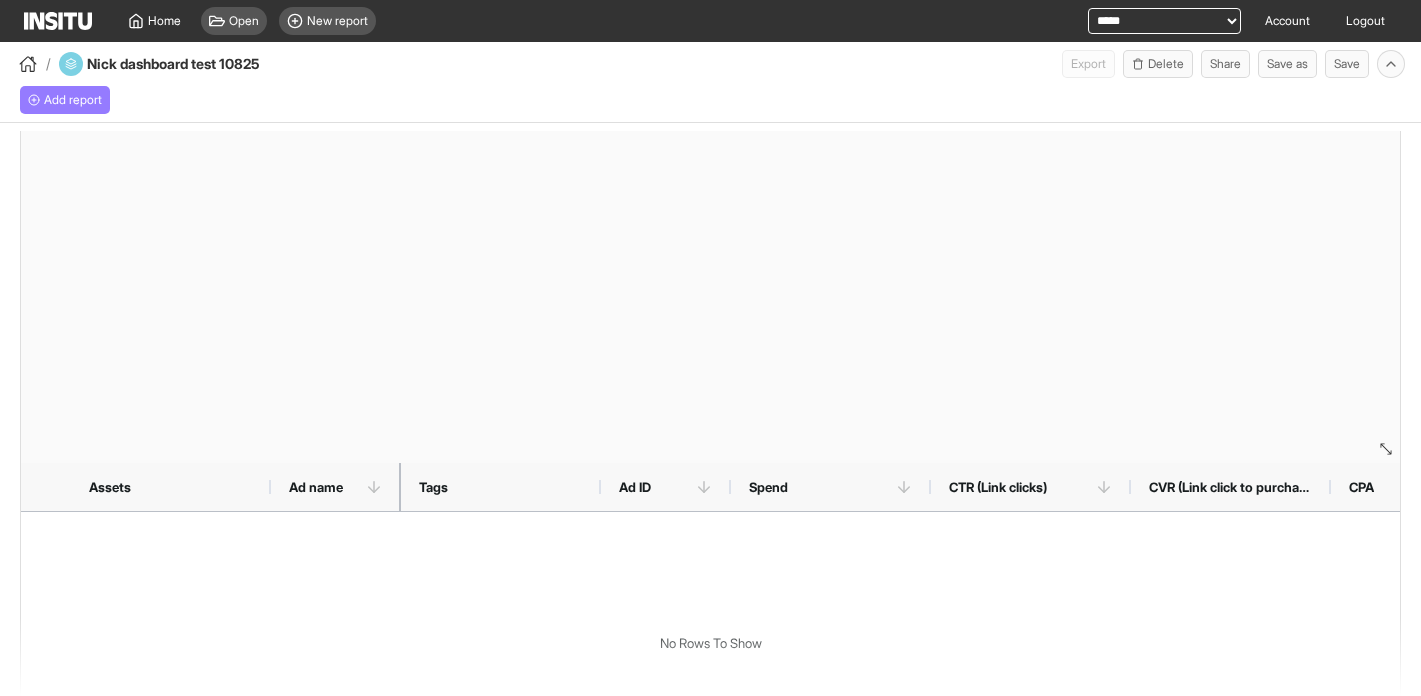 scroll, scrollTop: 0, scrollLeft: 0, axis: both 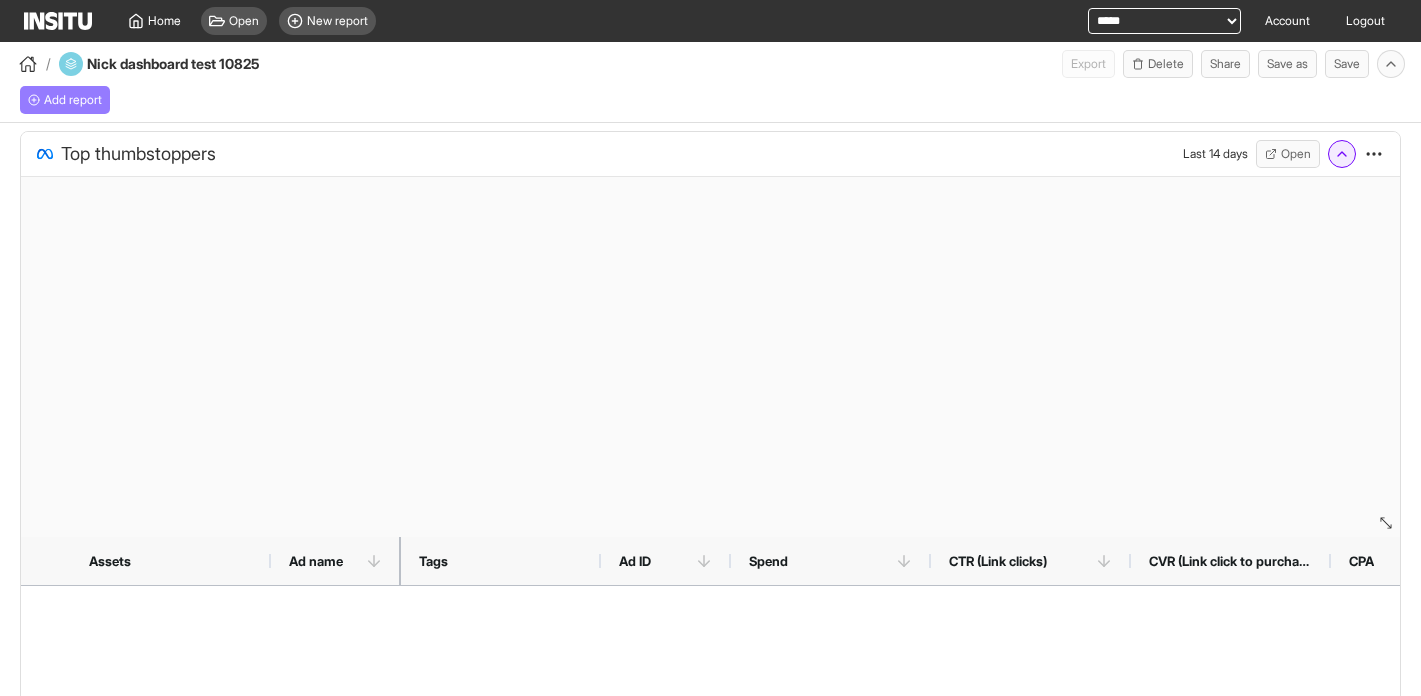 click 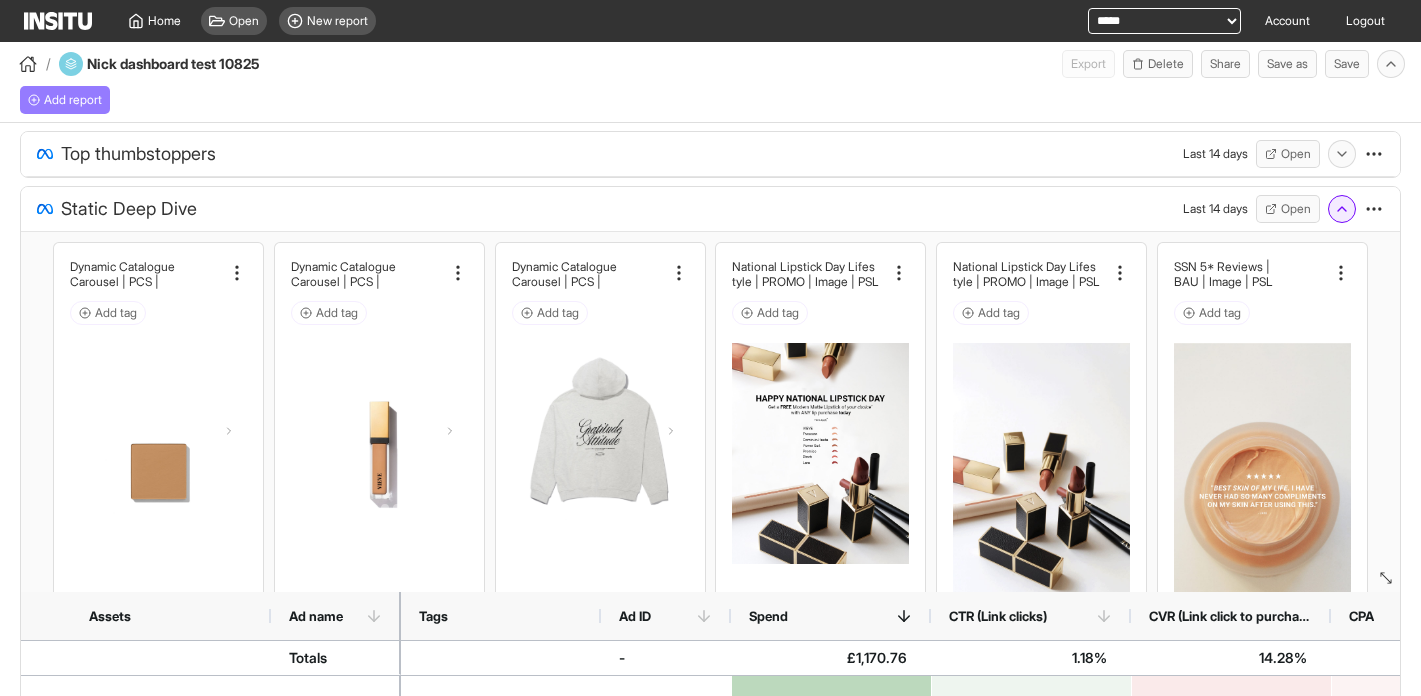 click 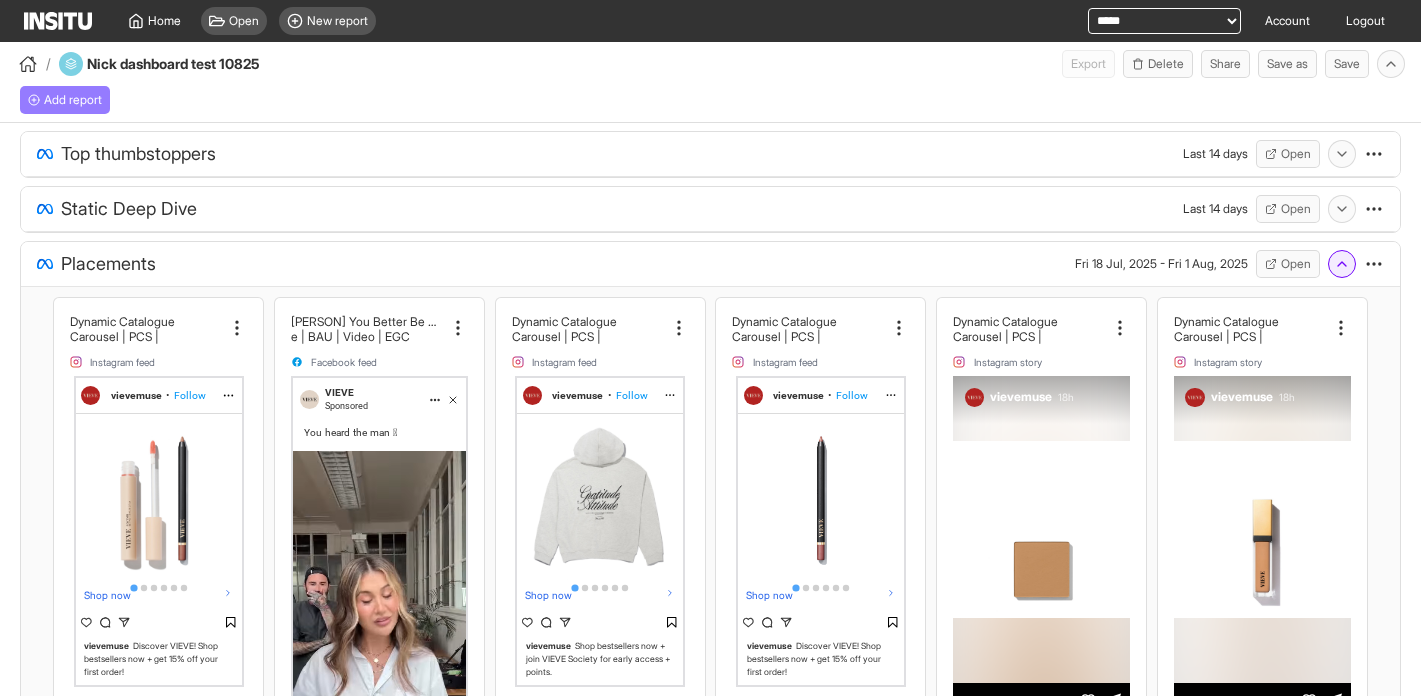 click on "Fri 18 Jul, 2025 - Fri 1 Aug, 2025 Open" at bounding box center (1229, 264) 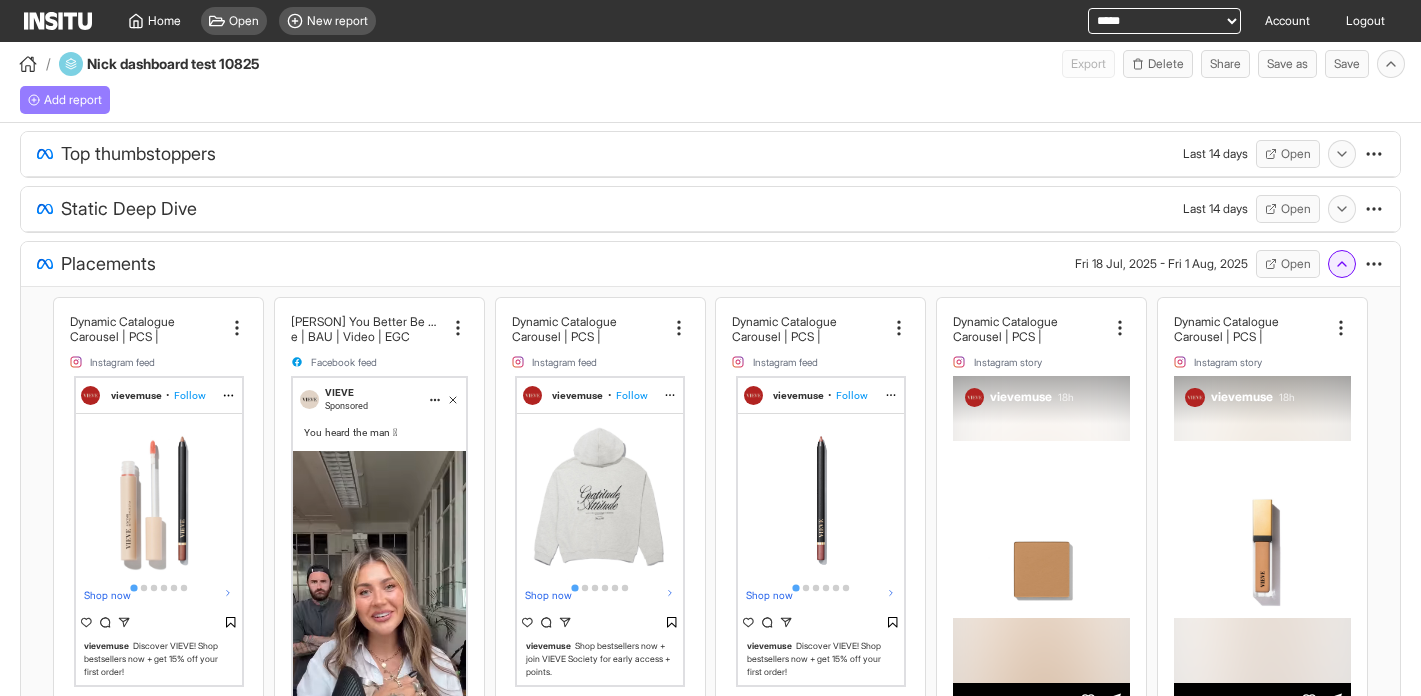 click 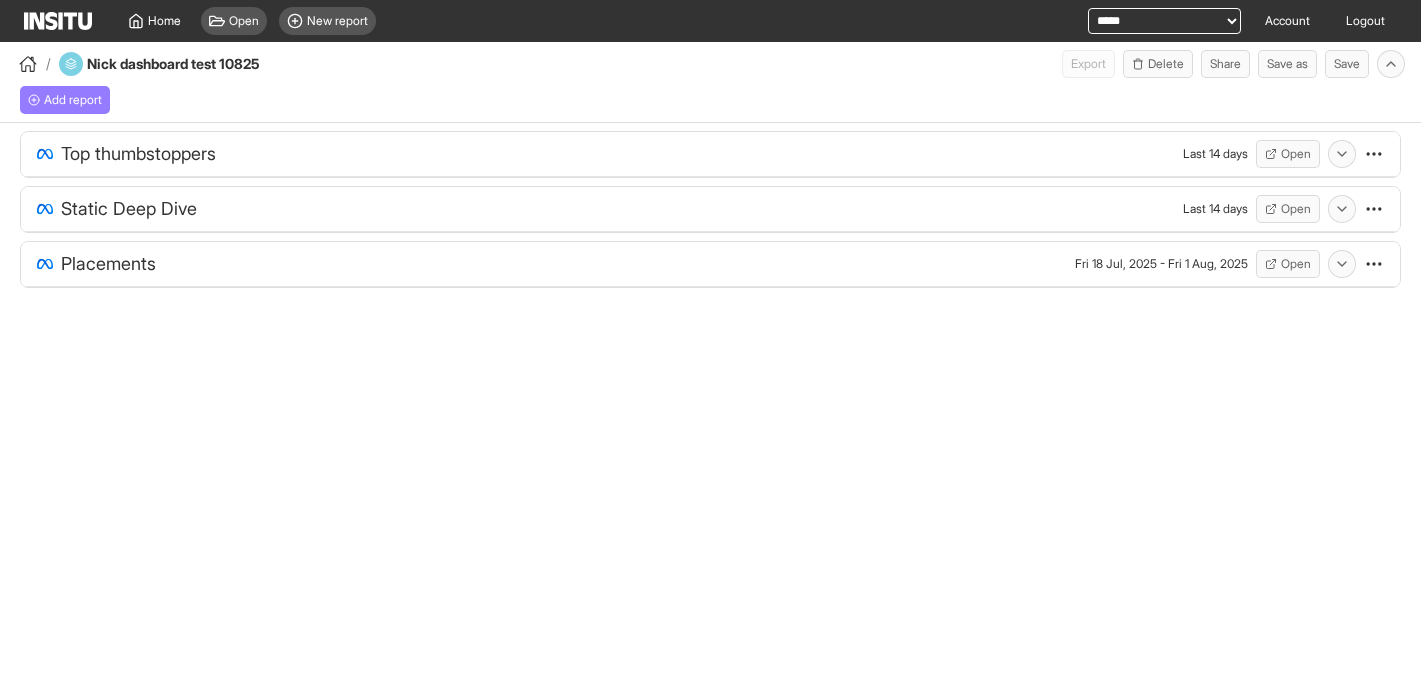 type 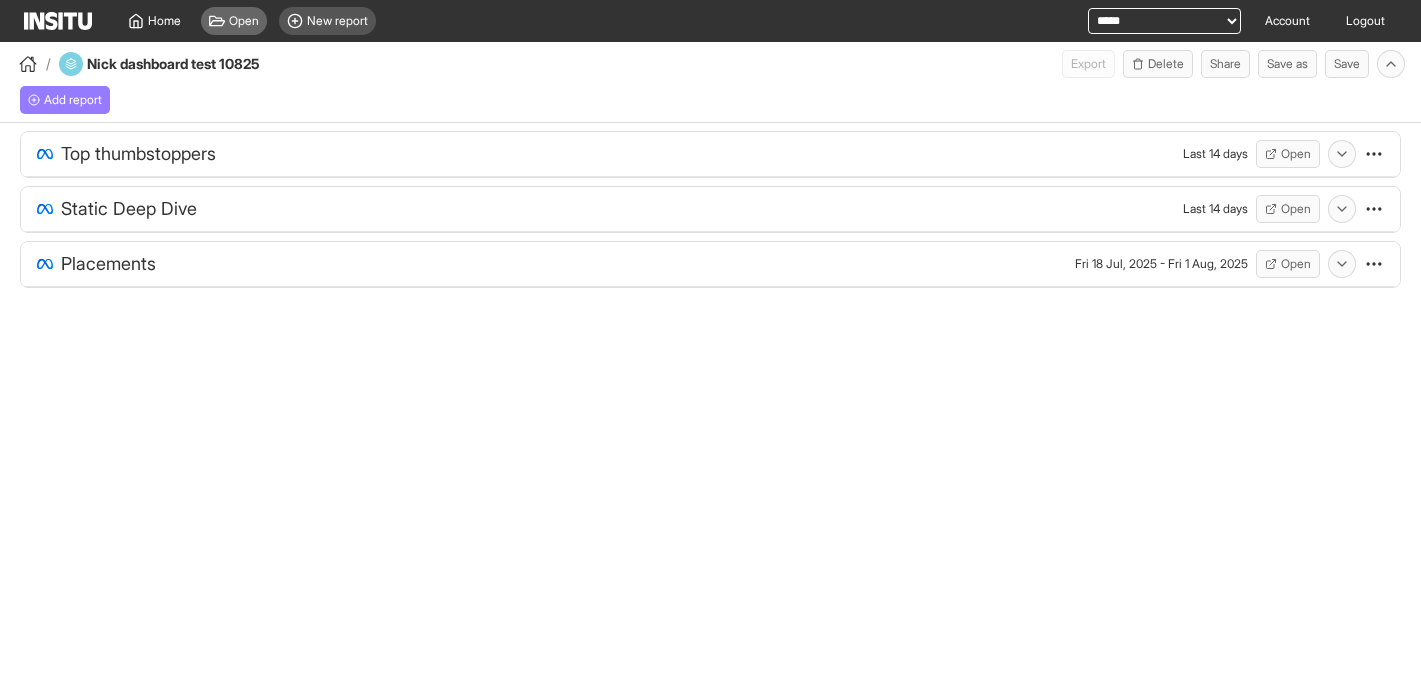 click on "Open" at bounding box center [244, 21] 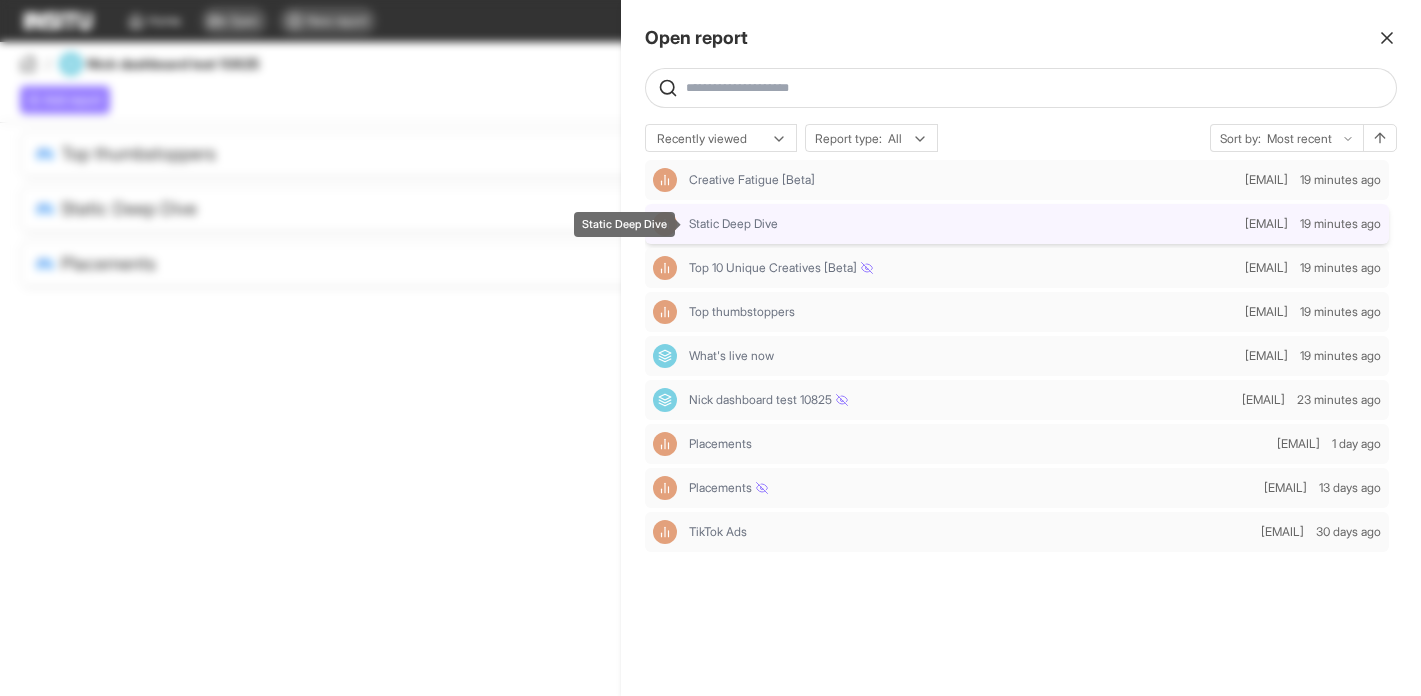 click on "Static Deep Dive" at bounding box center (963, 224) 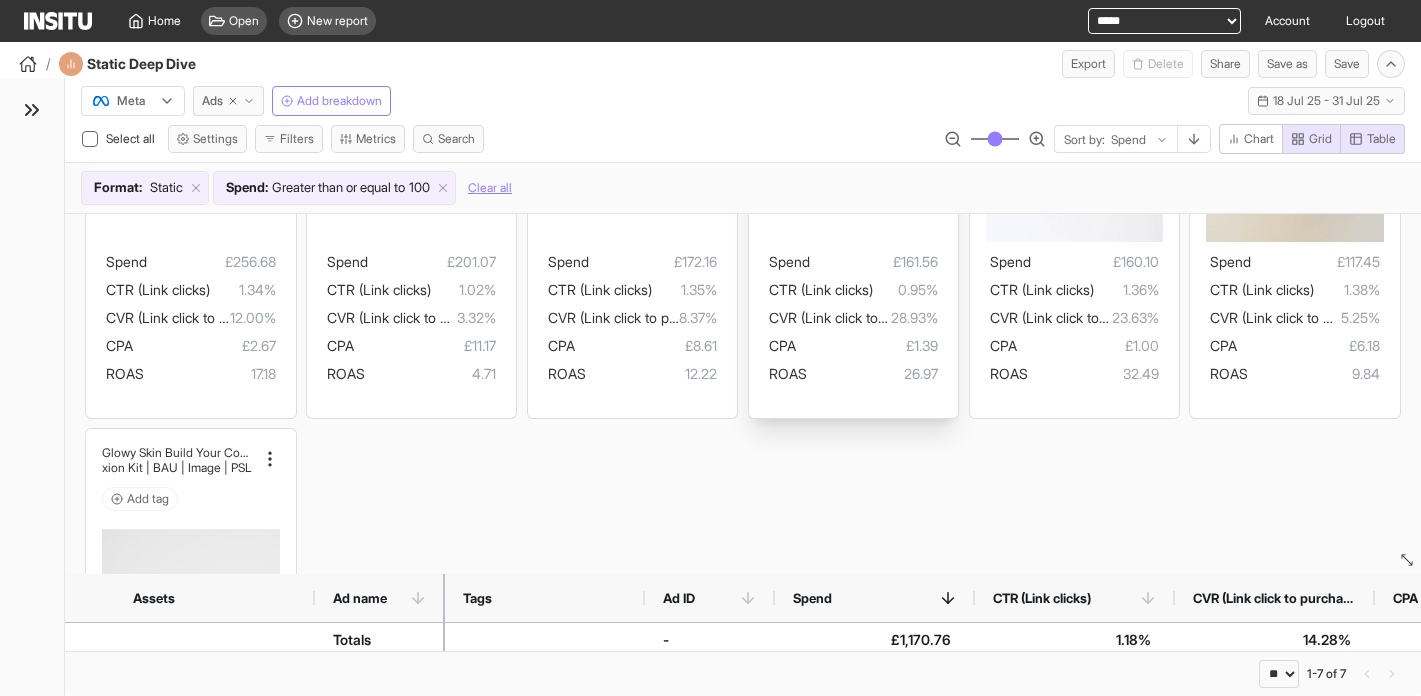 scroll, scrollTop: 0, scrollLeft: 0, axis: both 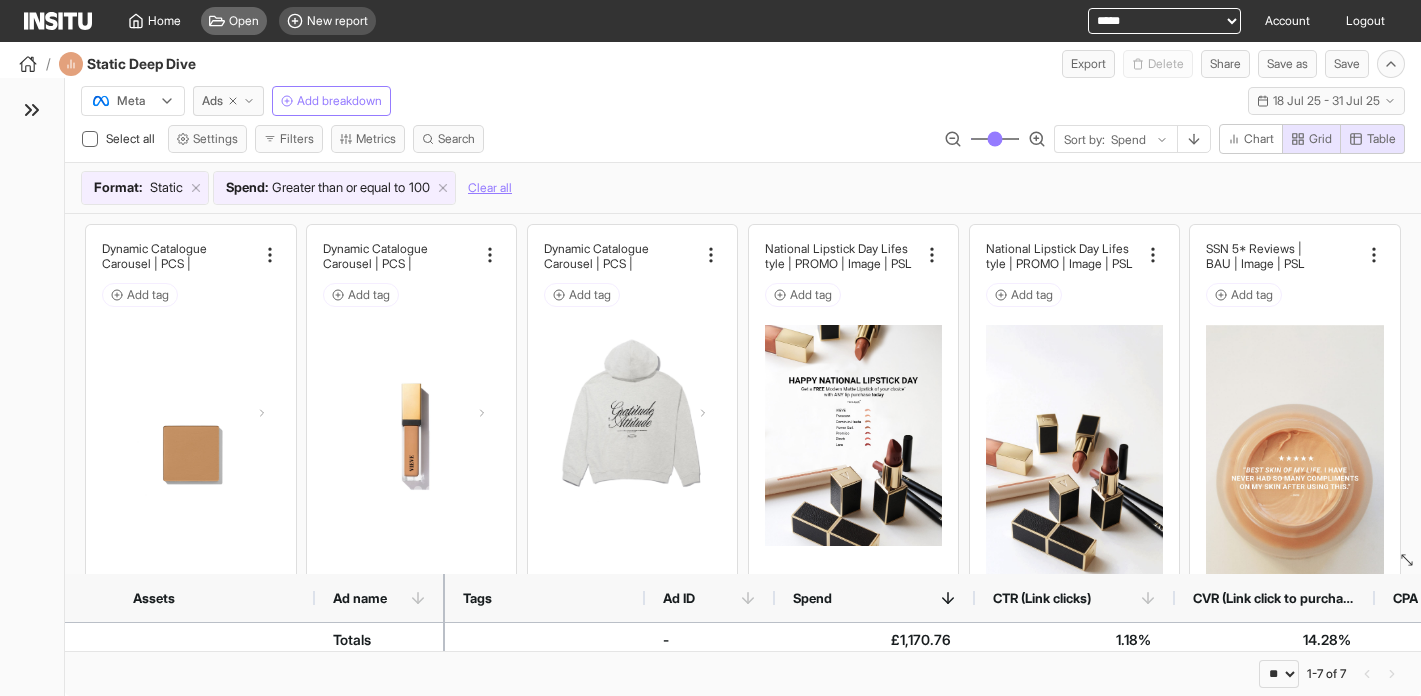 click on "Open" at bounding box center [244, 21] 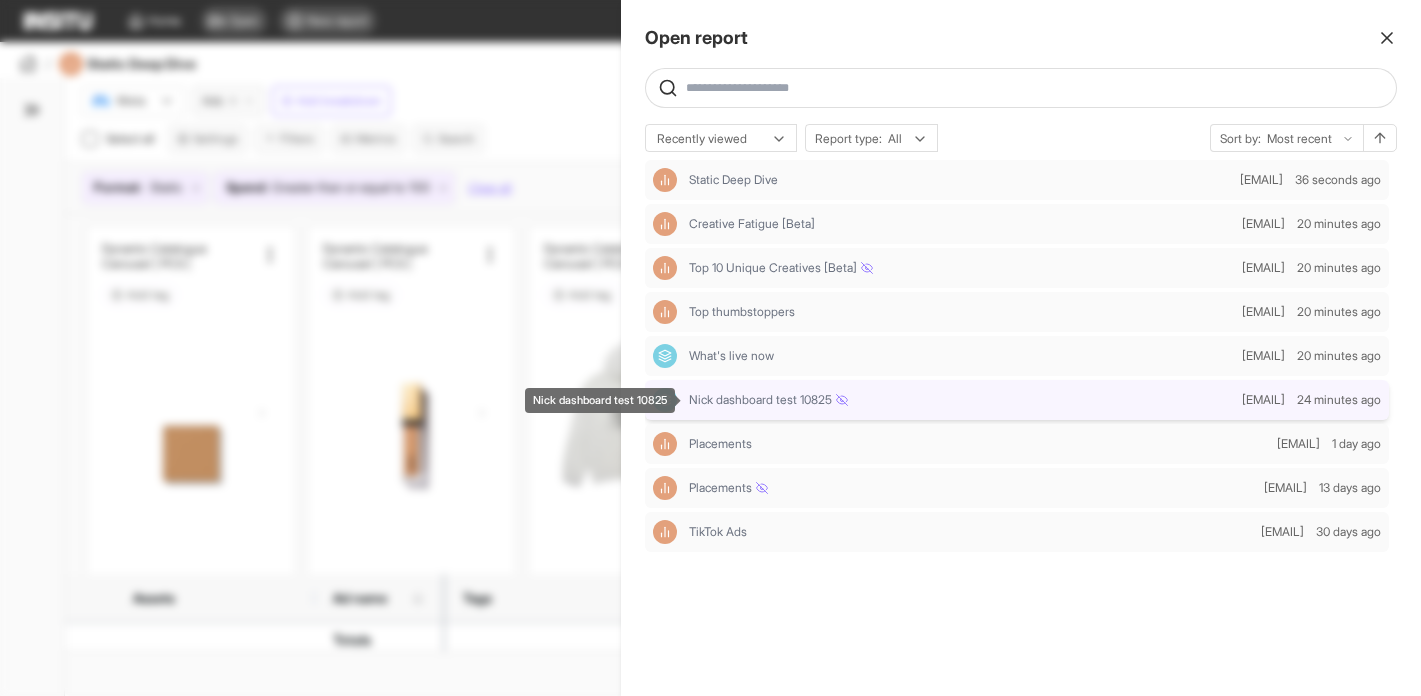 click on "Nick dashboard test 10825" at bounding box center (961, 400) 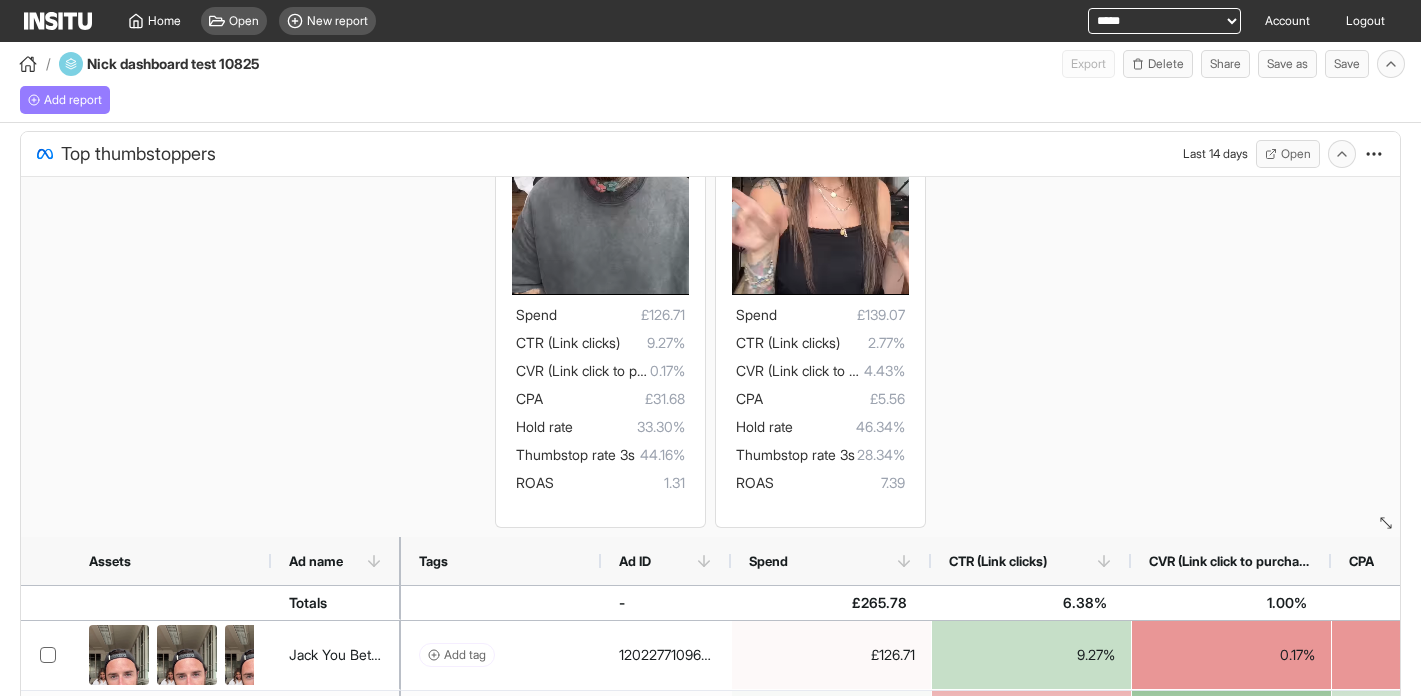 scroll, scrollTop: 0, scrollLeft: 0, axis: both 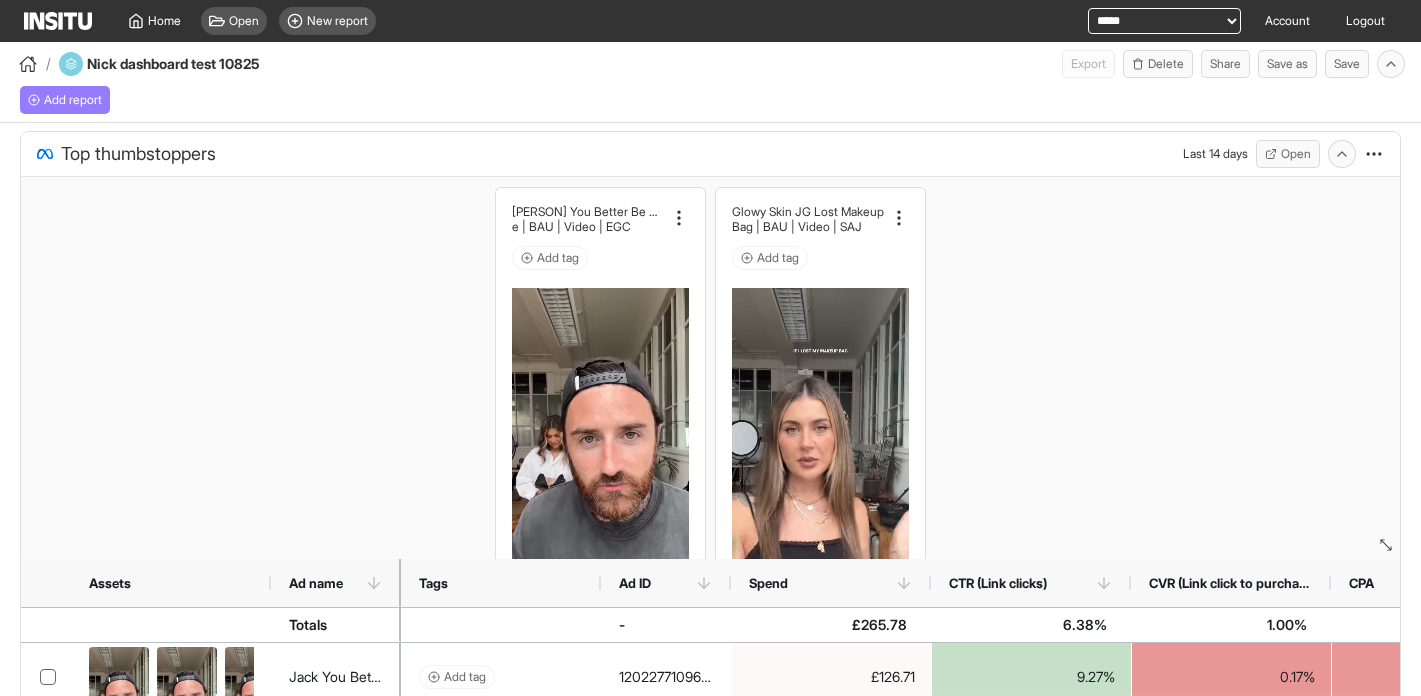 drag, startPoint x: 1379, startPoint y: 515, endPoint x: 1350, endPoint y: 537, distance: 36.40055 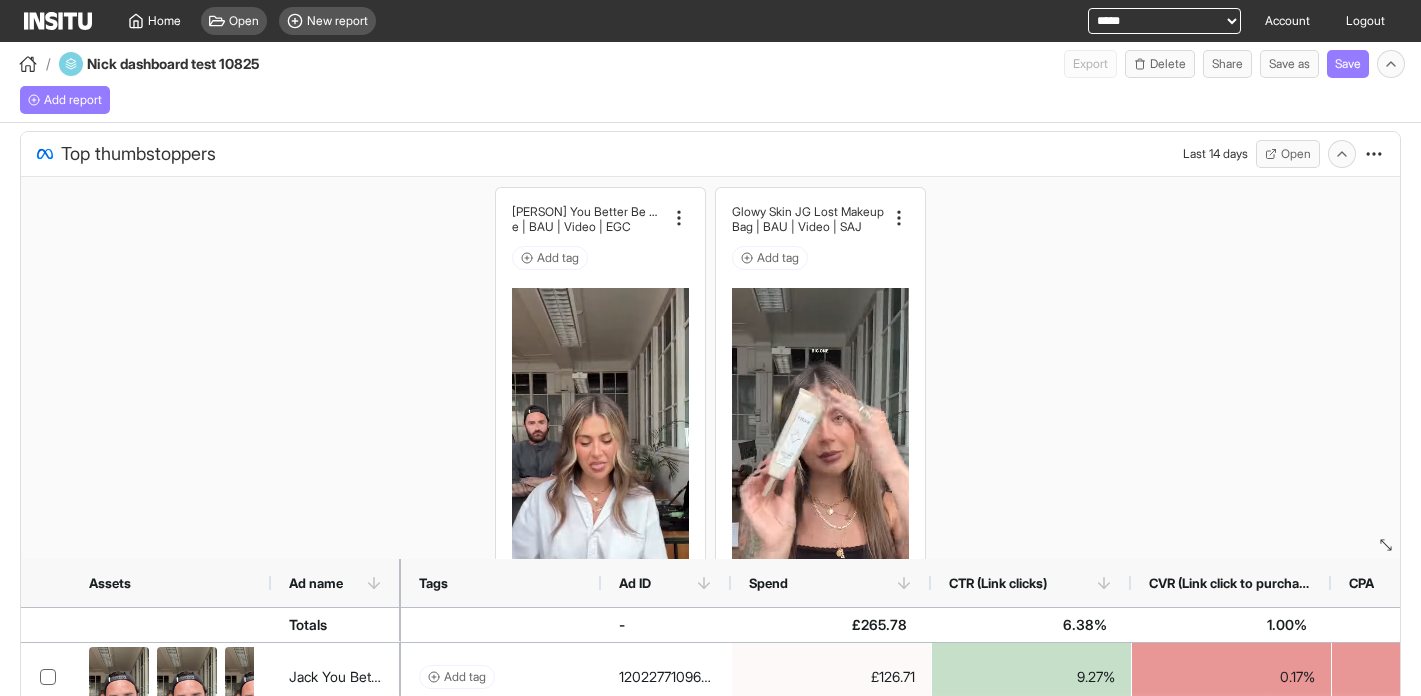 click on "**********" at bounding box center (1164, 21) 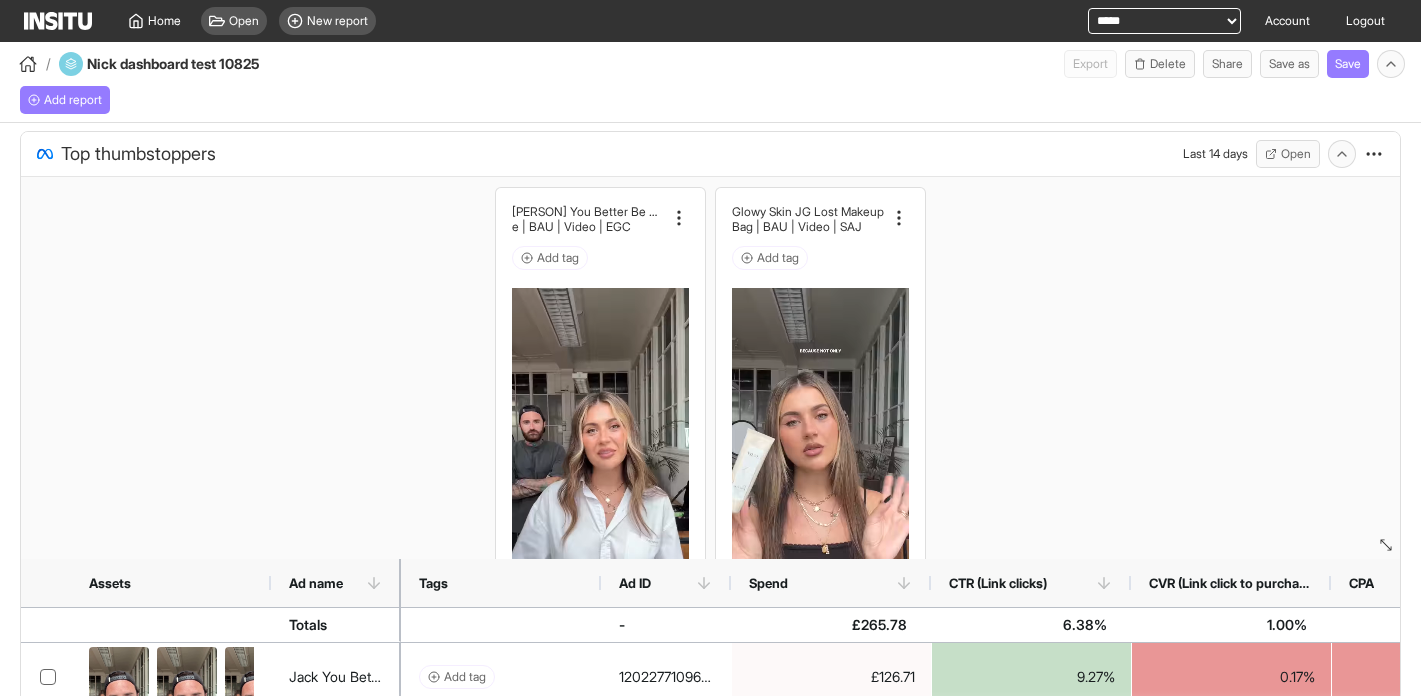 select on "**********" 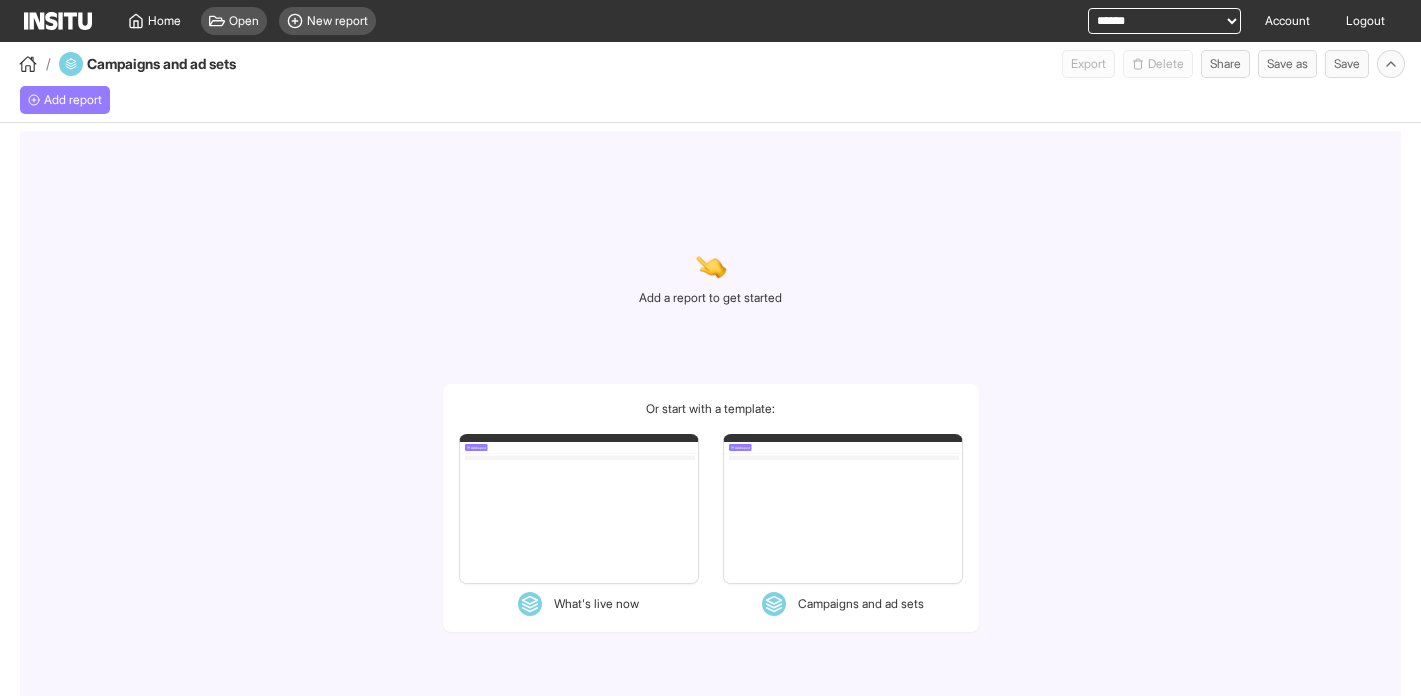 scroll, scrollTop: 0, scrollLeft: 0, axis: both 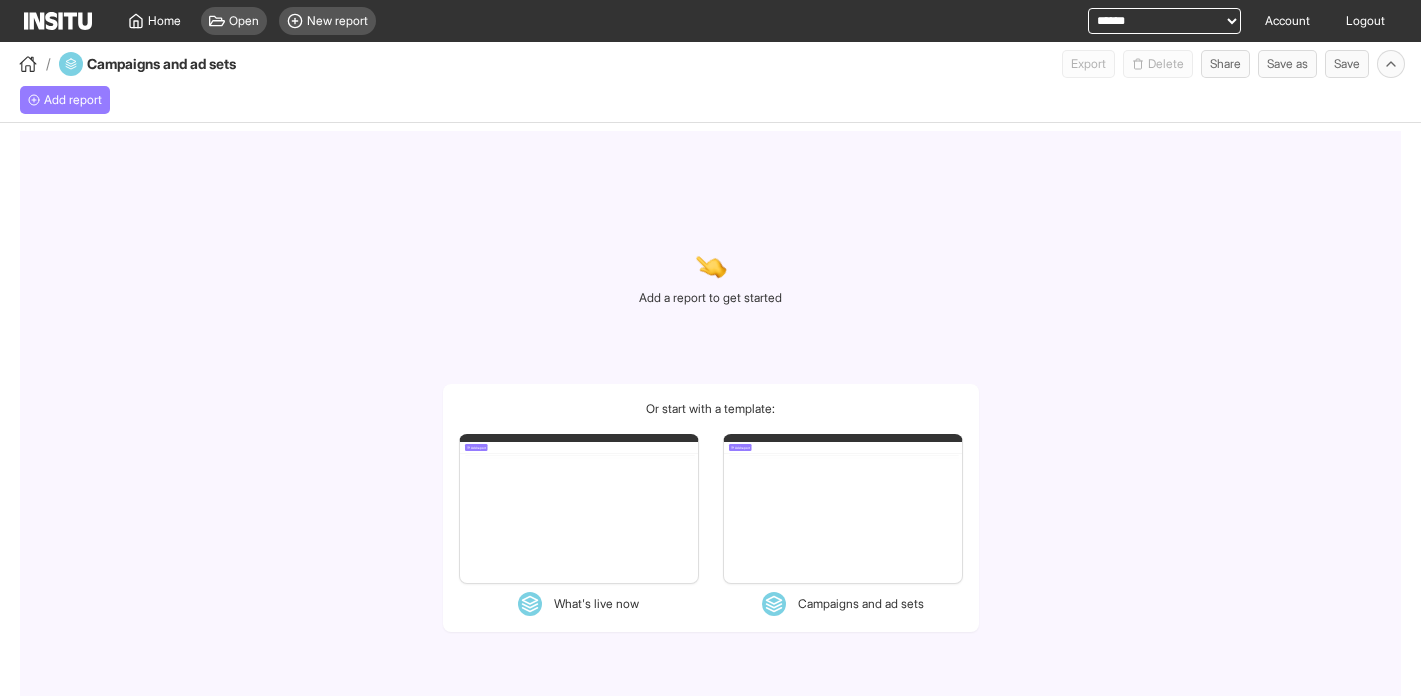 select on "**" 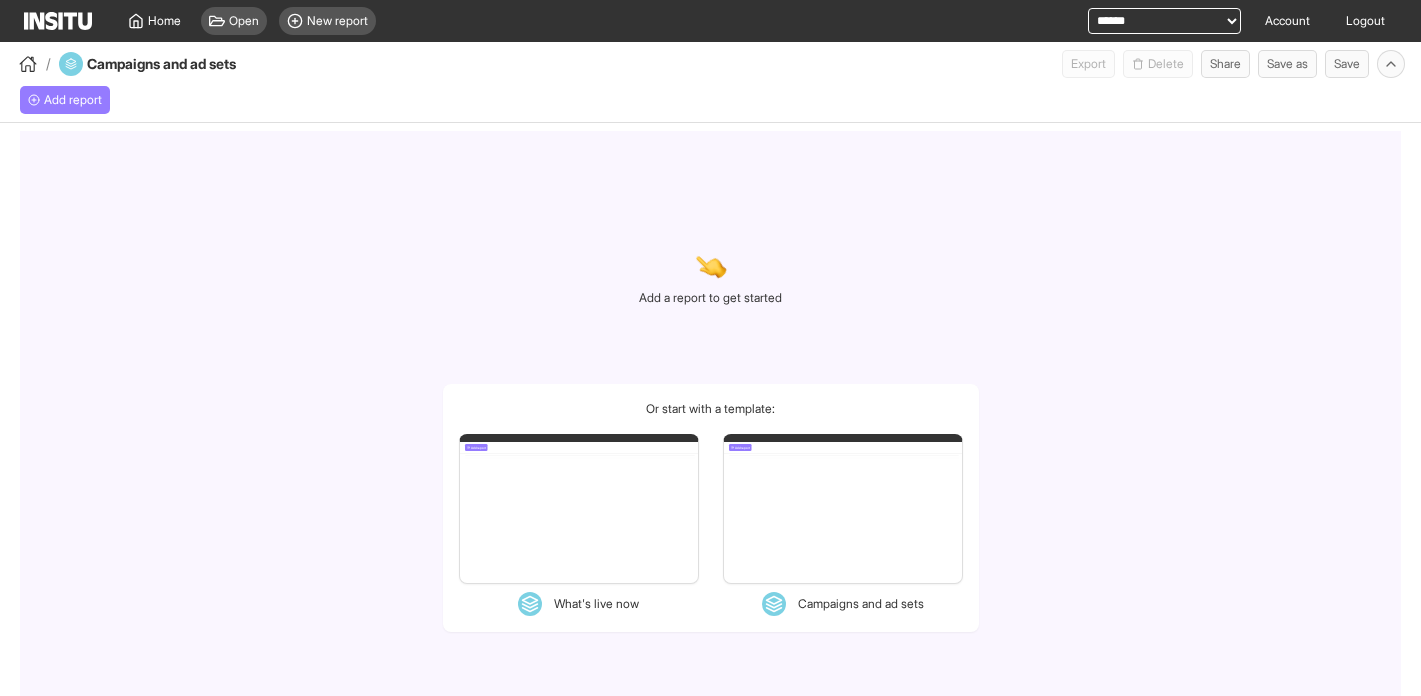 select on "**" 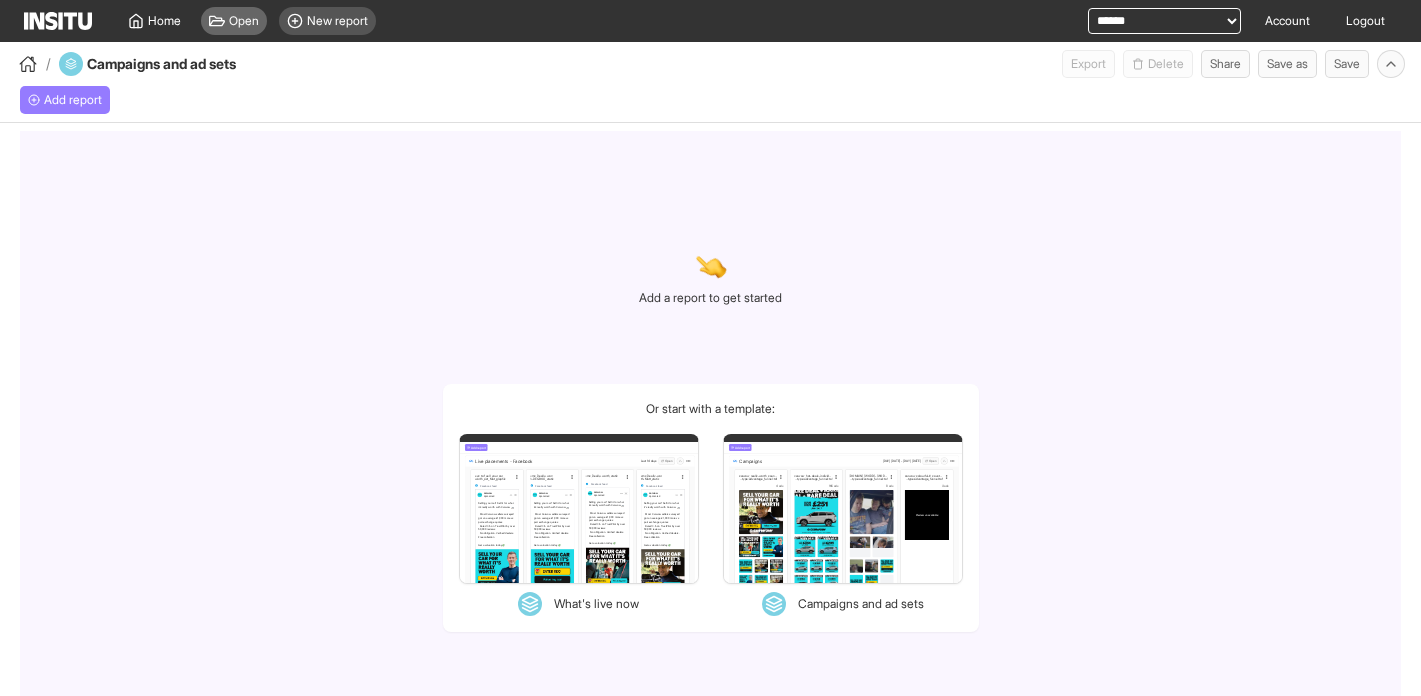 click on "Open" at bounding box center (244, 21) 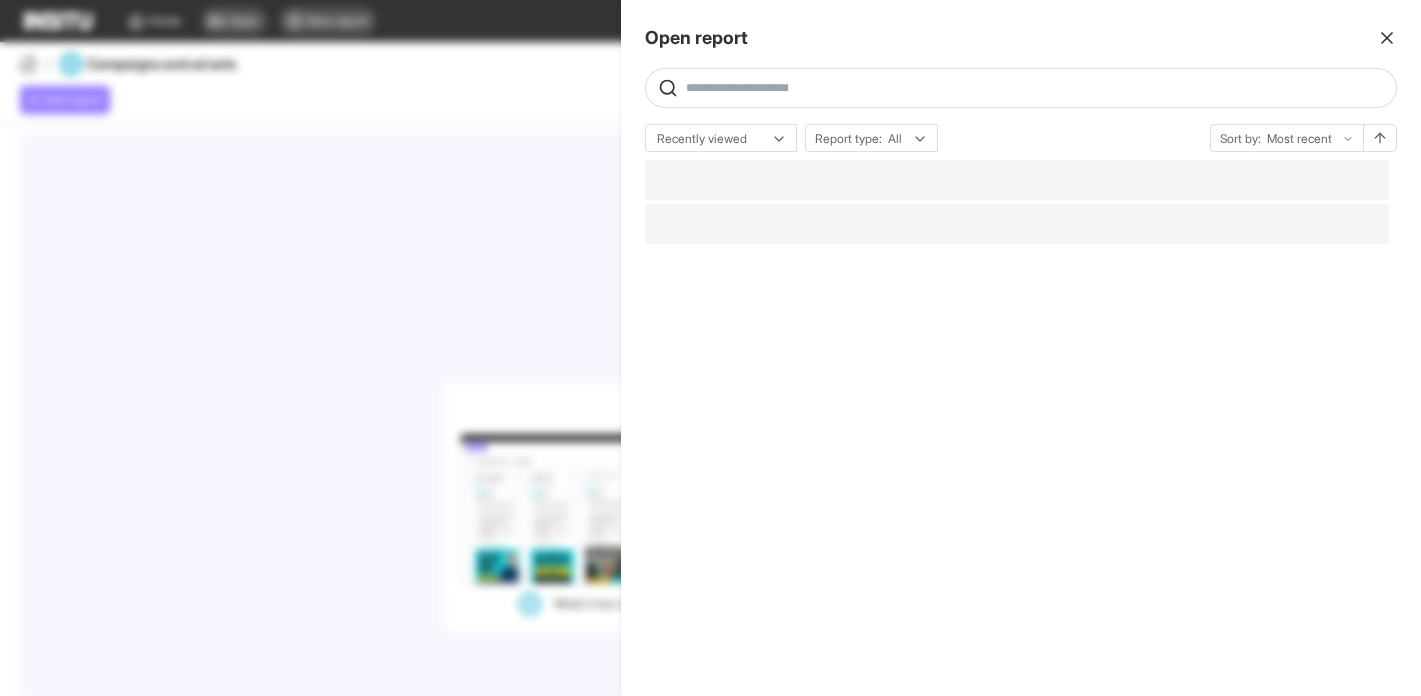 click at bounding box center (710, 348) 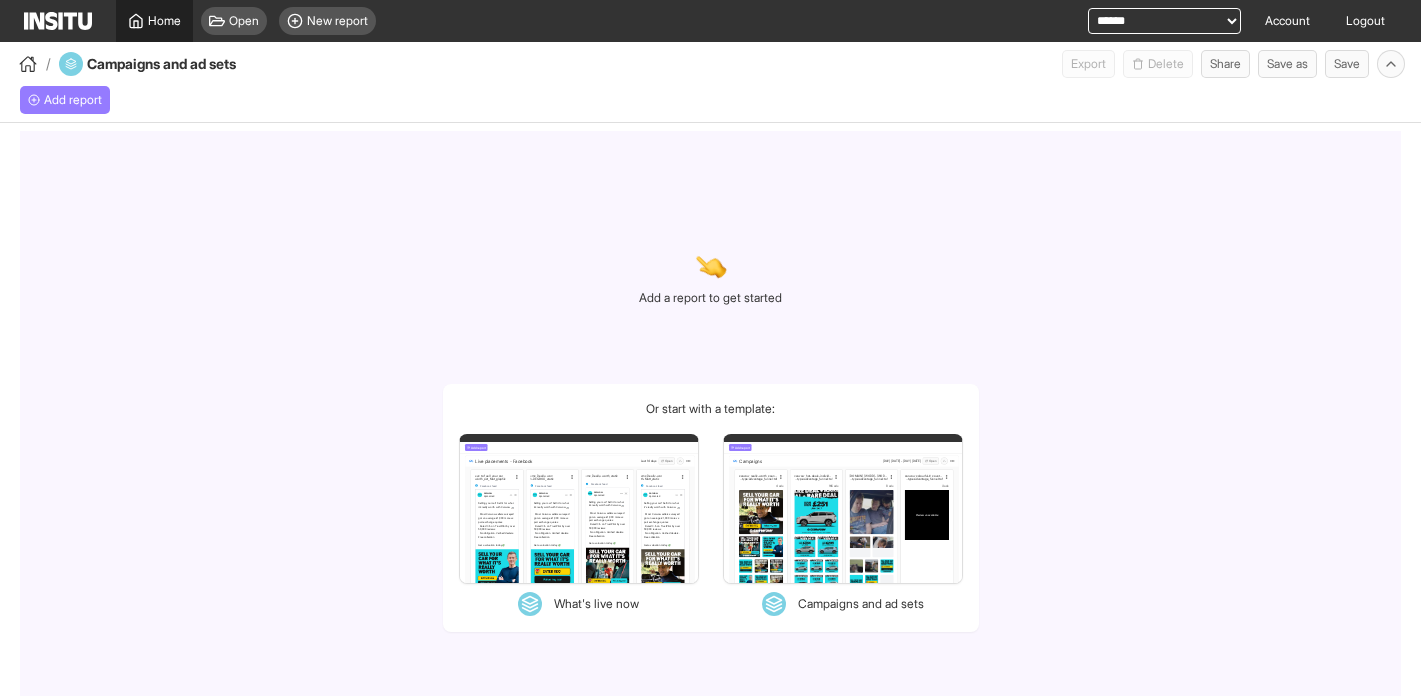 click on "Home" at bounding box center (164, 21) 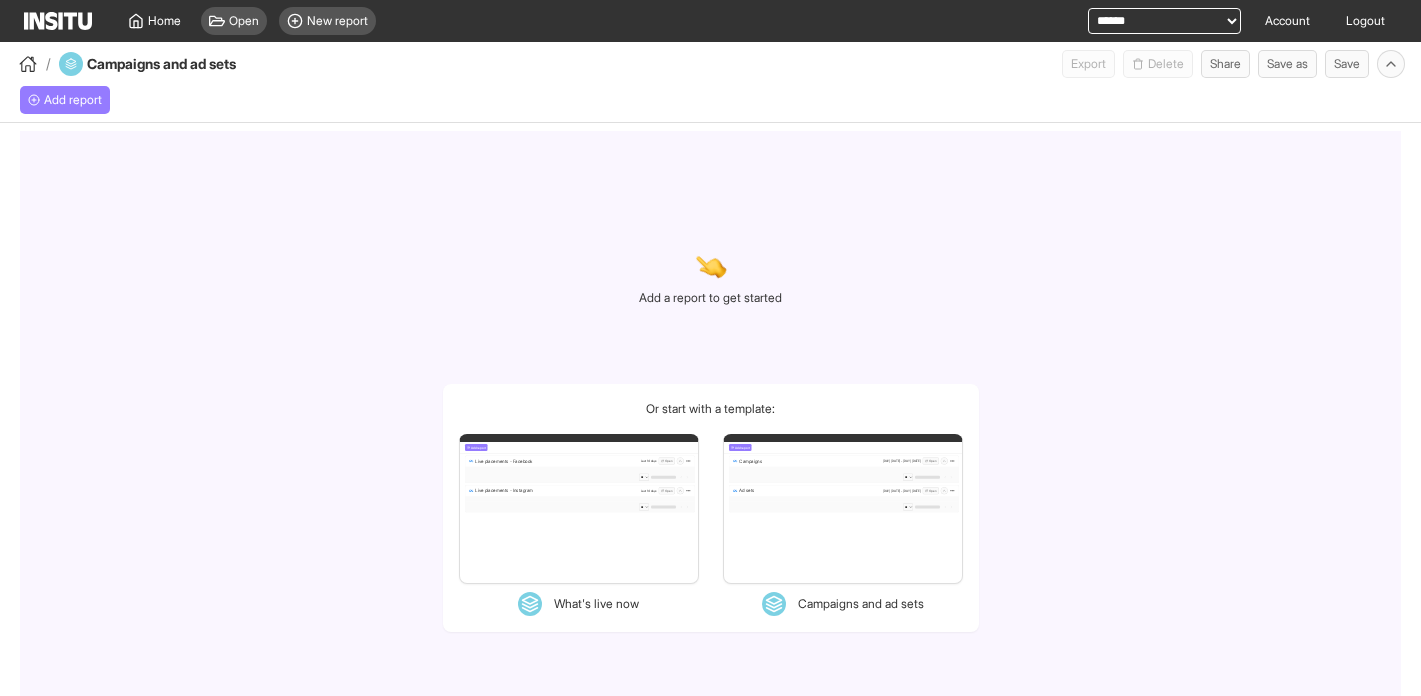 click at bounding box center [58, 21] 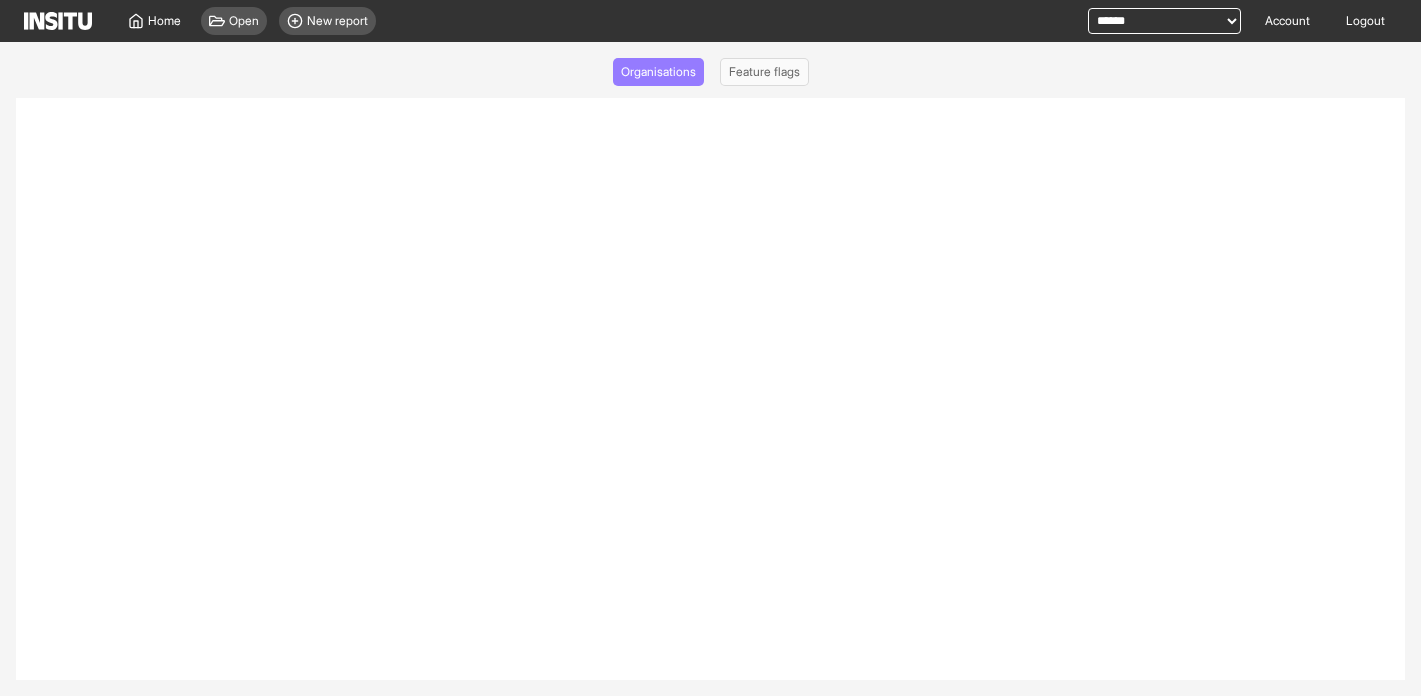 select on "*****" 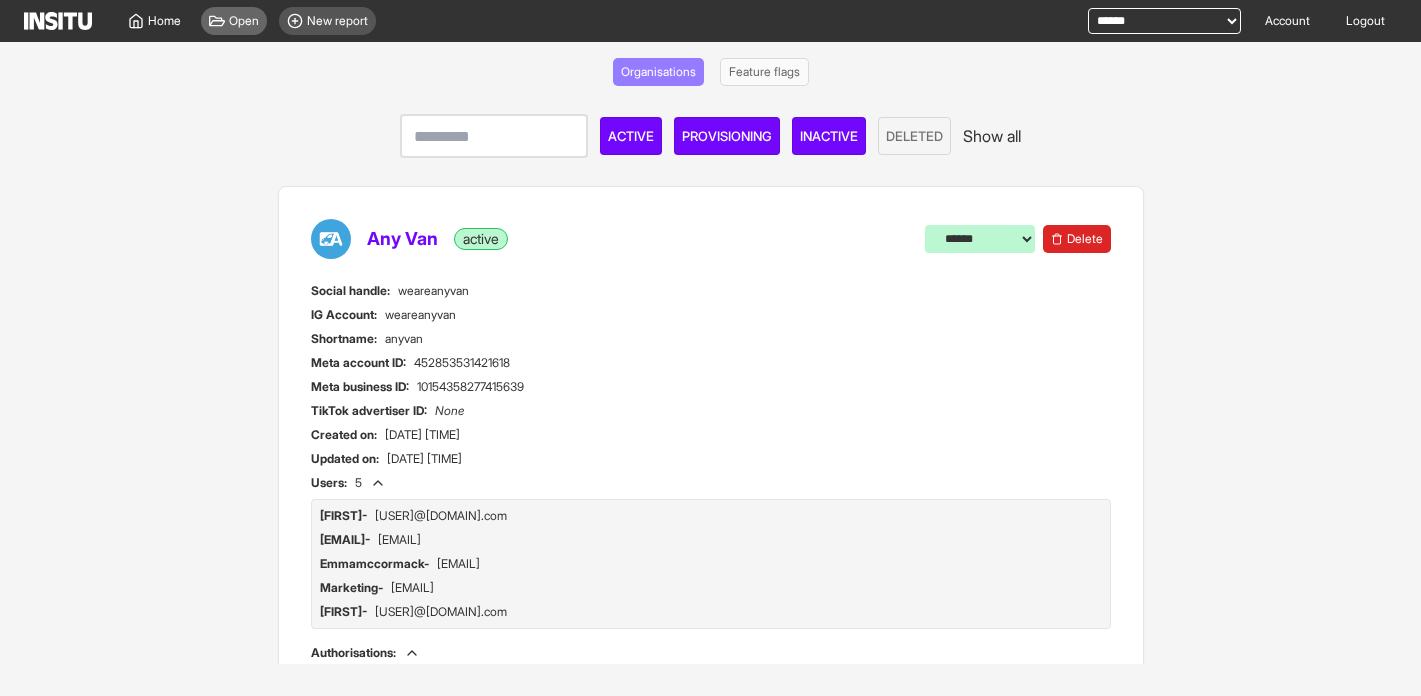 click 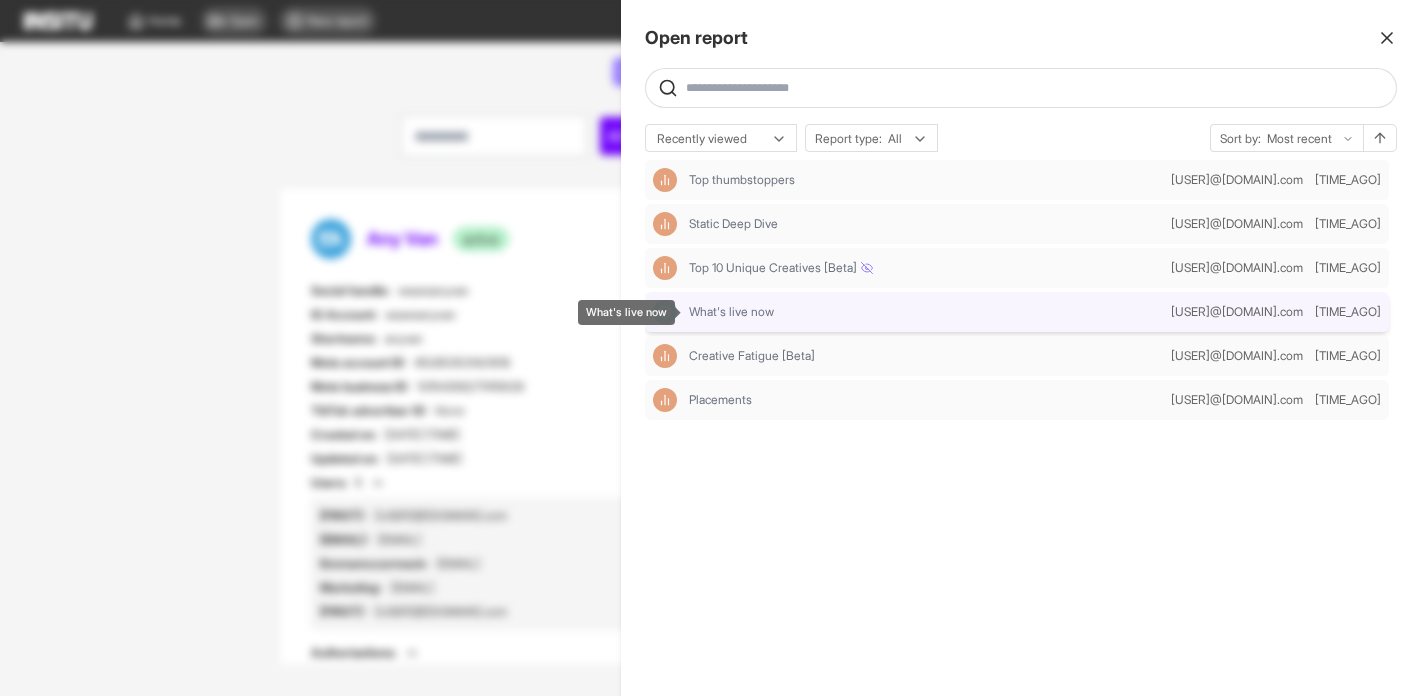 click on "What's live now" at bounding box center [926, 312] 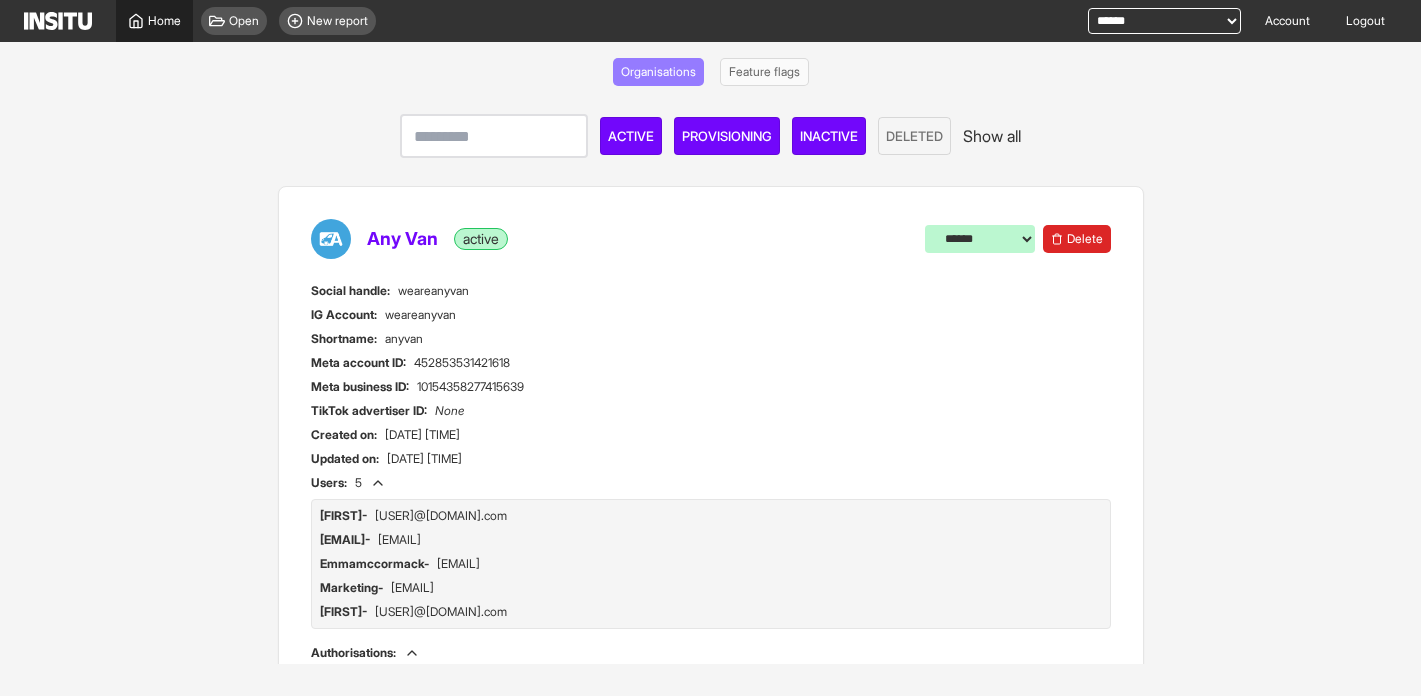 click on "Home" at bounding box center (164, 21) 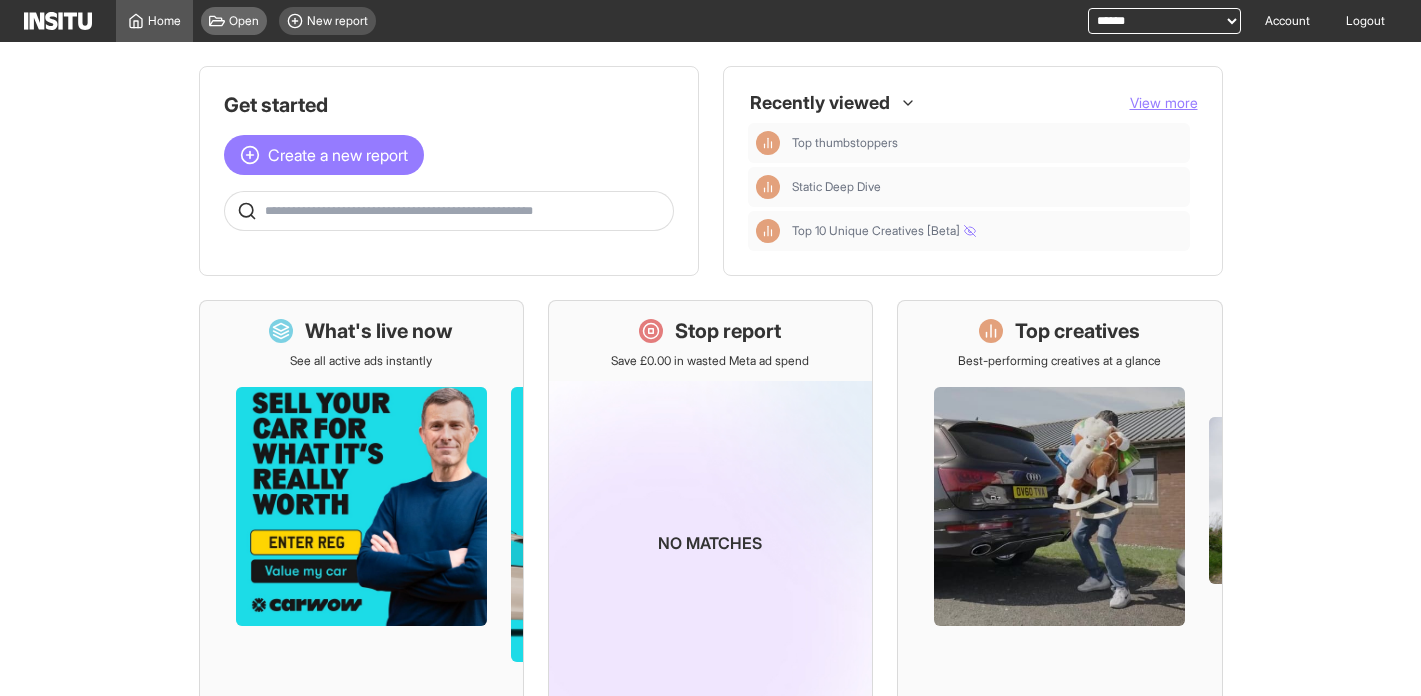 click 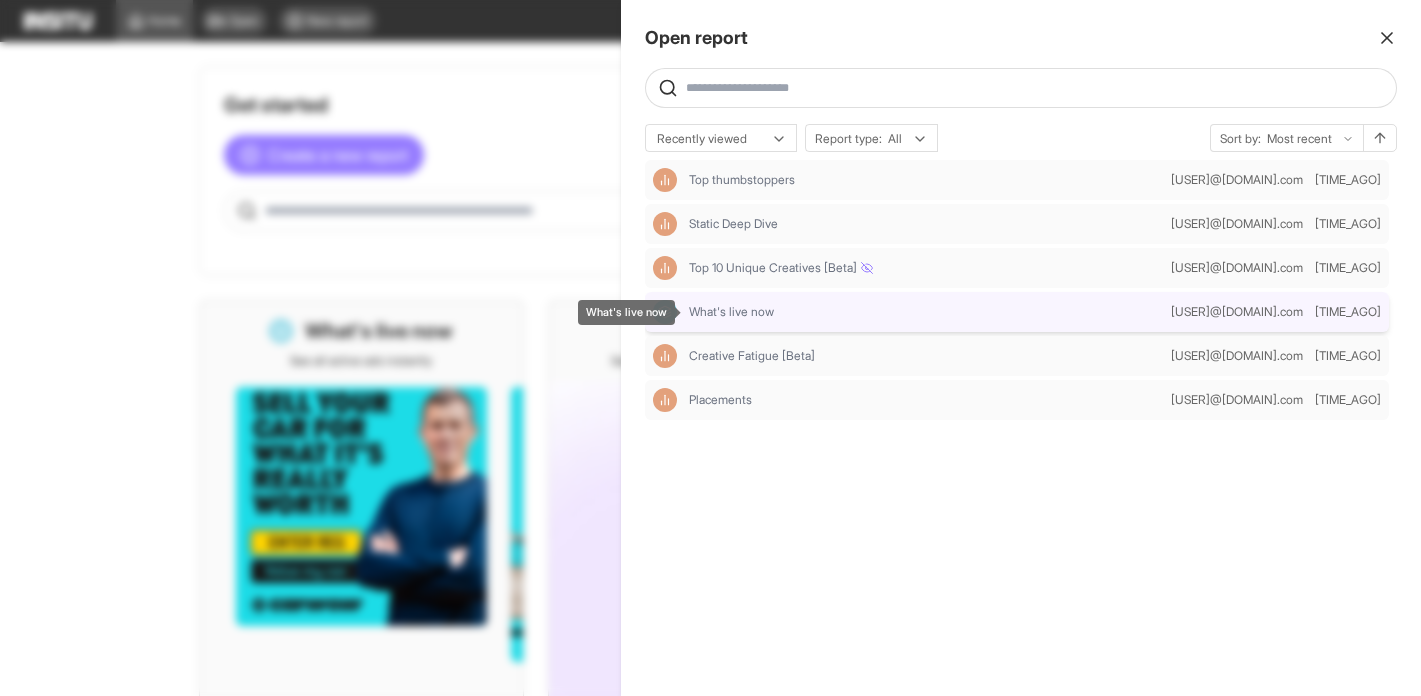 click on "What's live now" at bounding box center (926, 312) 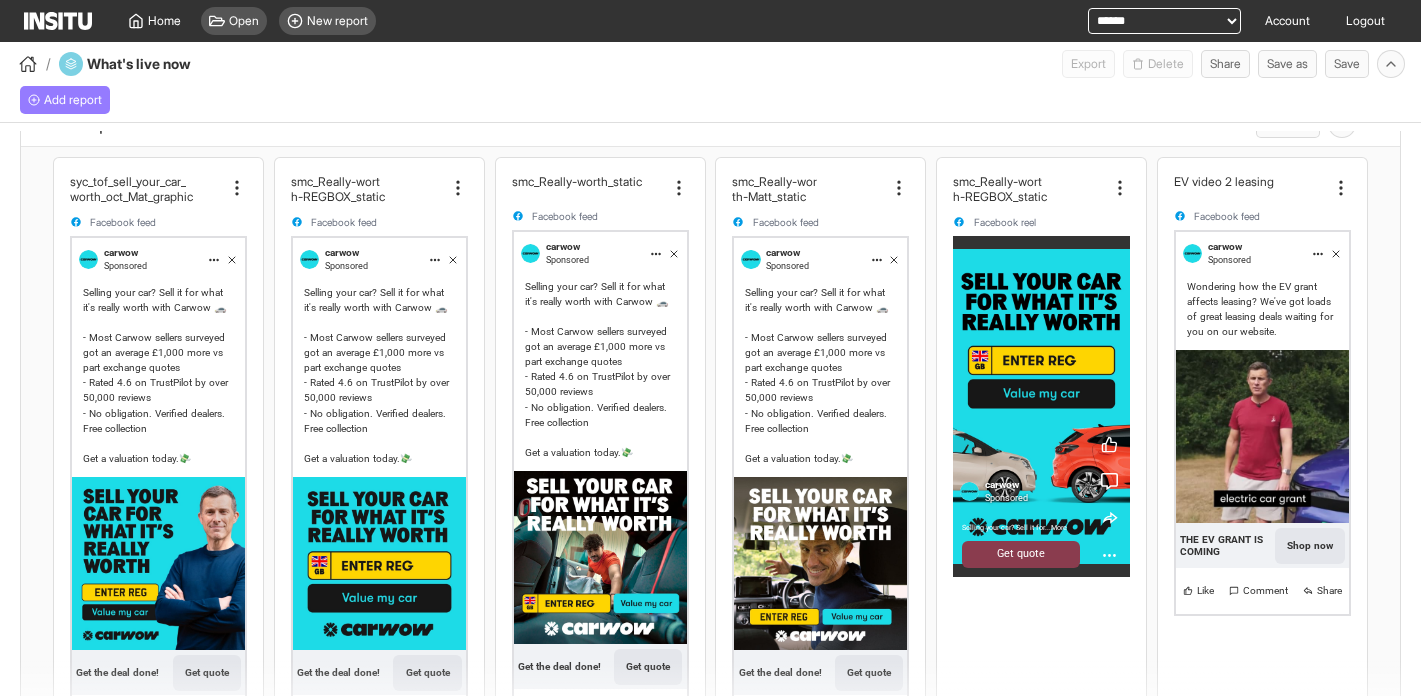 scroll, scrollTop: 0, scrollLeft: 0, axis: both 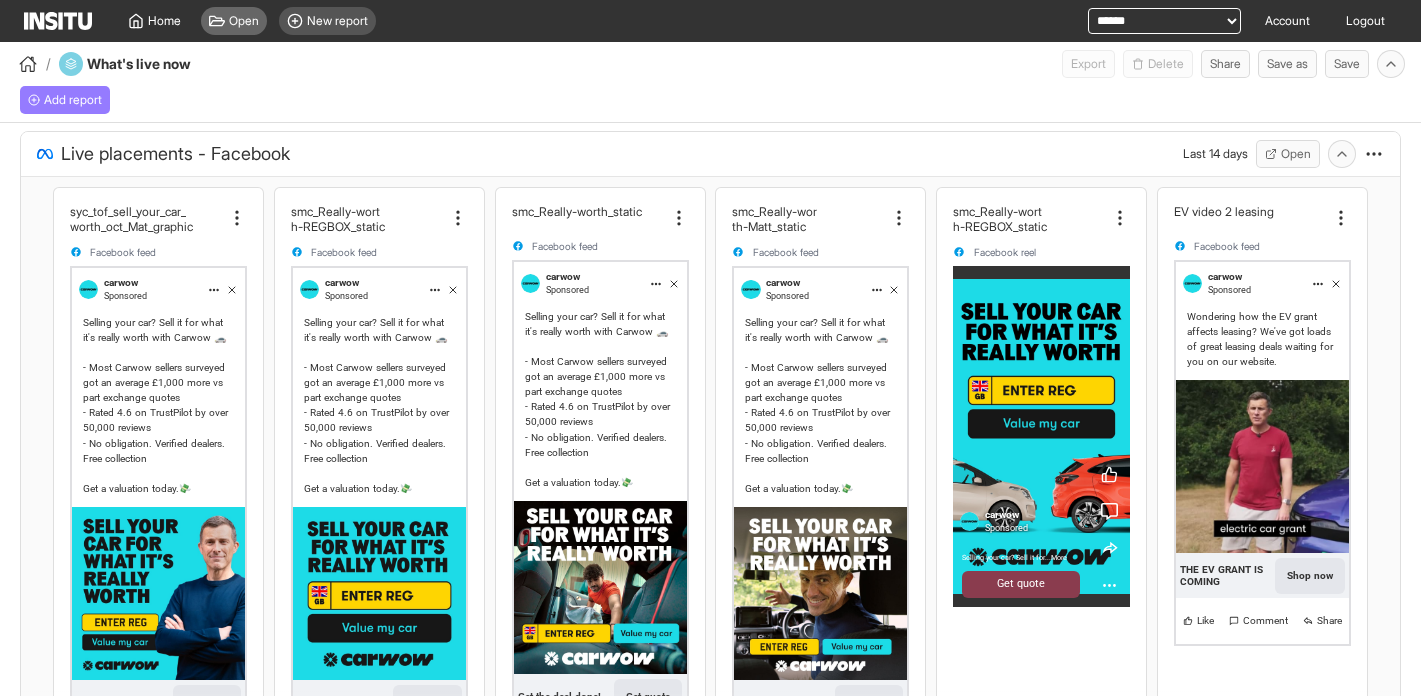 click on "Open" at bounding box center [234, 21] 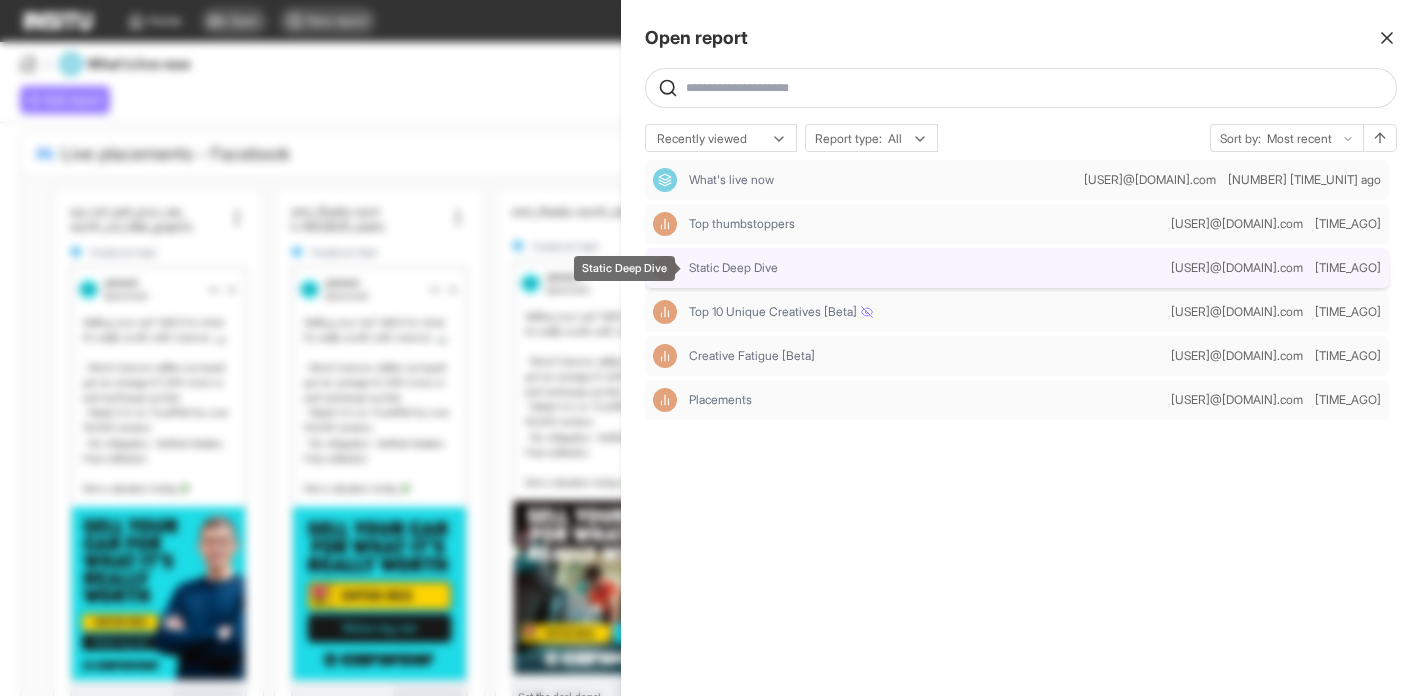 click on "Static Deep Dive" at bounding box center (926, 268) 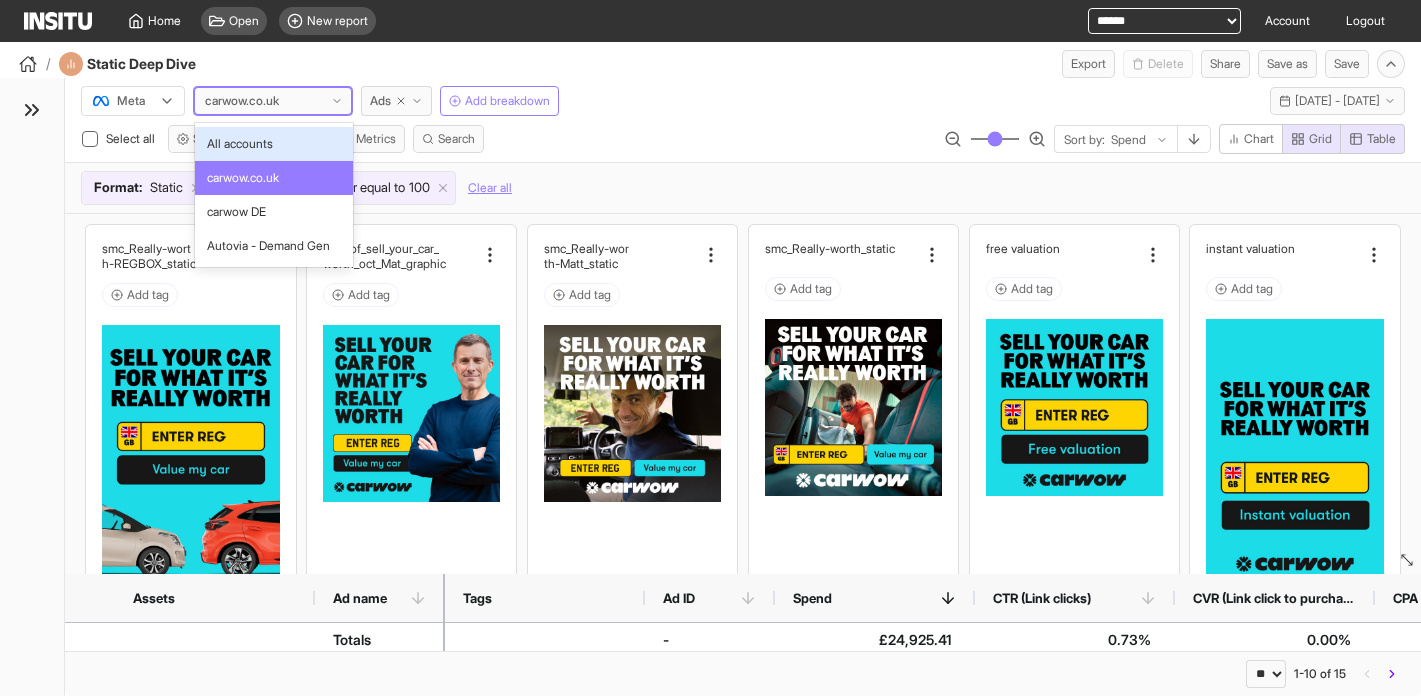 click 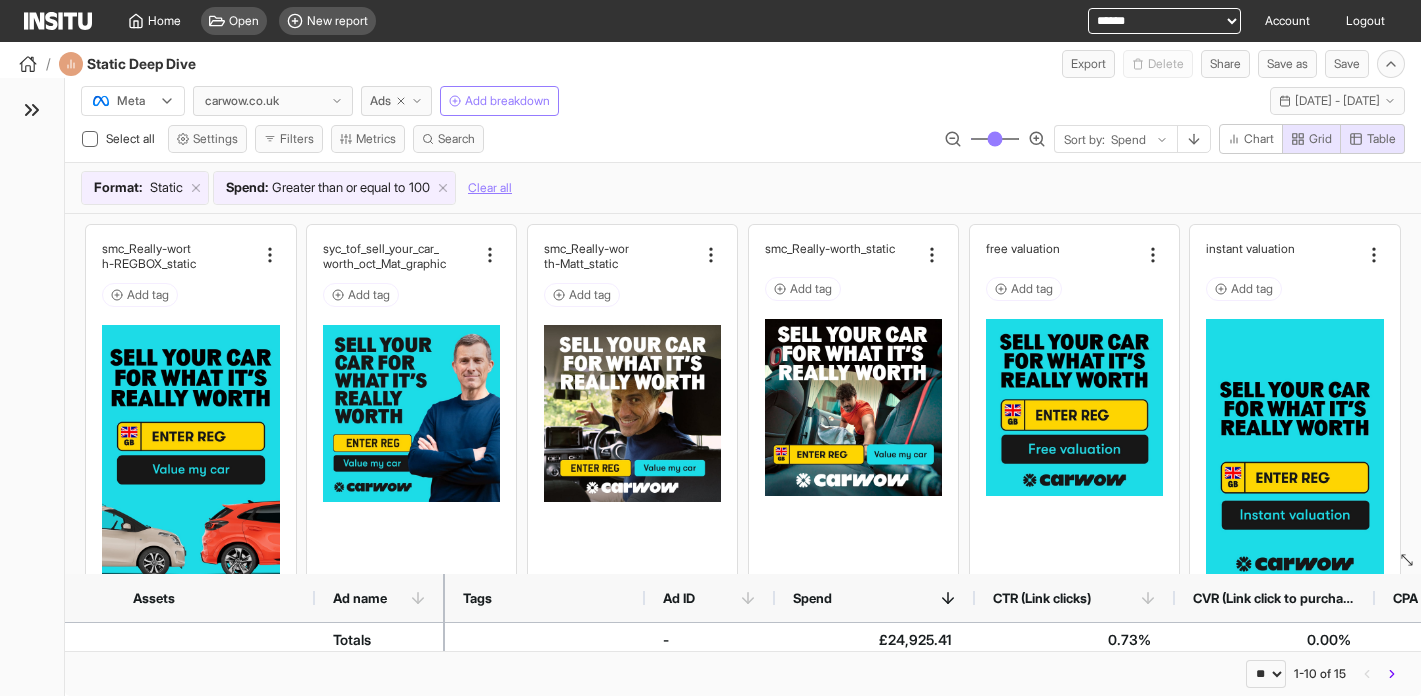 click on "Meta carwow.co.uk Ads Add breakdown Last 14 days - [DAY] [DATE] - [DAY] [DATE] [DATE] - [DATE] [DATE]" at bounding box center [743, 97] 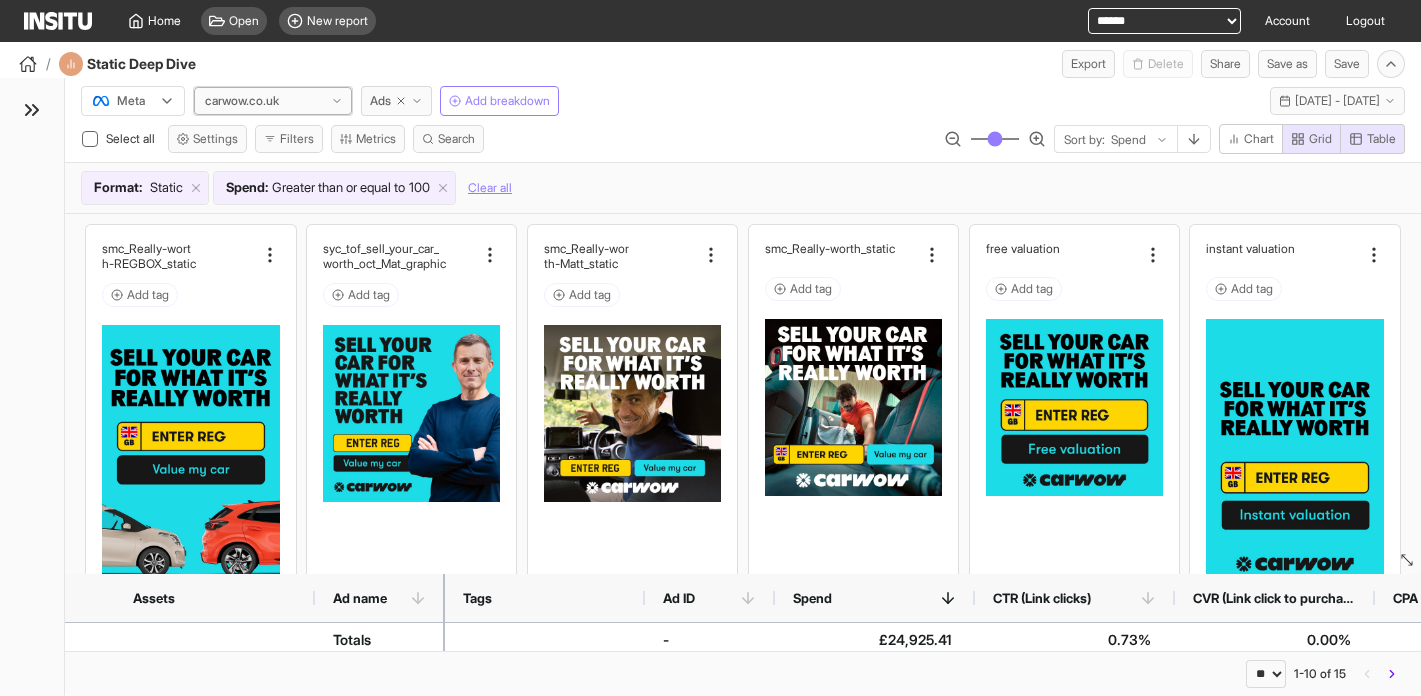 click 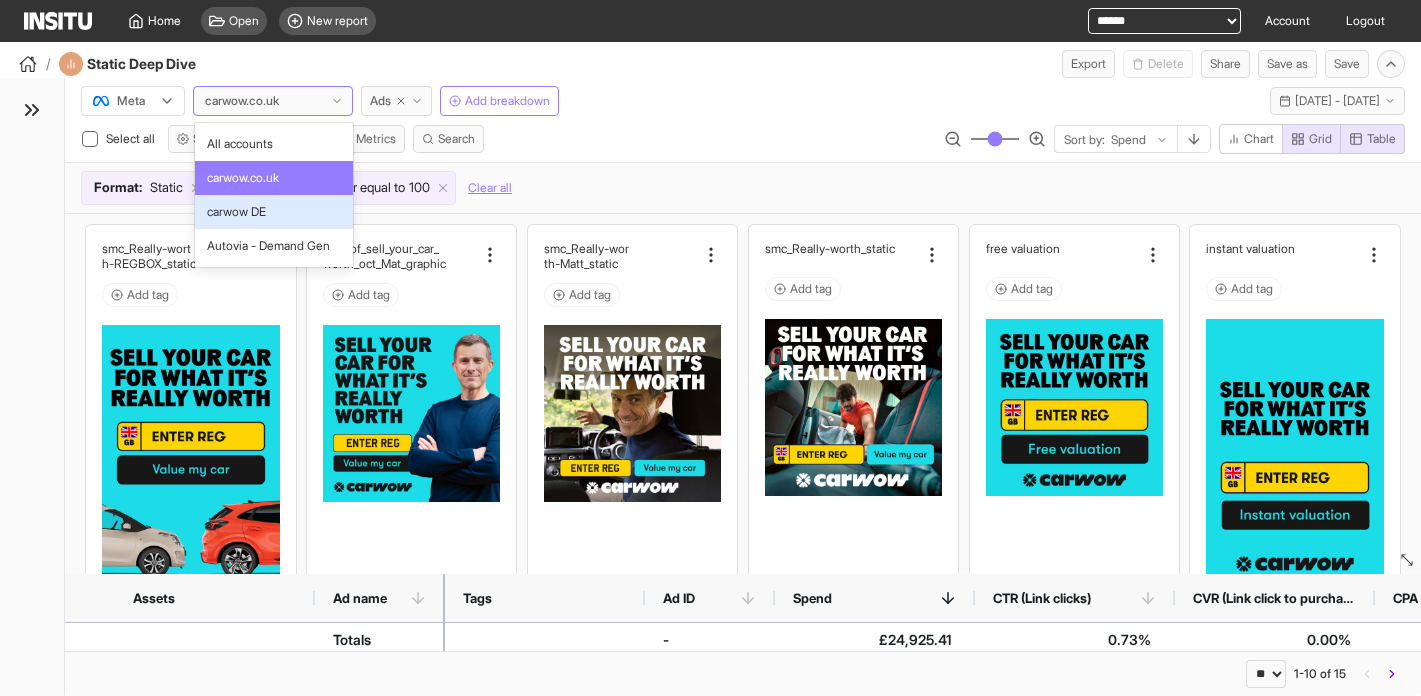 click on "carwow DE" at bounding box center [274, 212] 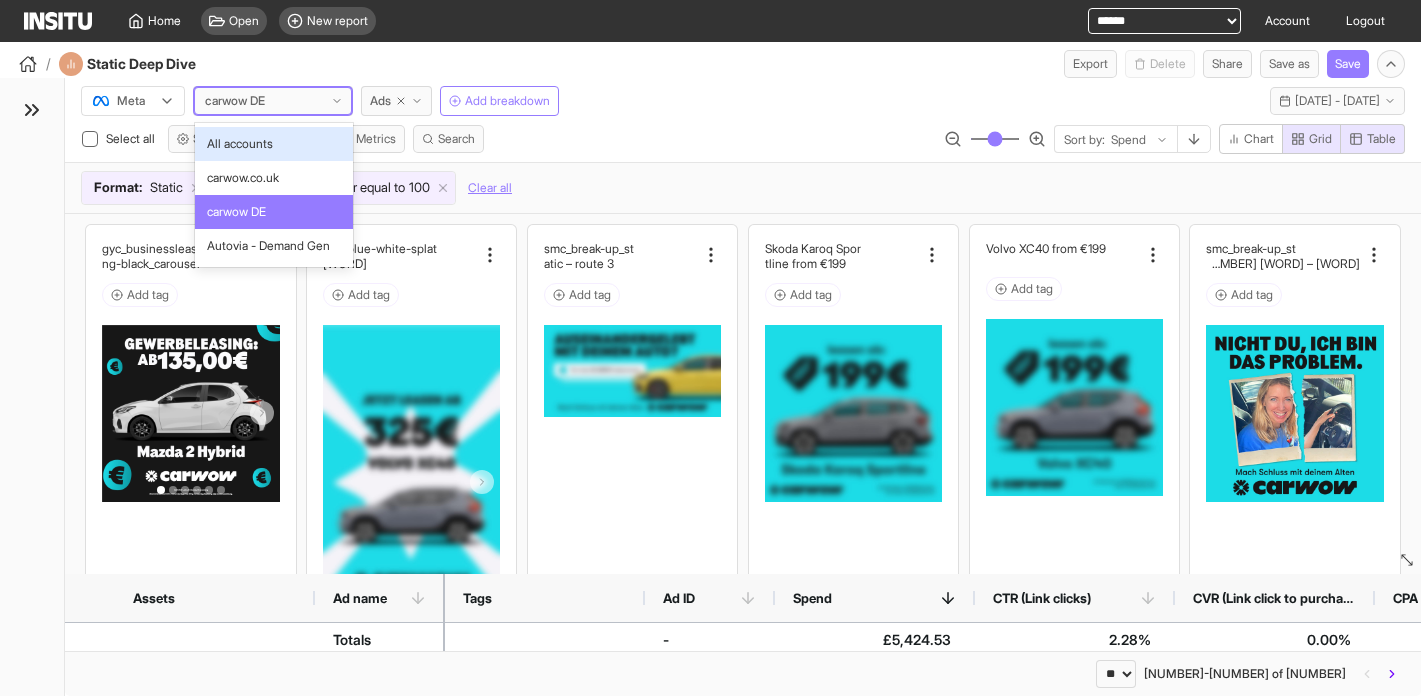 click on "carwow DE" at bounding box center (273, 101) 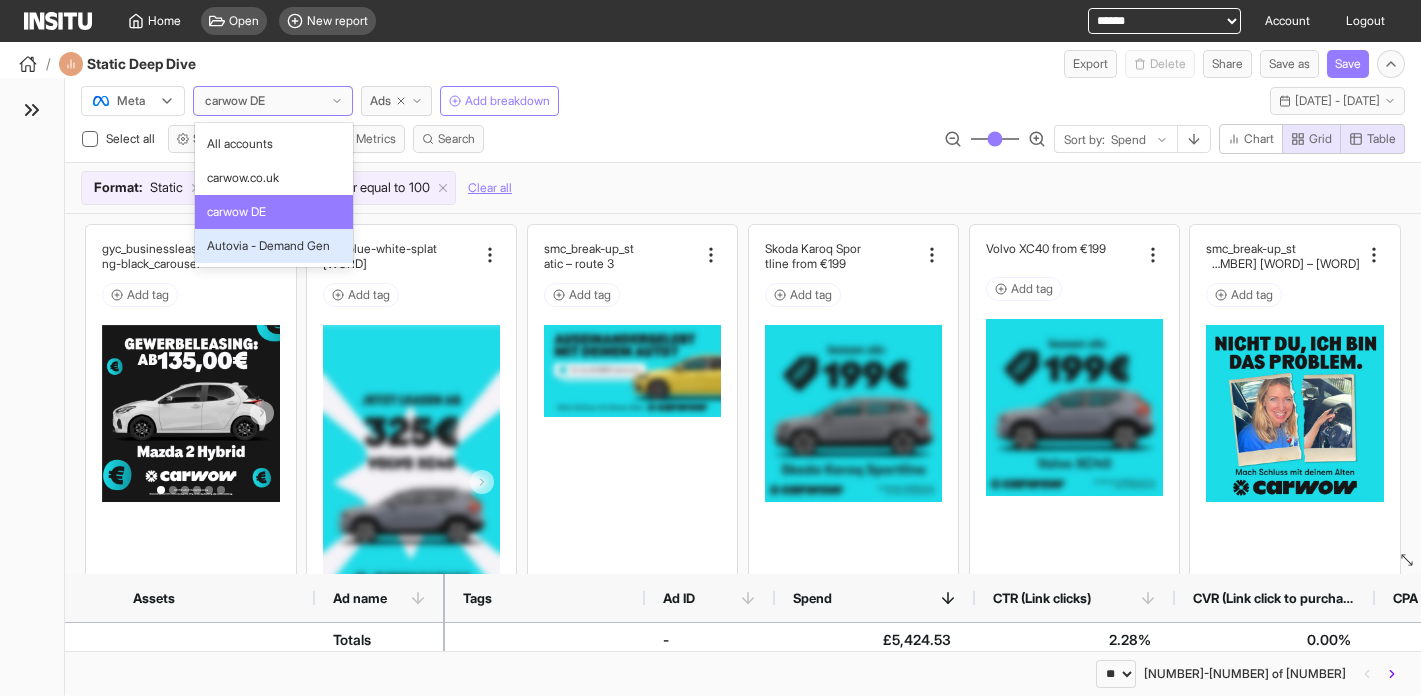 click on "Autovia - Demand Gen" at bounding box center [268, 246] 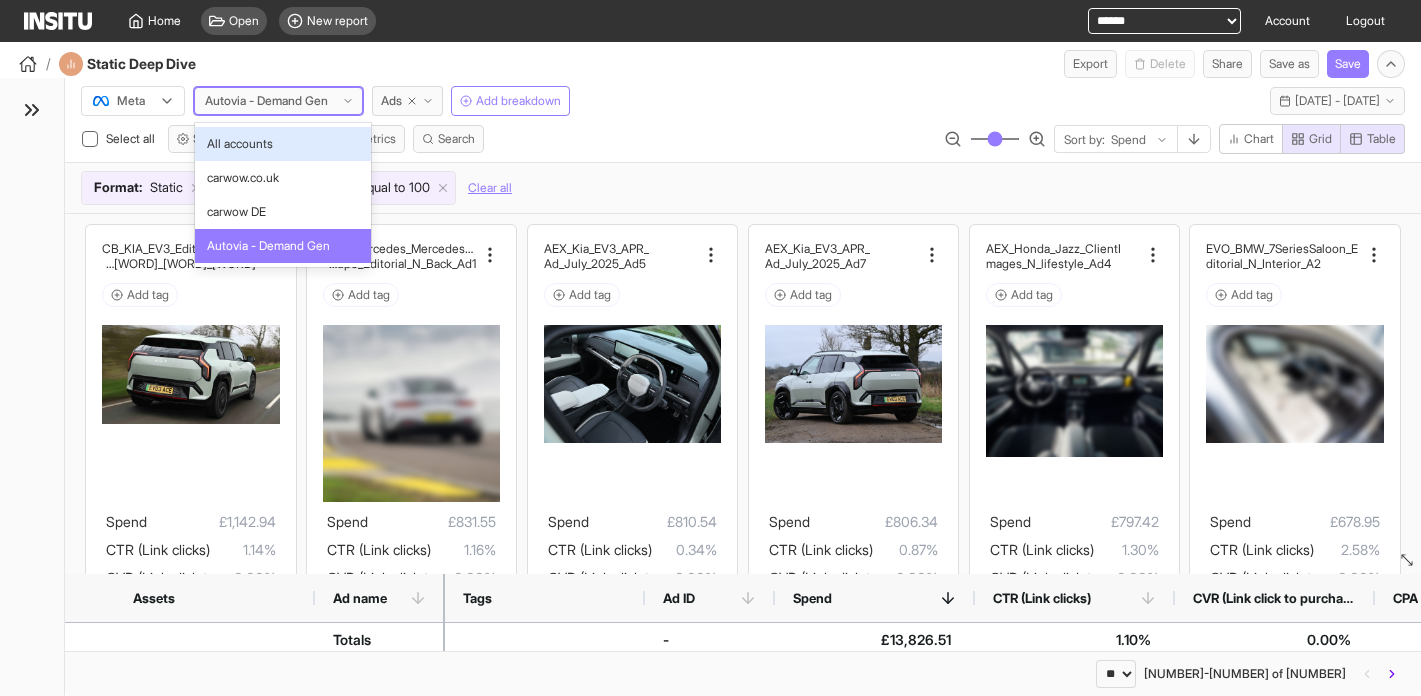 click 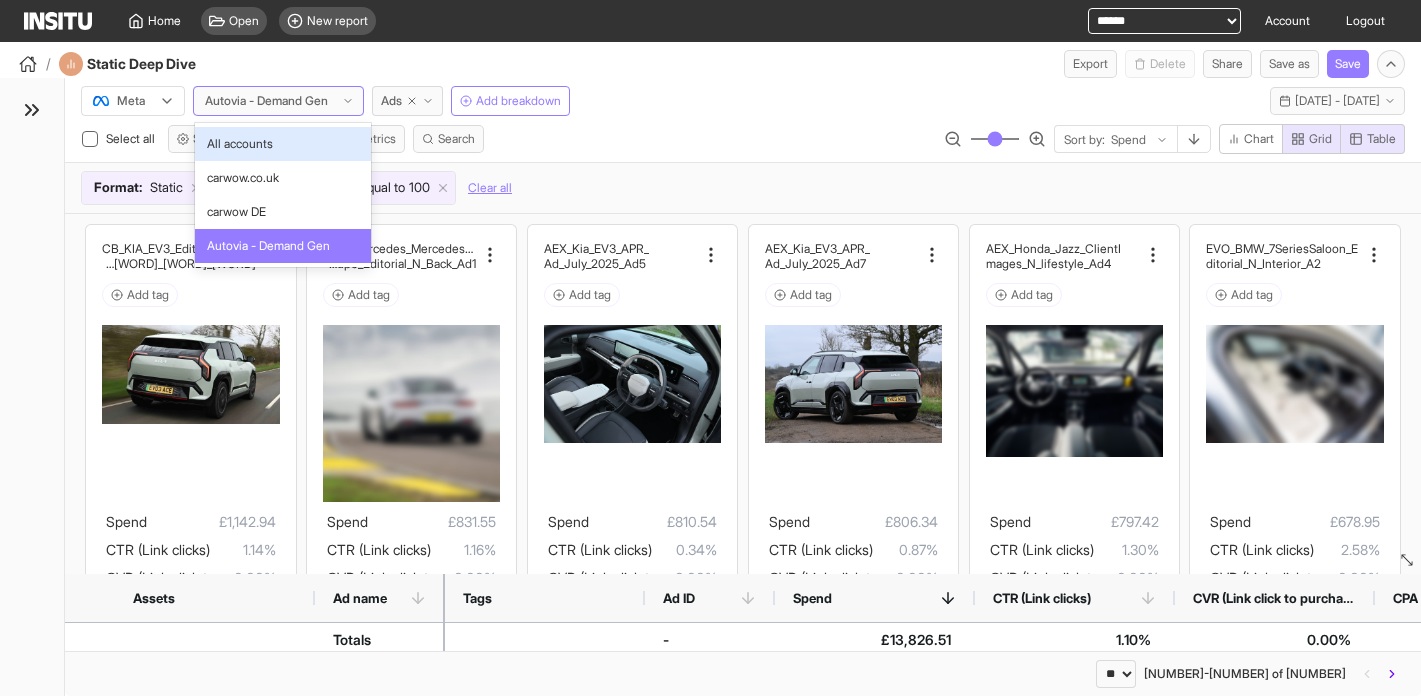 click on "All accounts" at bounding box center (283, 144) 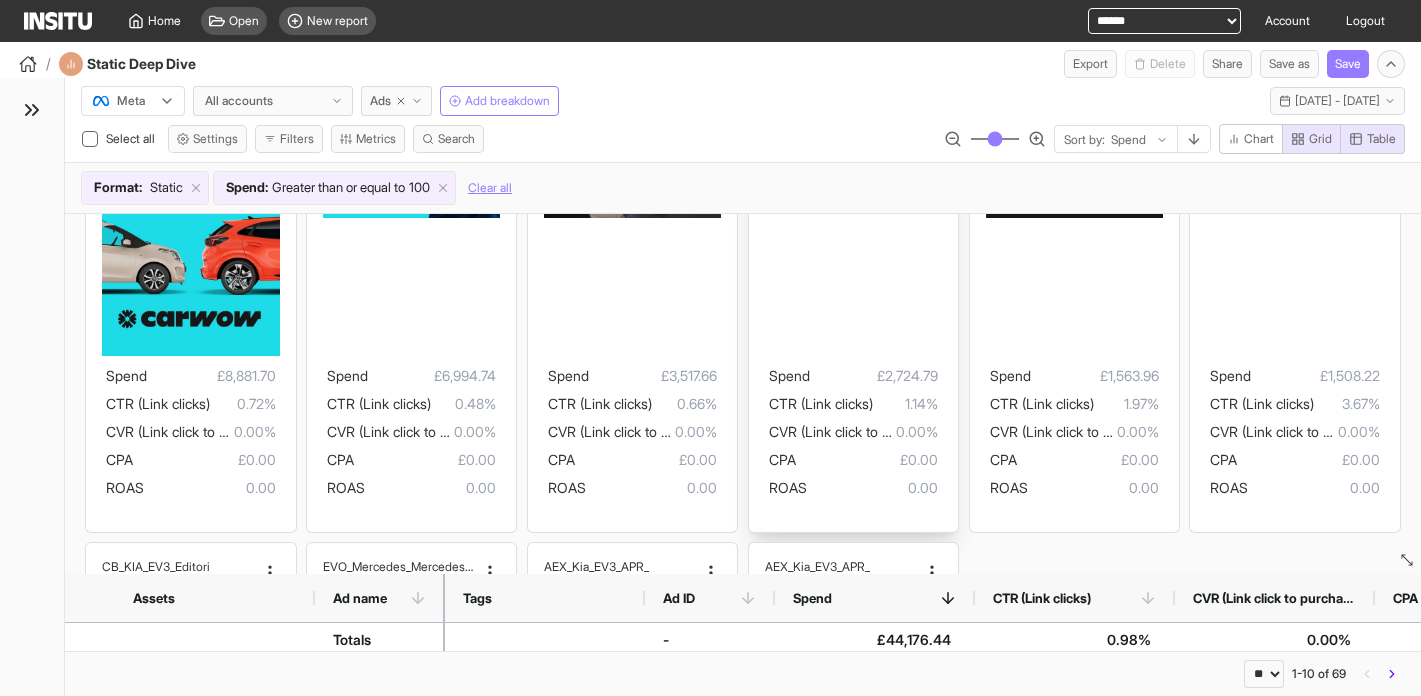 scroll, scrollTop: 0, scrollLeft: 0, axis: both 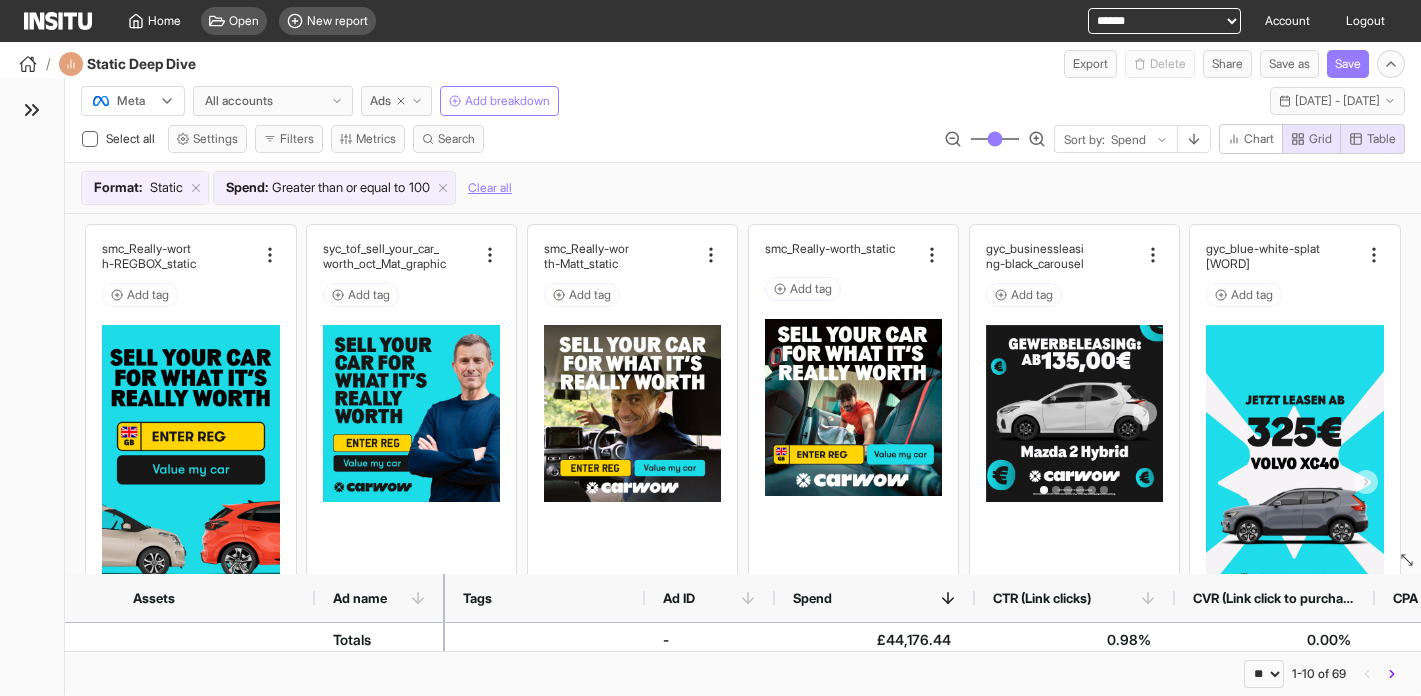 click 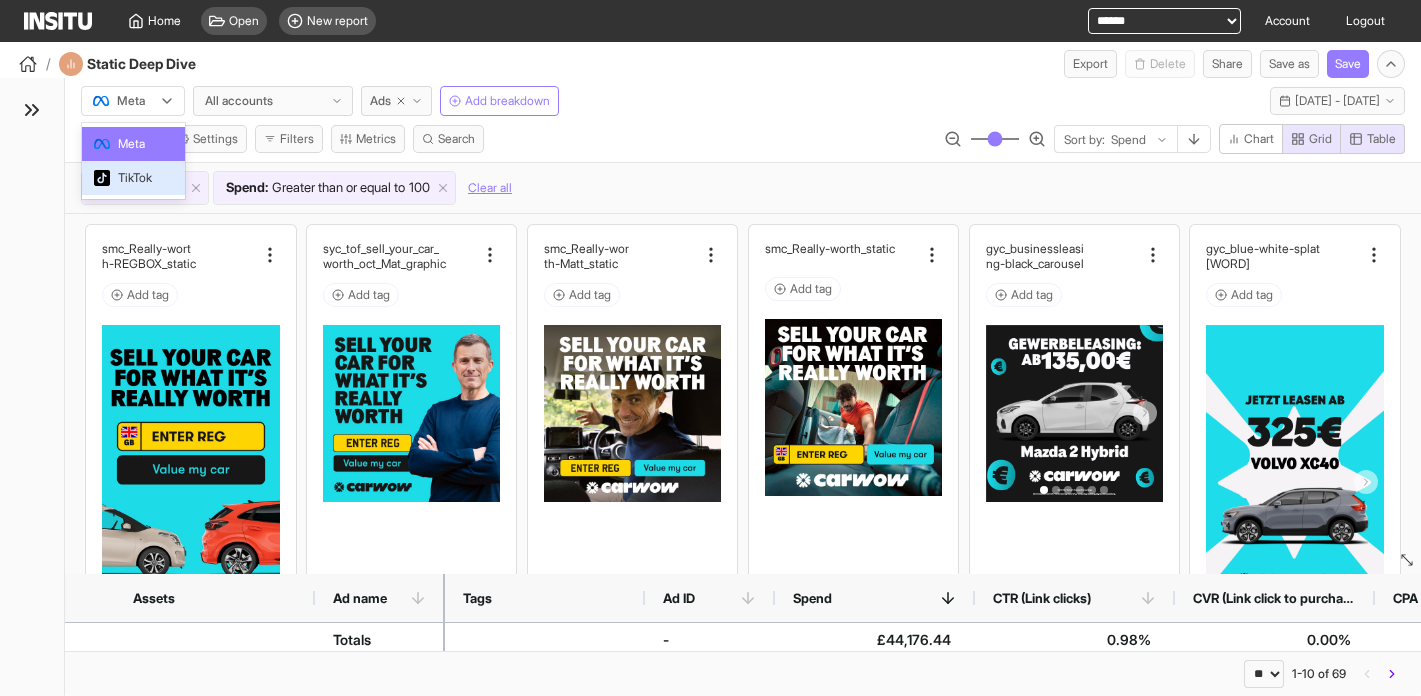 click on "TikTok" at bounding box center (135, 178) 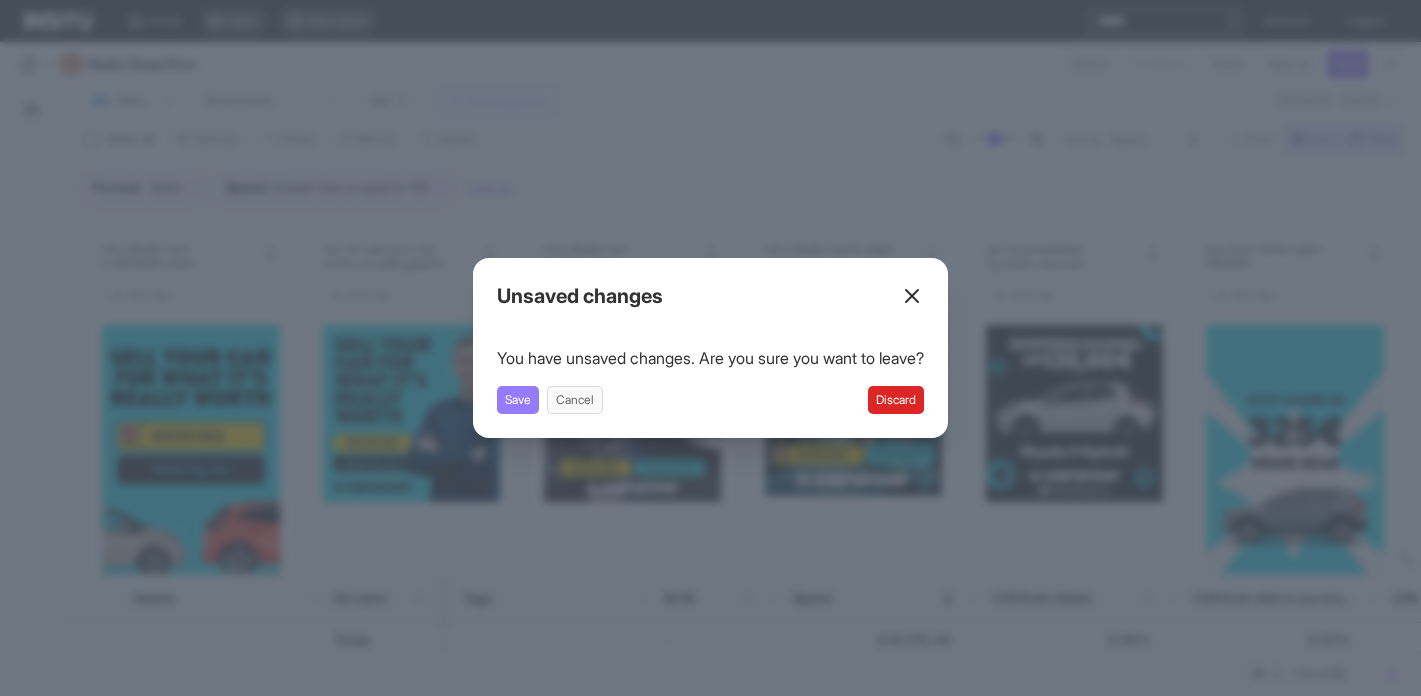 click on "Discard" at bounding box center [896, 400] 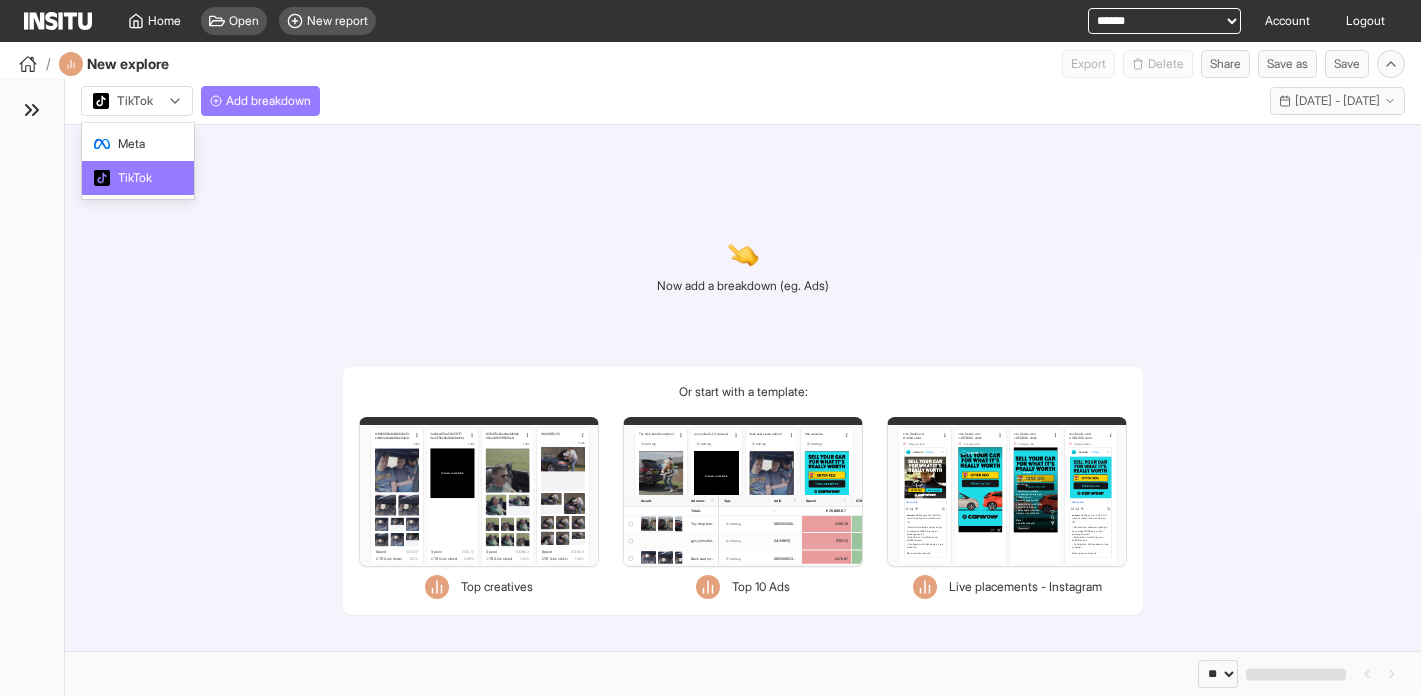 click 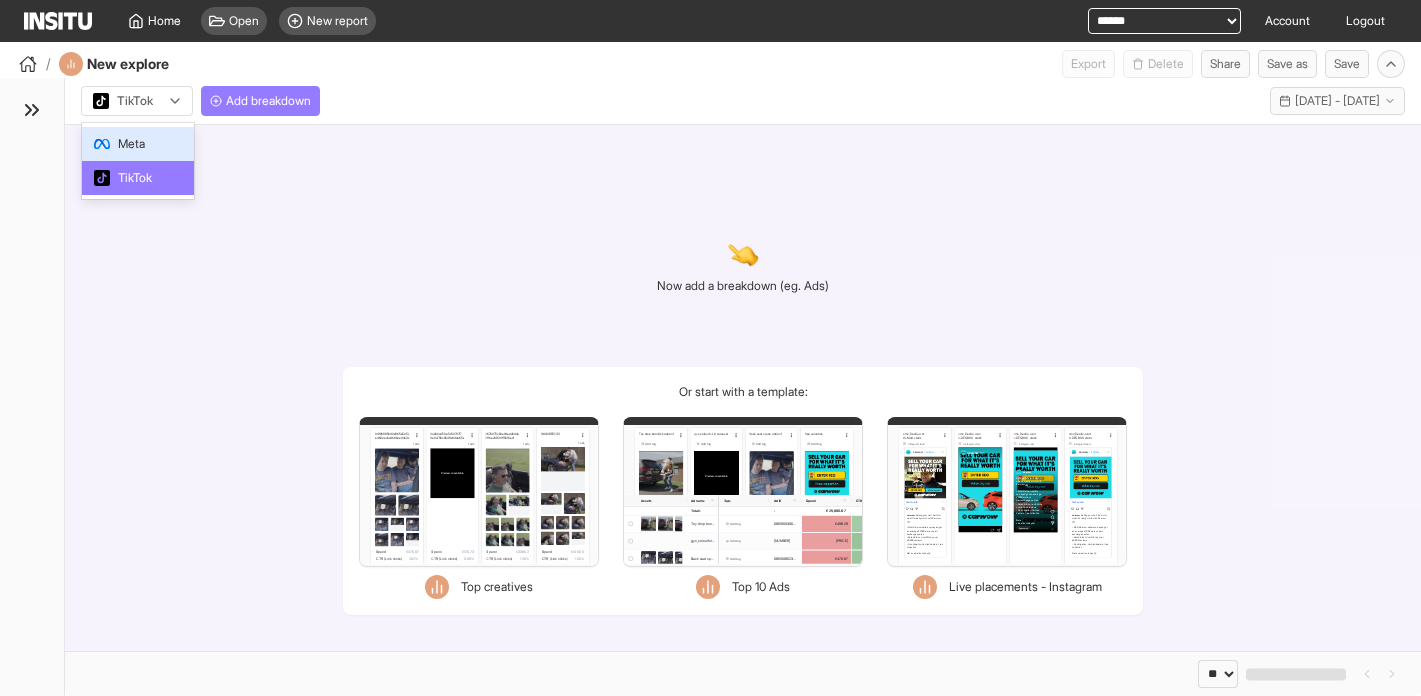 click on "Meta" at bounding box center (131, 144) 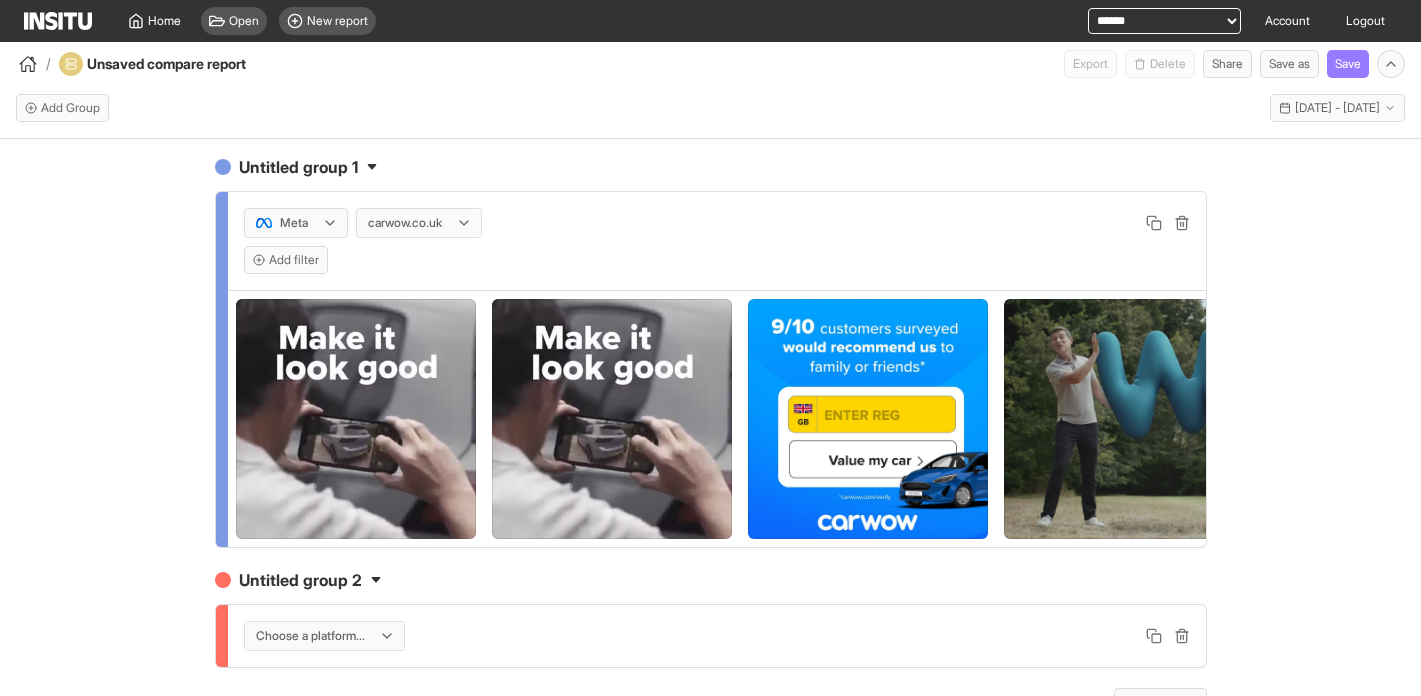scroll, scrollTop: 0, scrollLeft: 0, axis: both 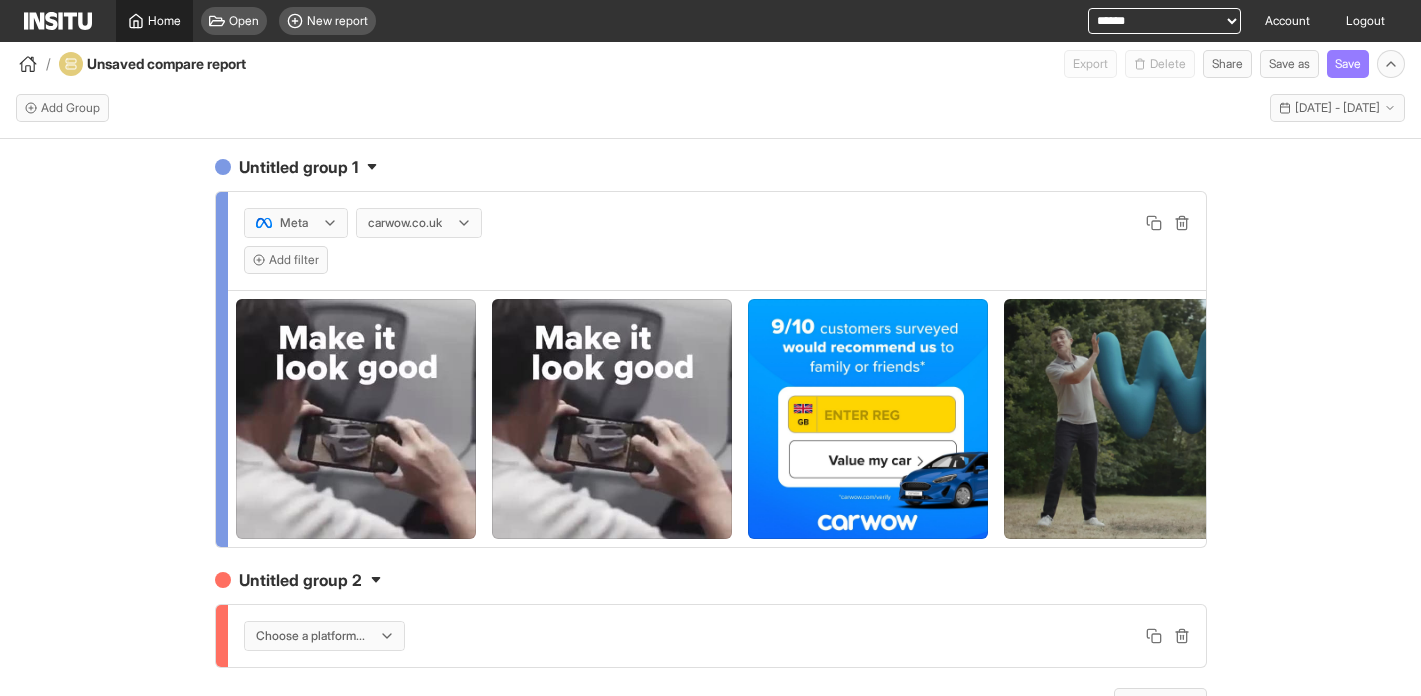 click on "Home" at bounding box center [164, 21] 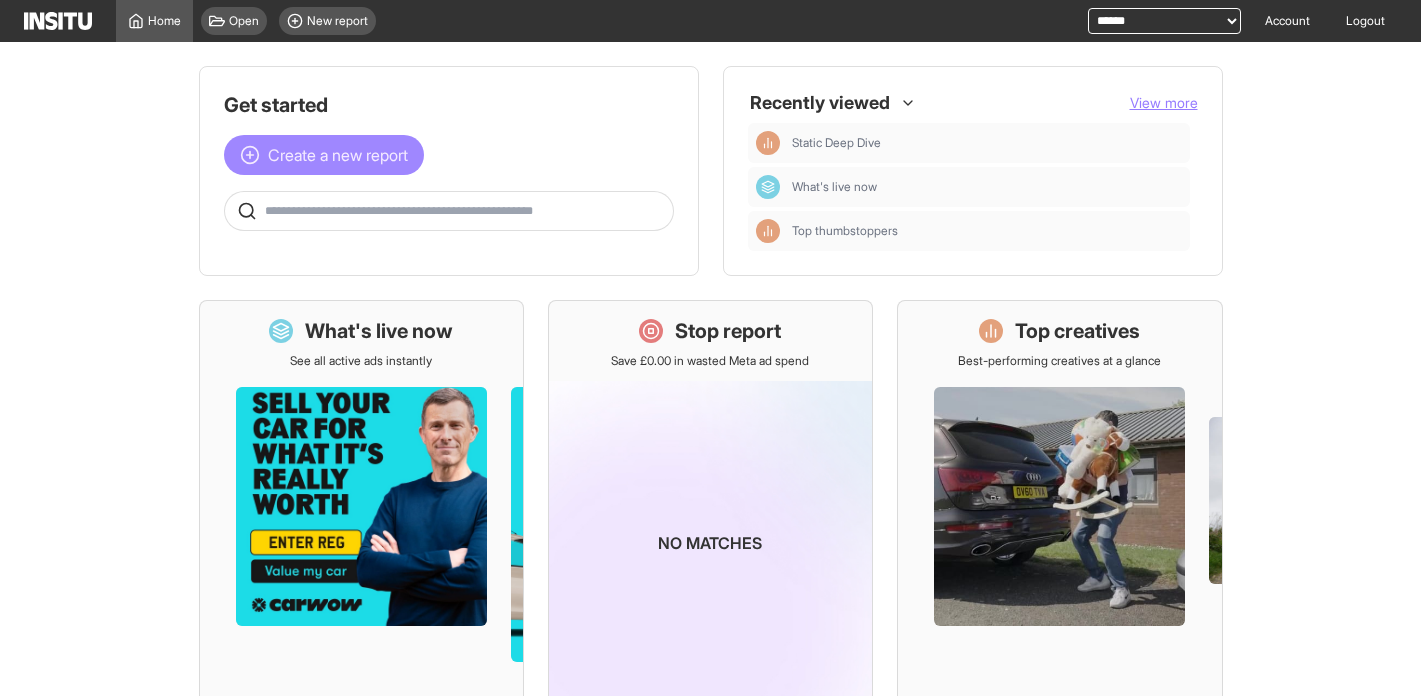 click on "Create a new report" at bounding box center (338, 155) 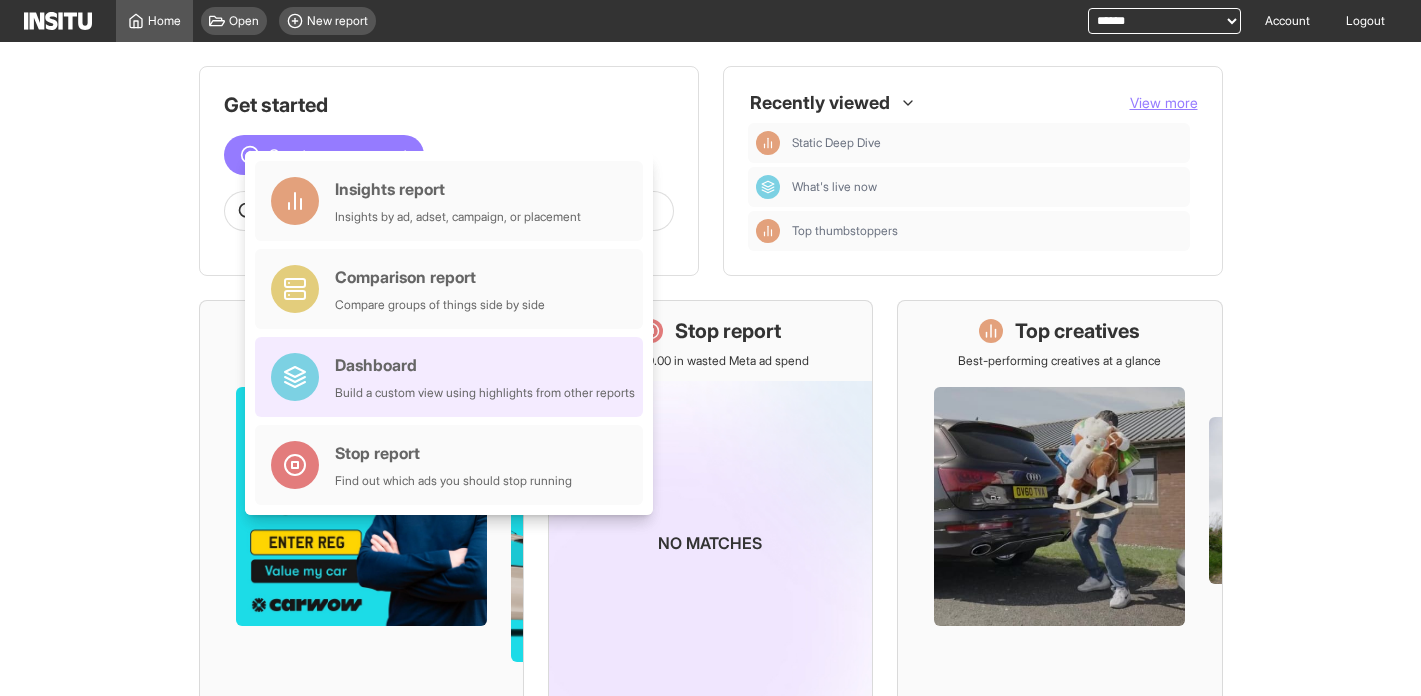click on "Build a custom view using highlights from other reports" at bounding box center (485, 393) 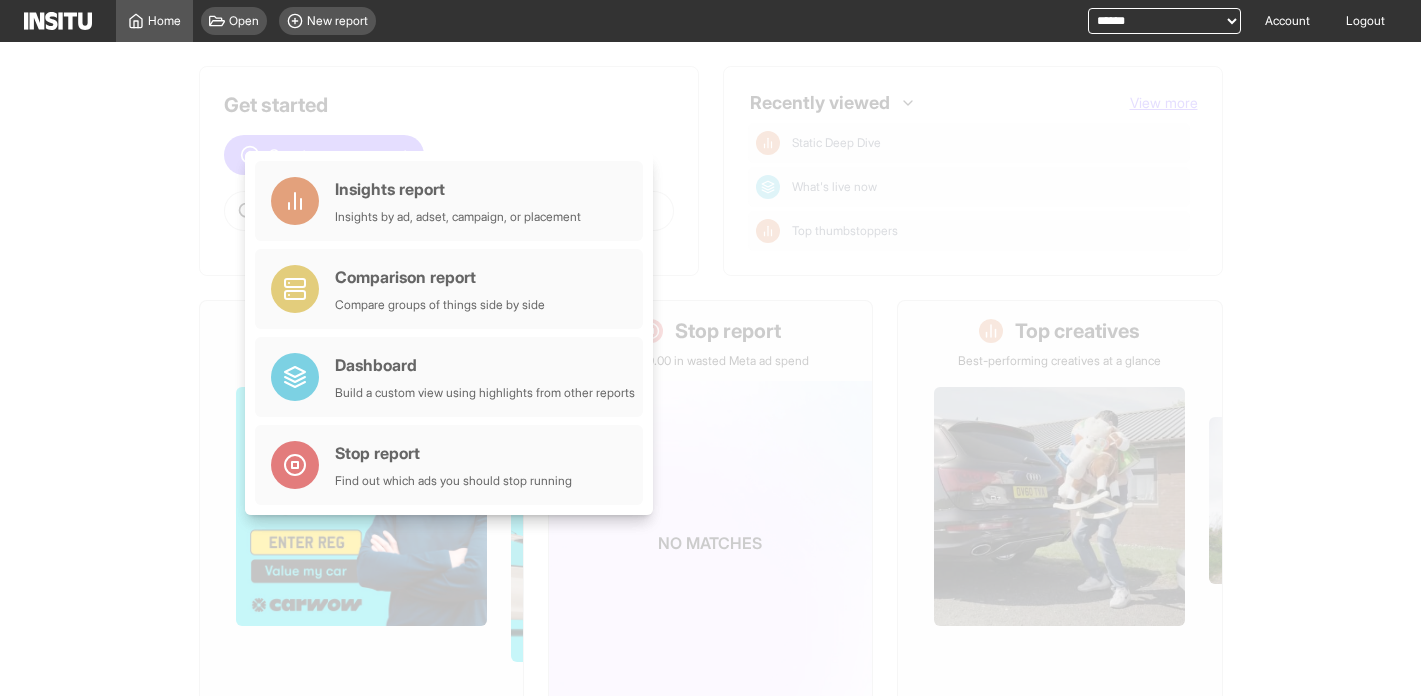 select on "**" 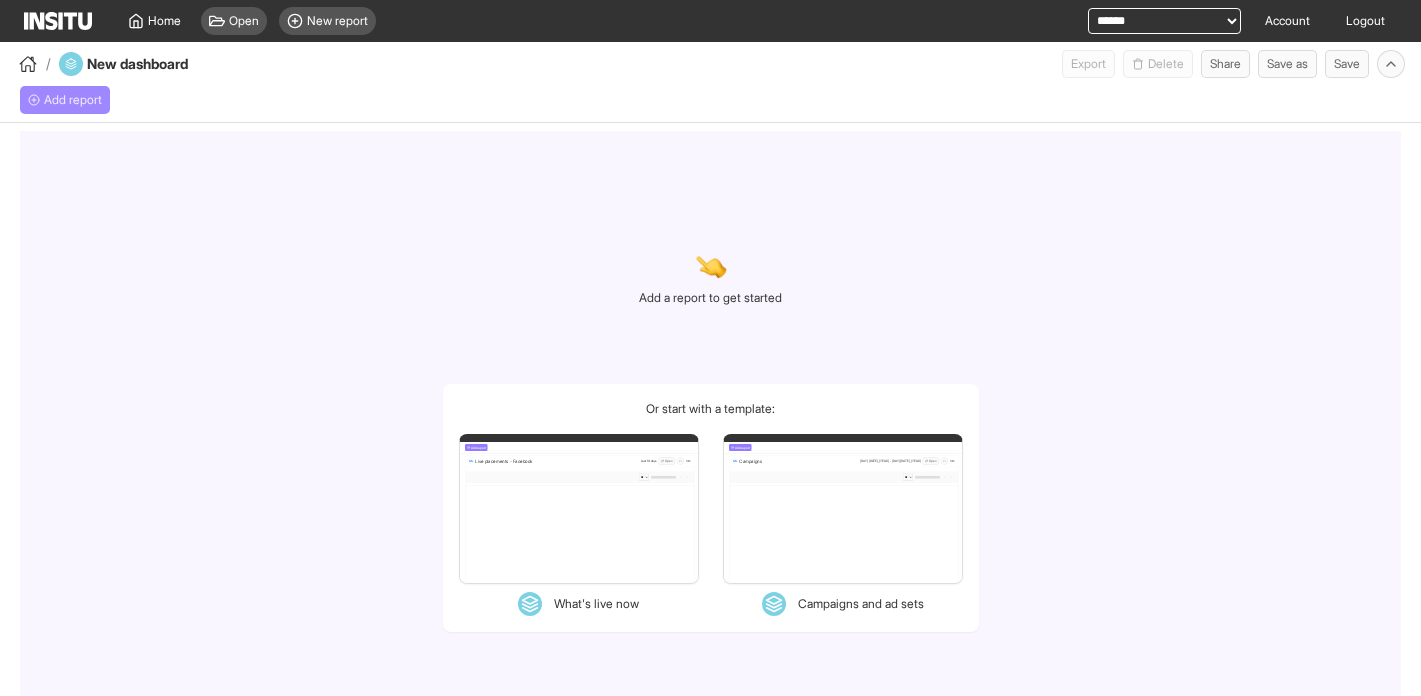 select on "**" 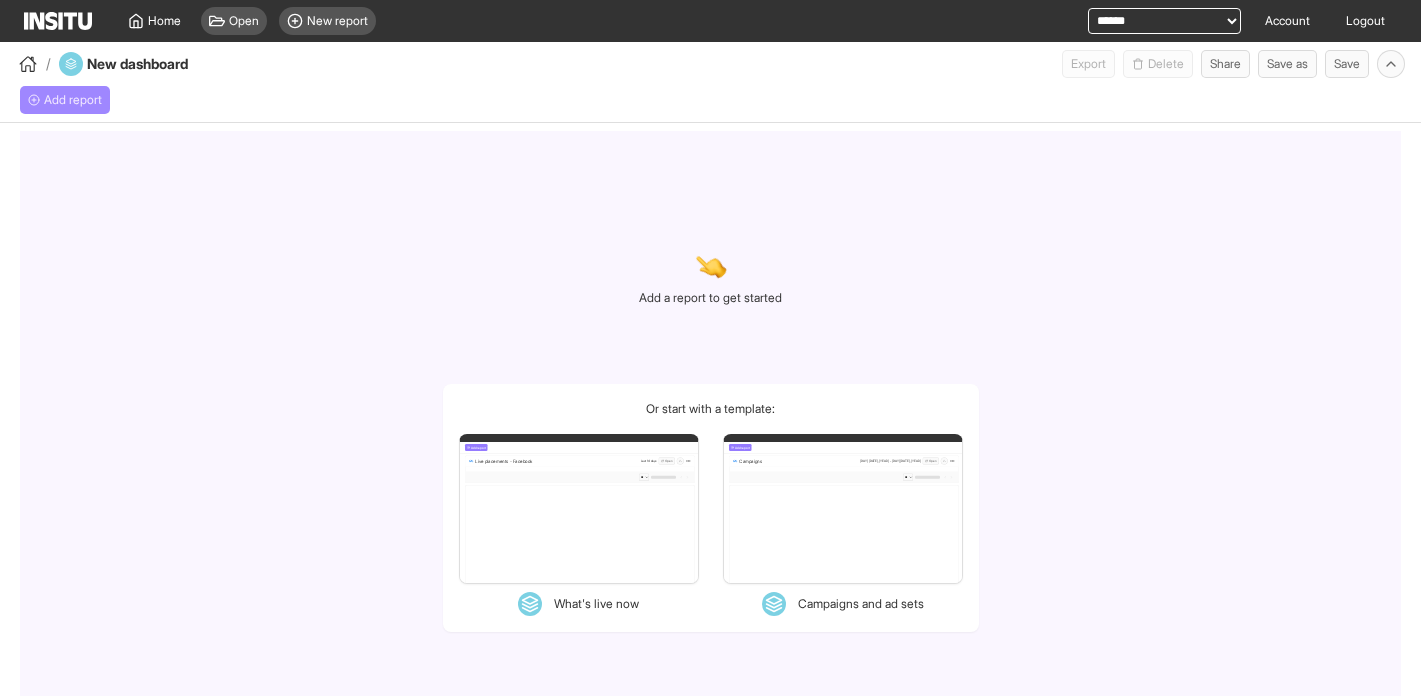 select on "**" 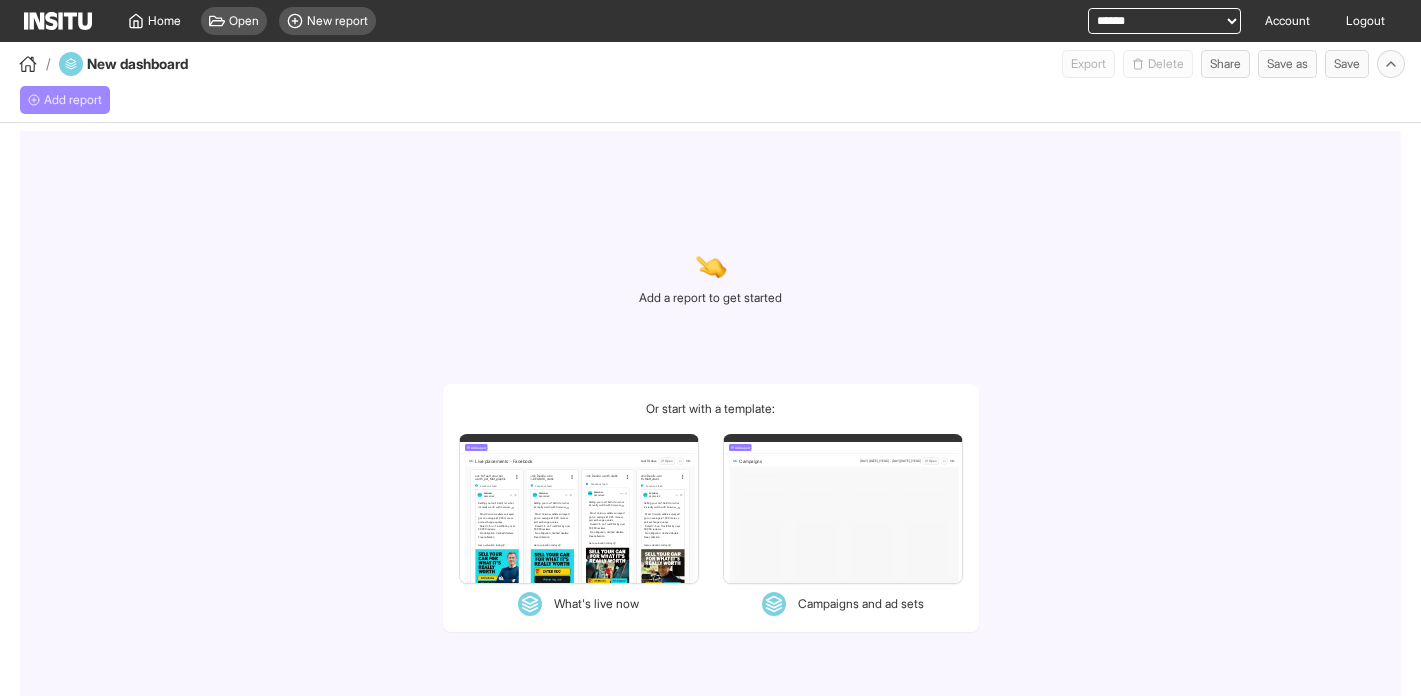 click on "Add report" at bounding box center [73, 100] 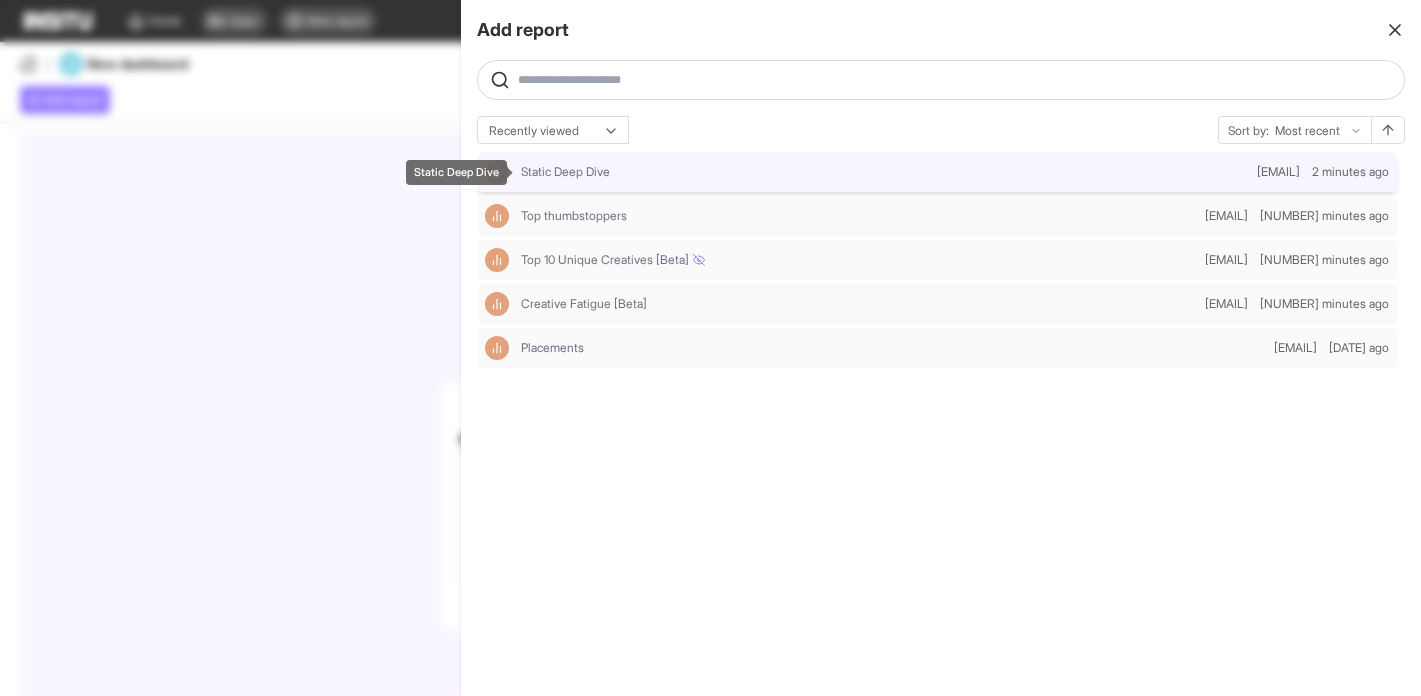 click on "Static Deep Dive" at bounding box center [885, 172] 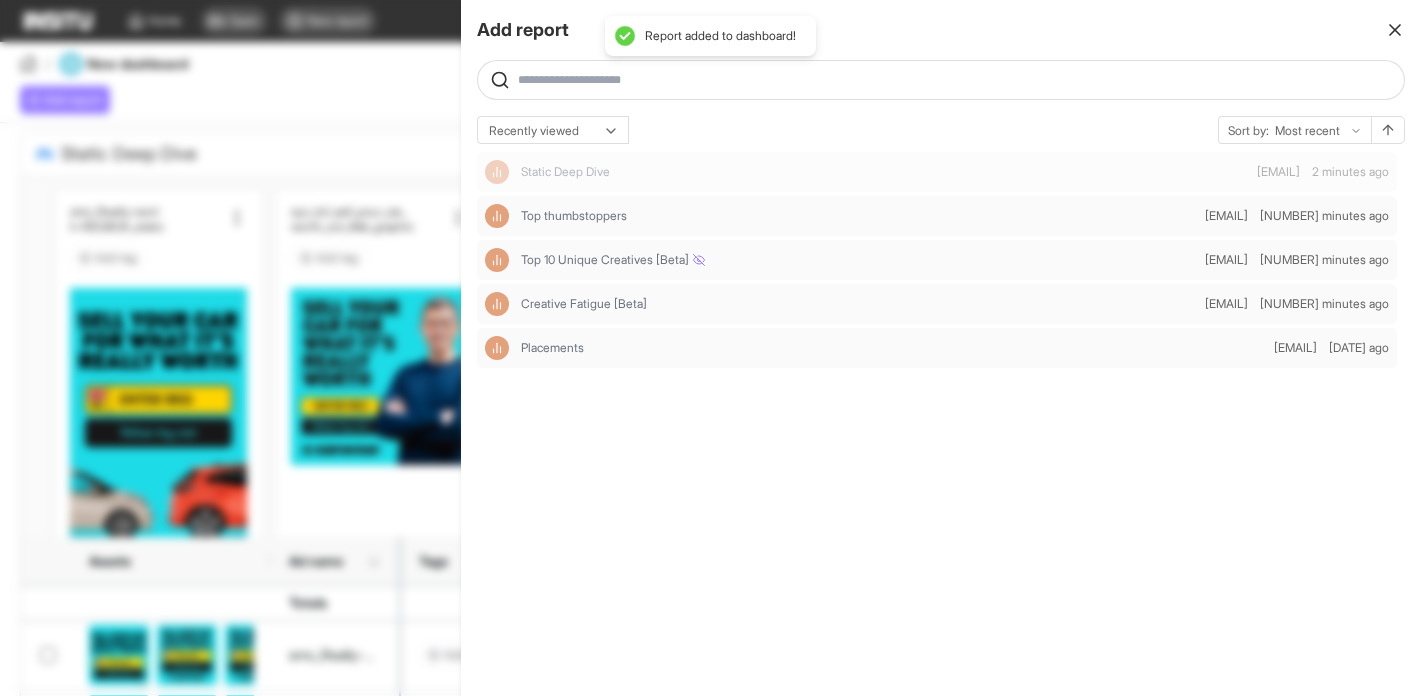 drag, startPoint x: 1399, startPoint y: 27, endPoint x: 1300, endPoint y: 47, distance: 101 